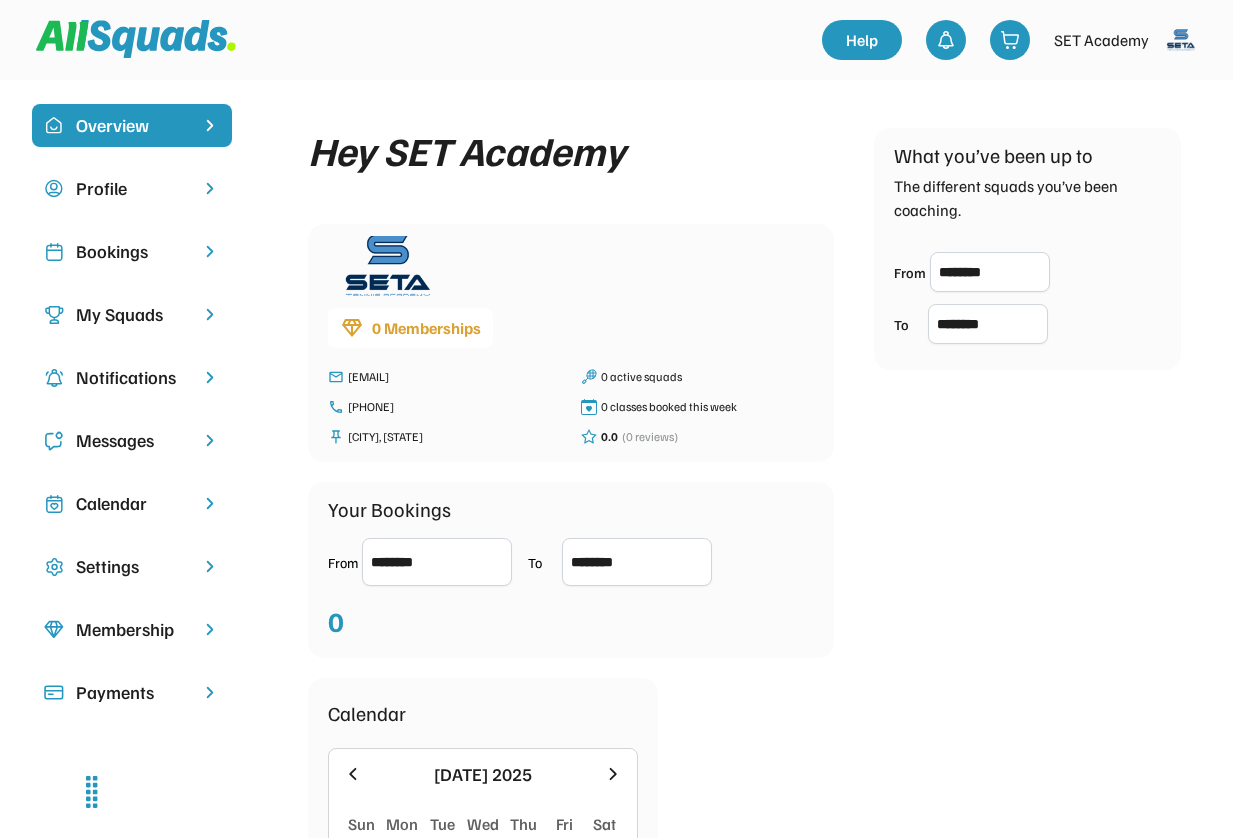 scroll, scrollTop: 0, scrollLeft: 0, axis: both 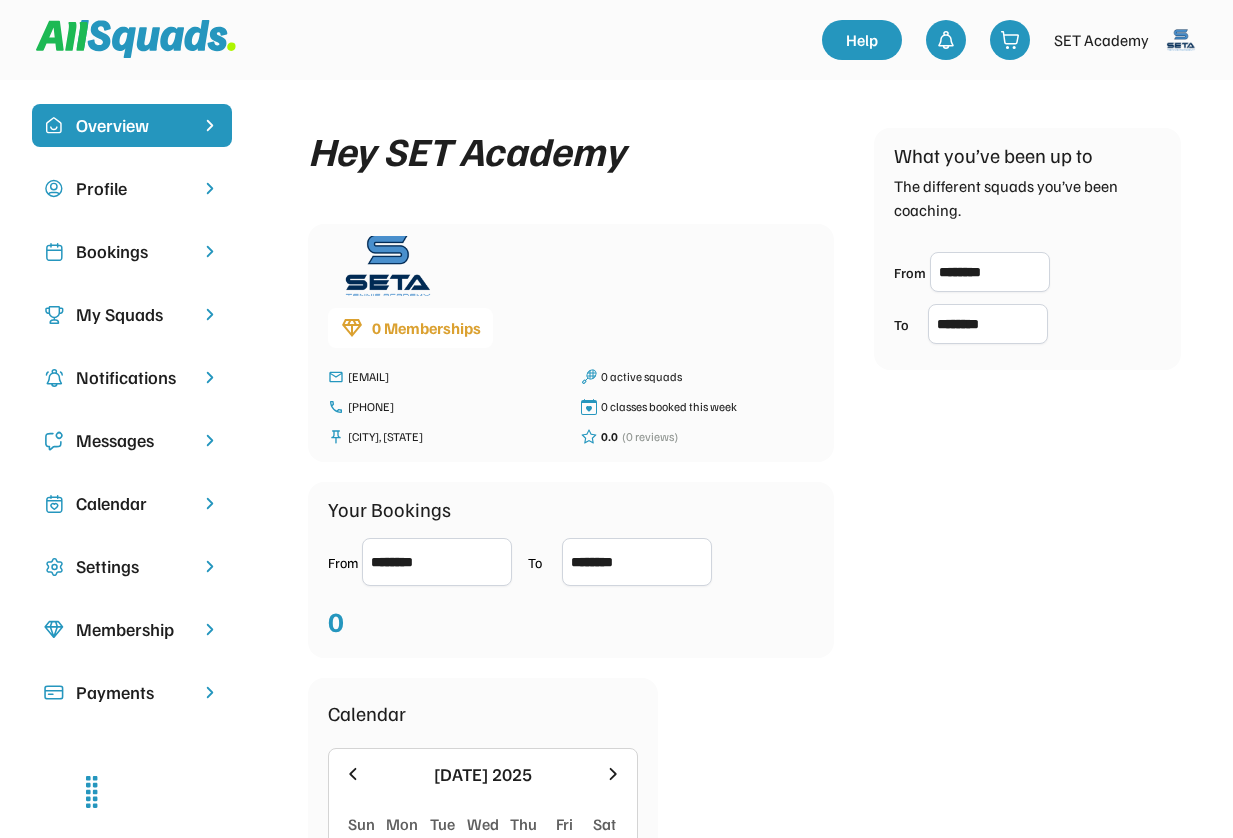click on "My Squads" at bounding box center (132, 314) 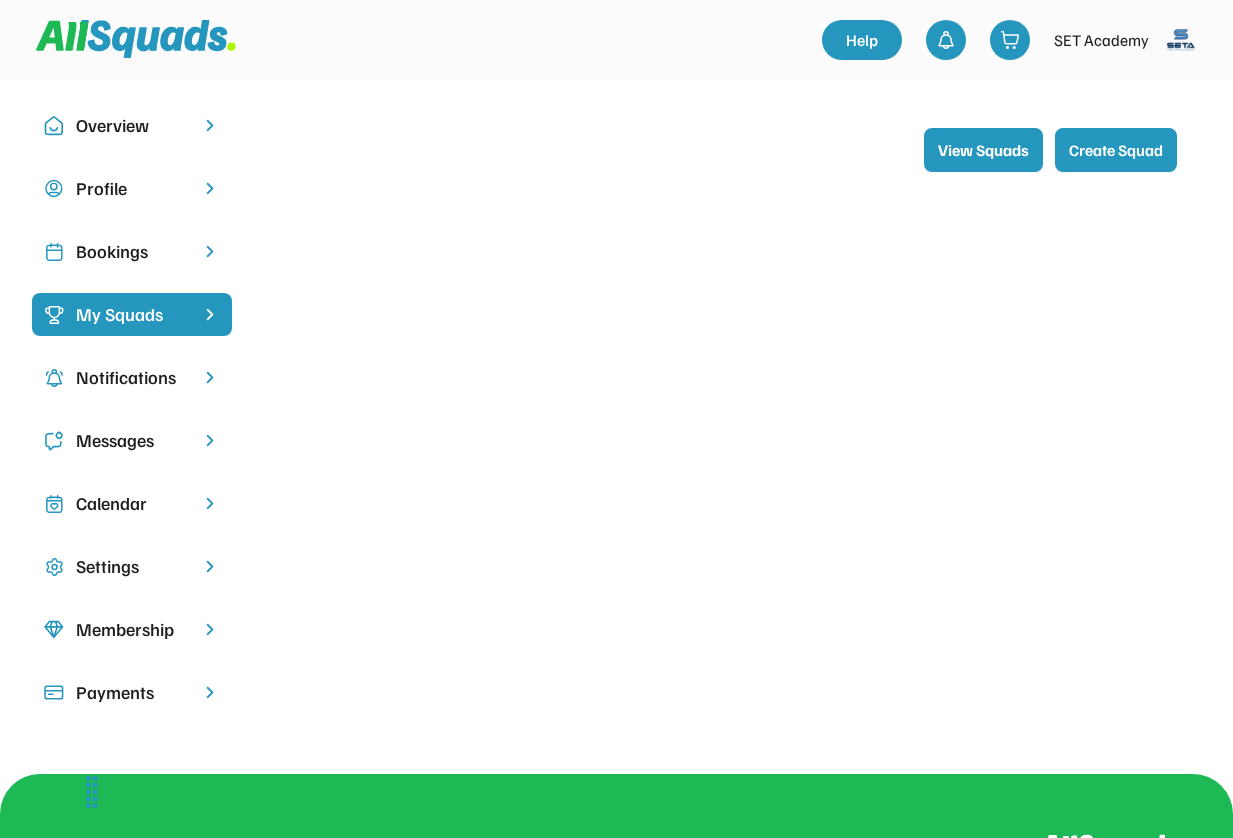 click on "View Squads" at bounding box center [983, 150] 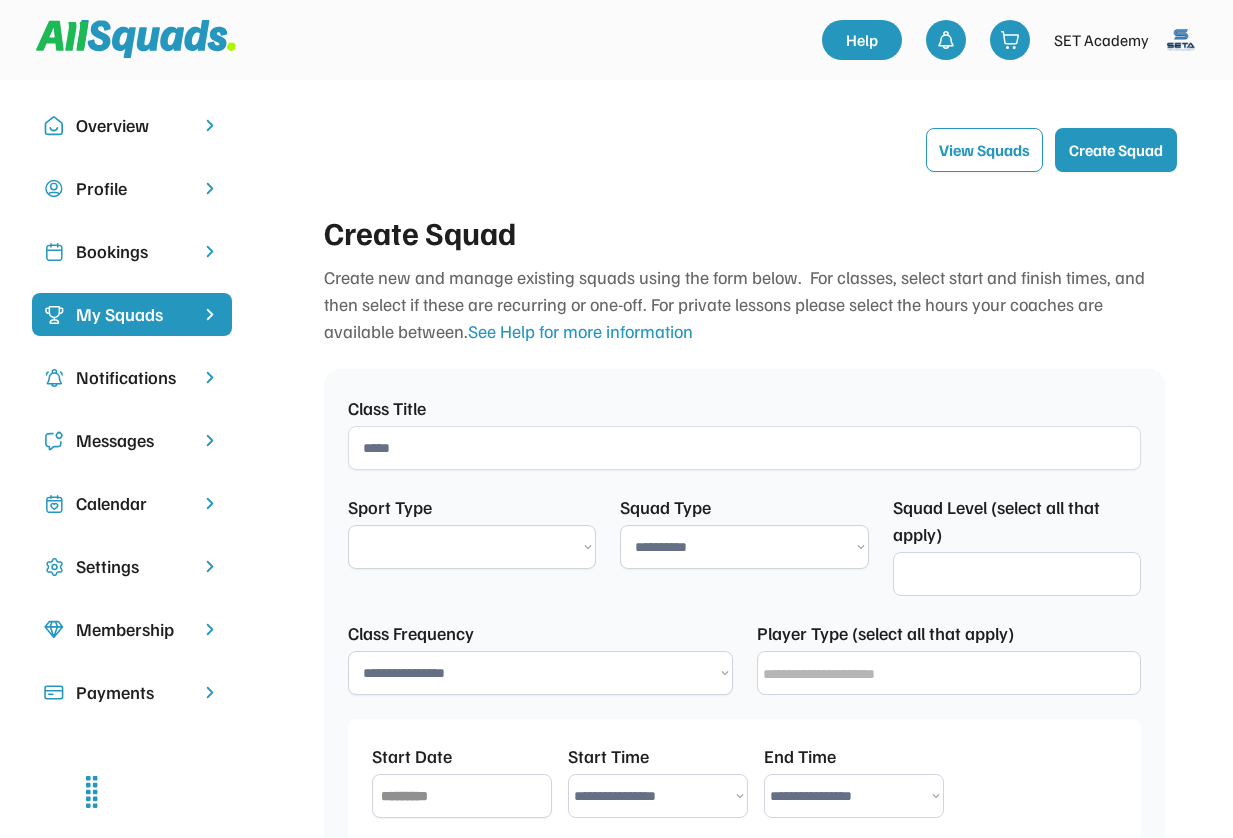 select on "**********" 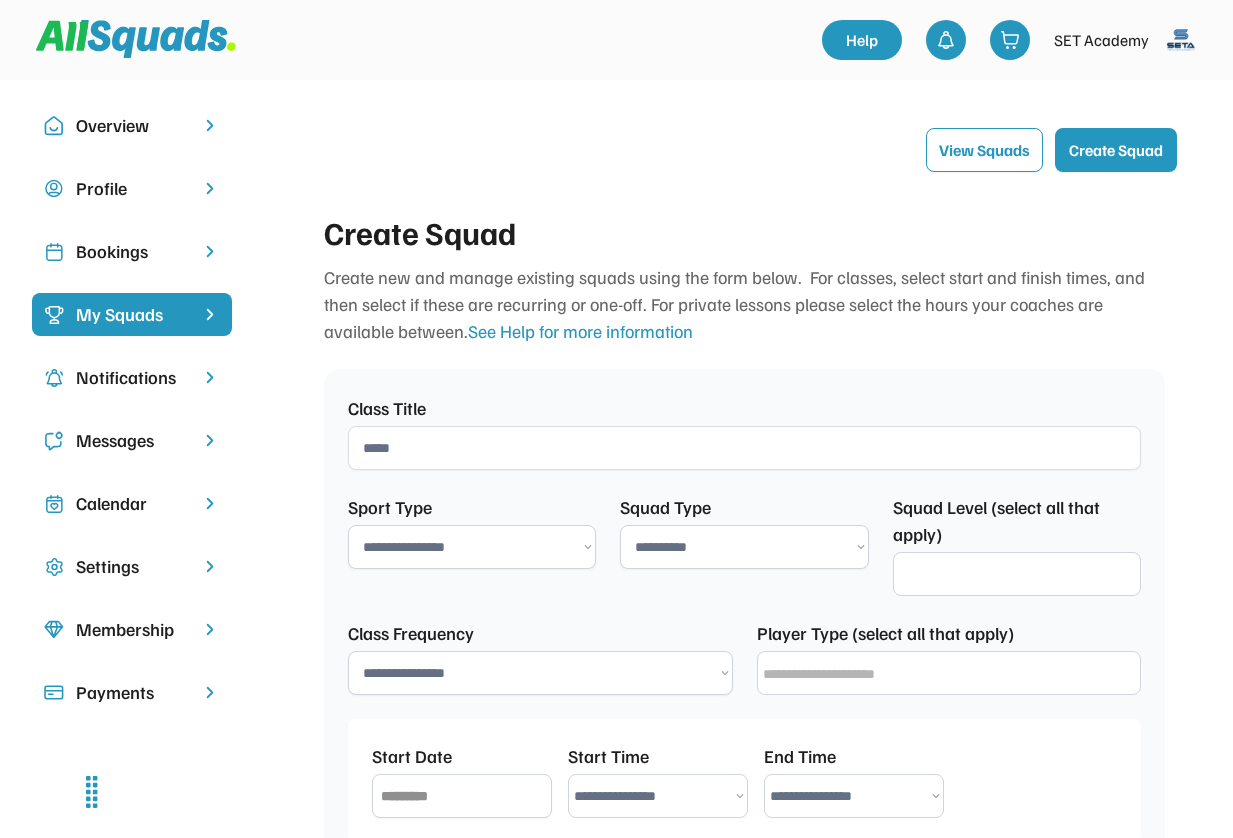 select 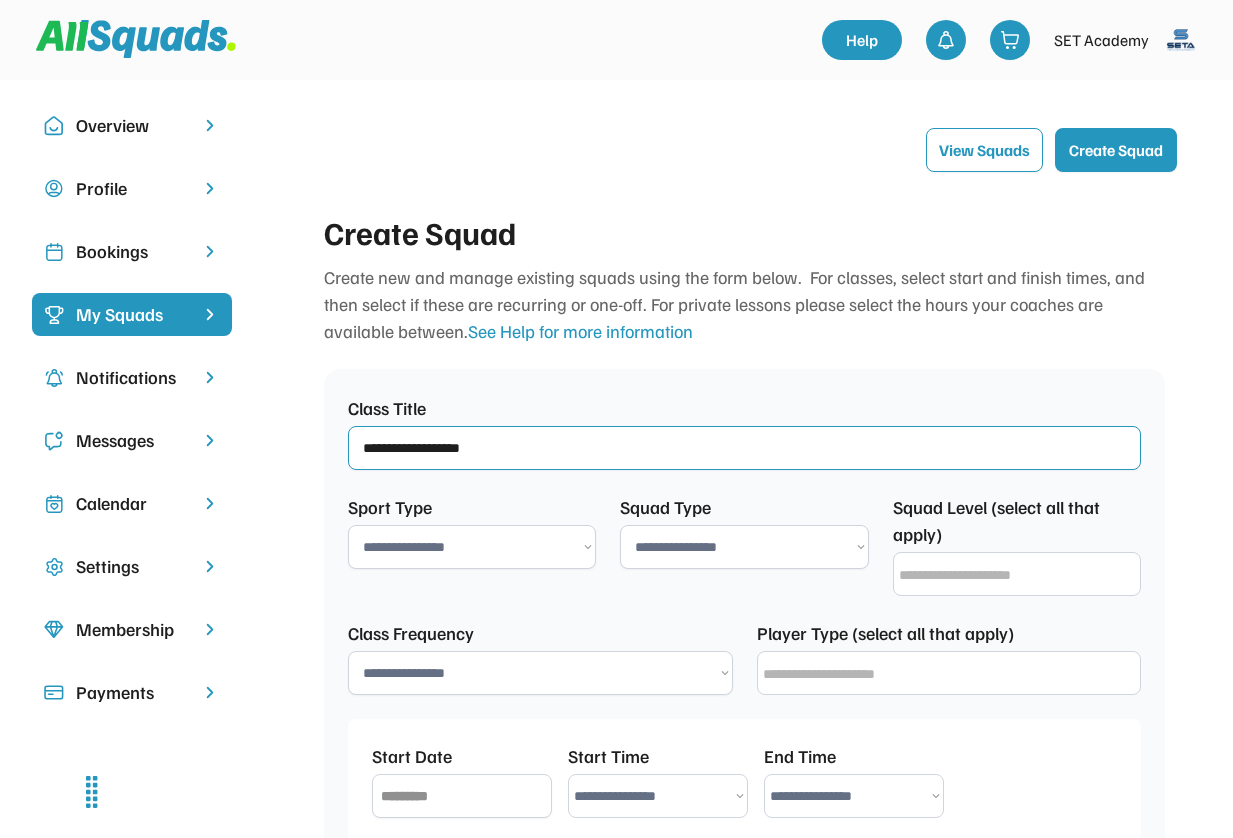 type on "**********" 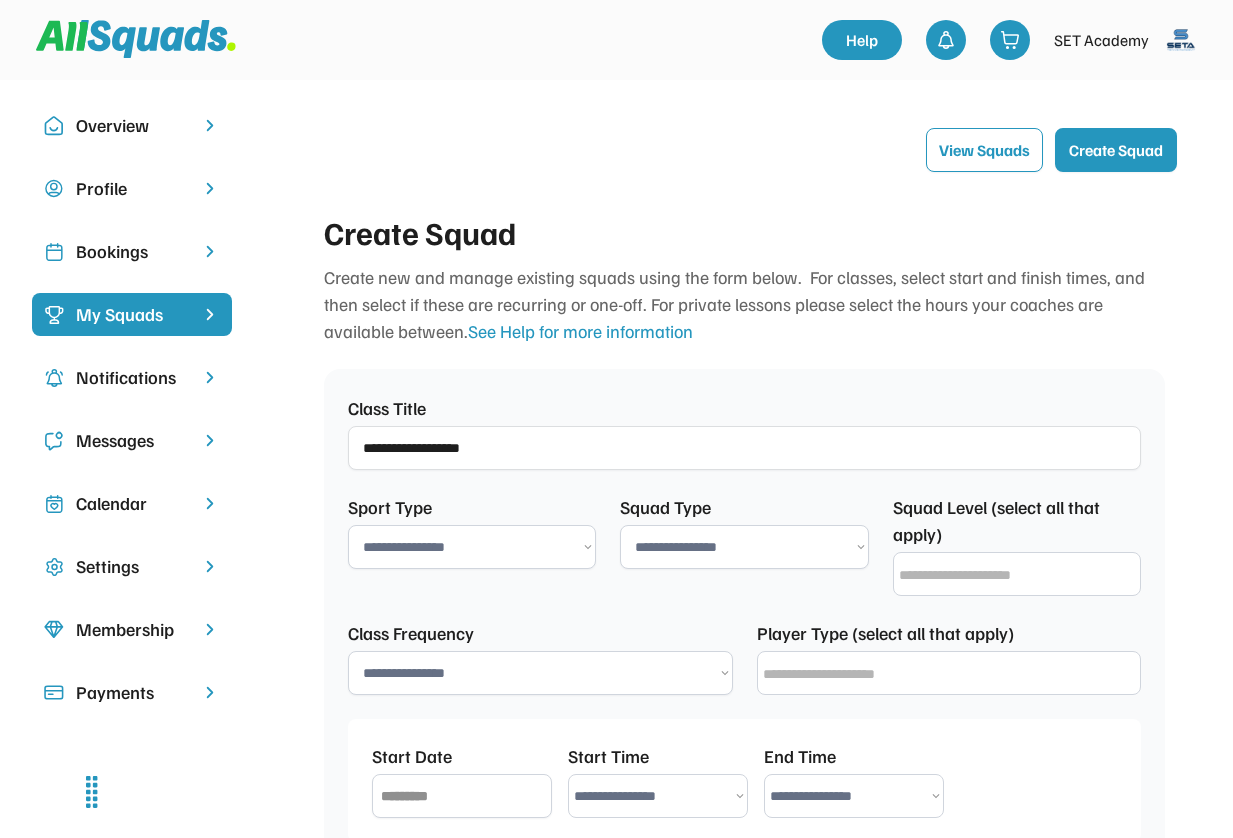 select on "**********" 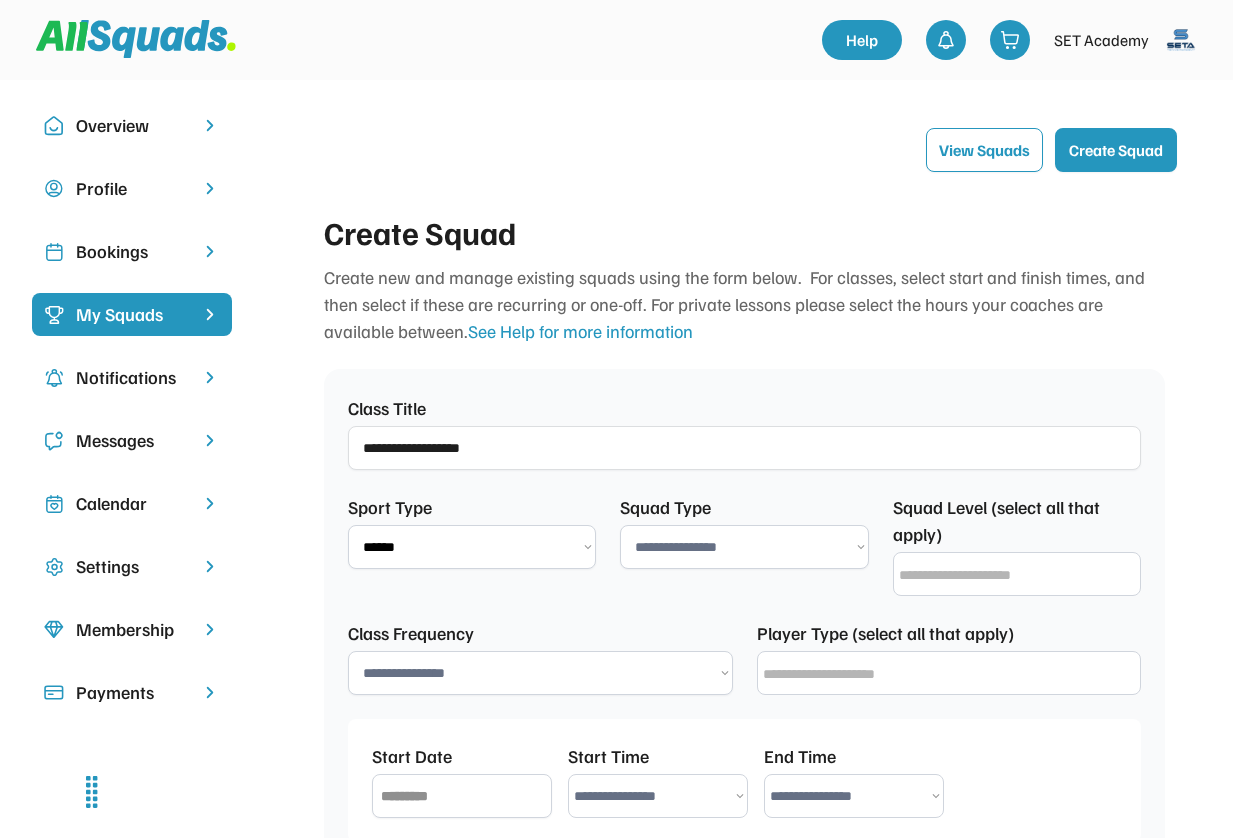 select on "**********" 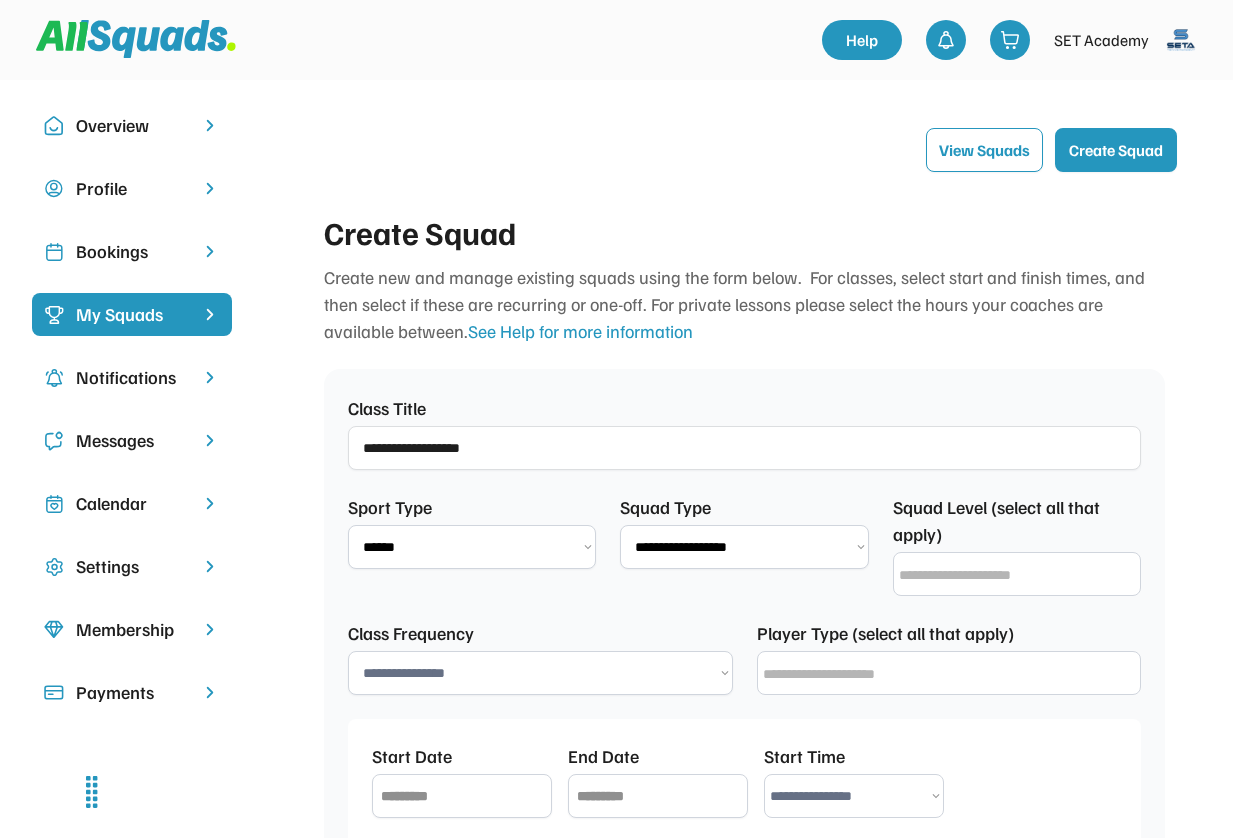 click at bounding box center [1022, 575] 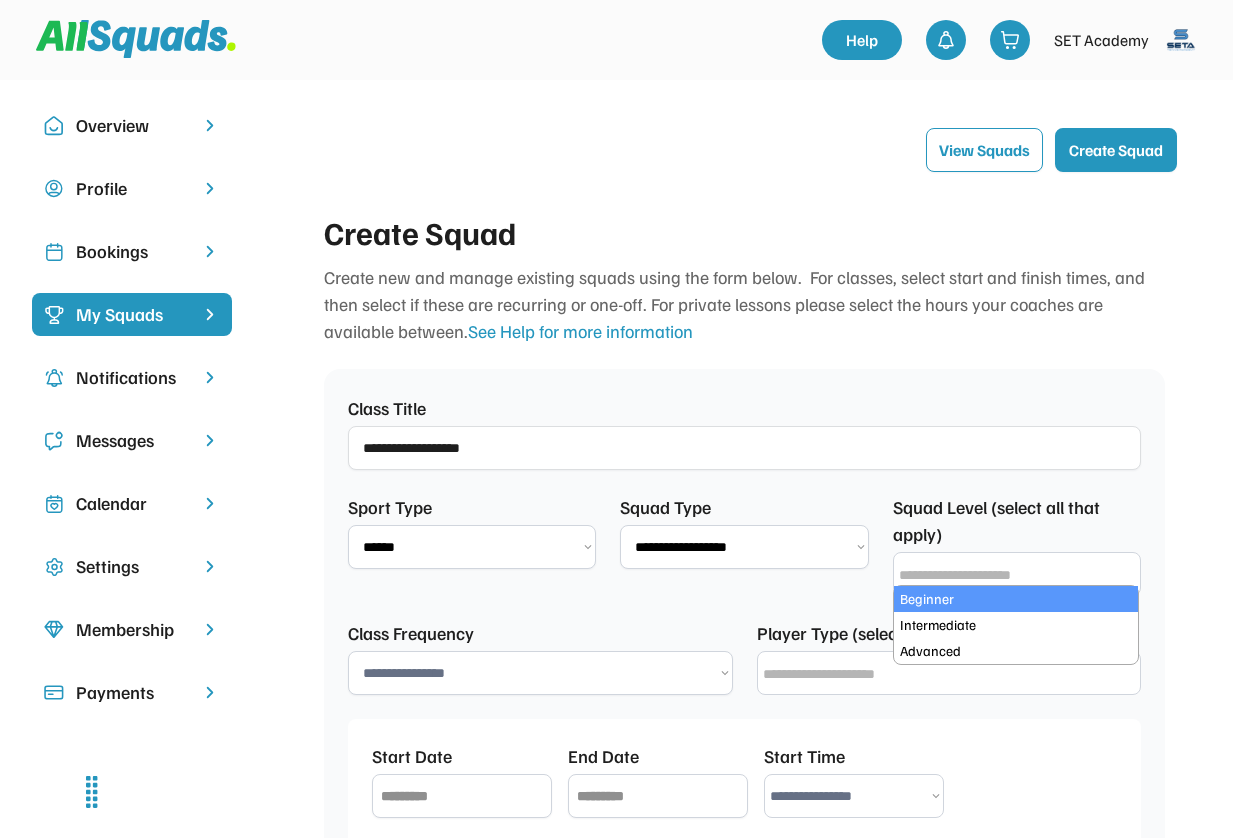 select on "**********" 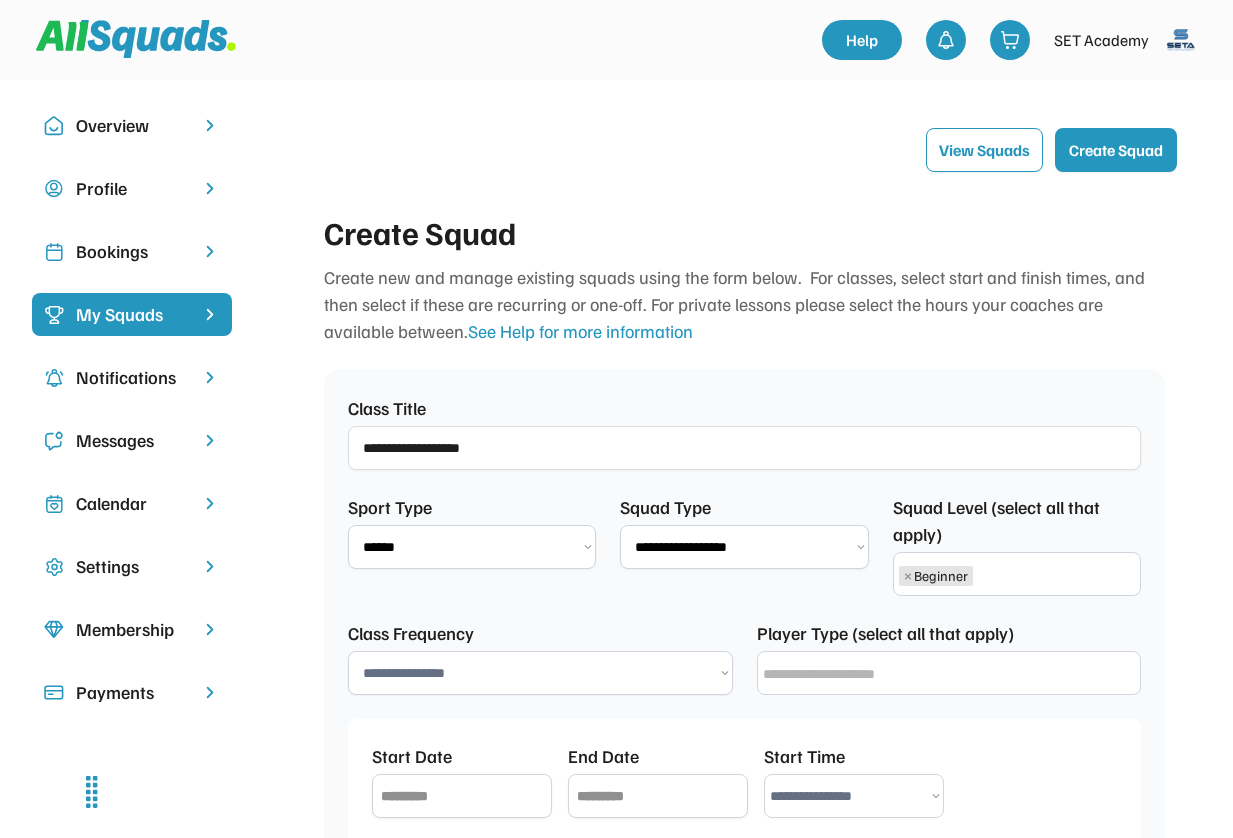click on "× Beginner" at bounding box center [1017, 573] 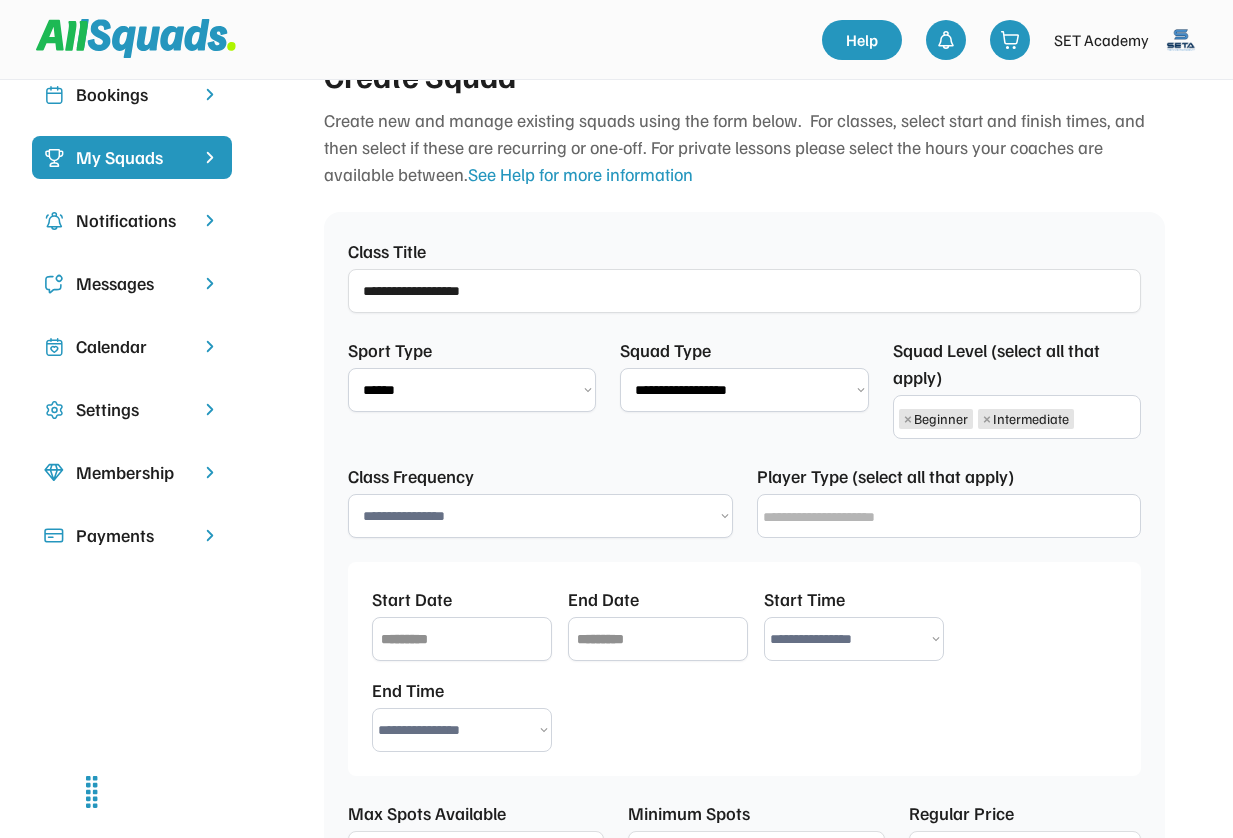 scroll, scrollTop: 163, scrollLeft: 0, axis: vertical 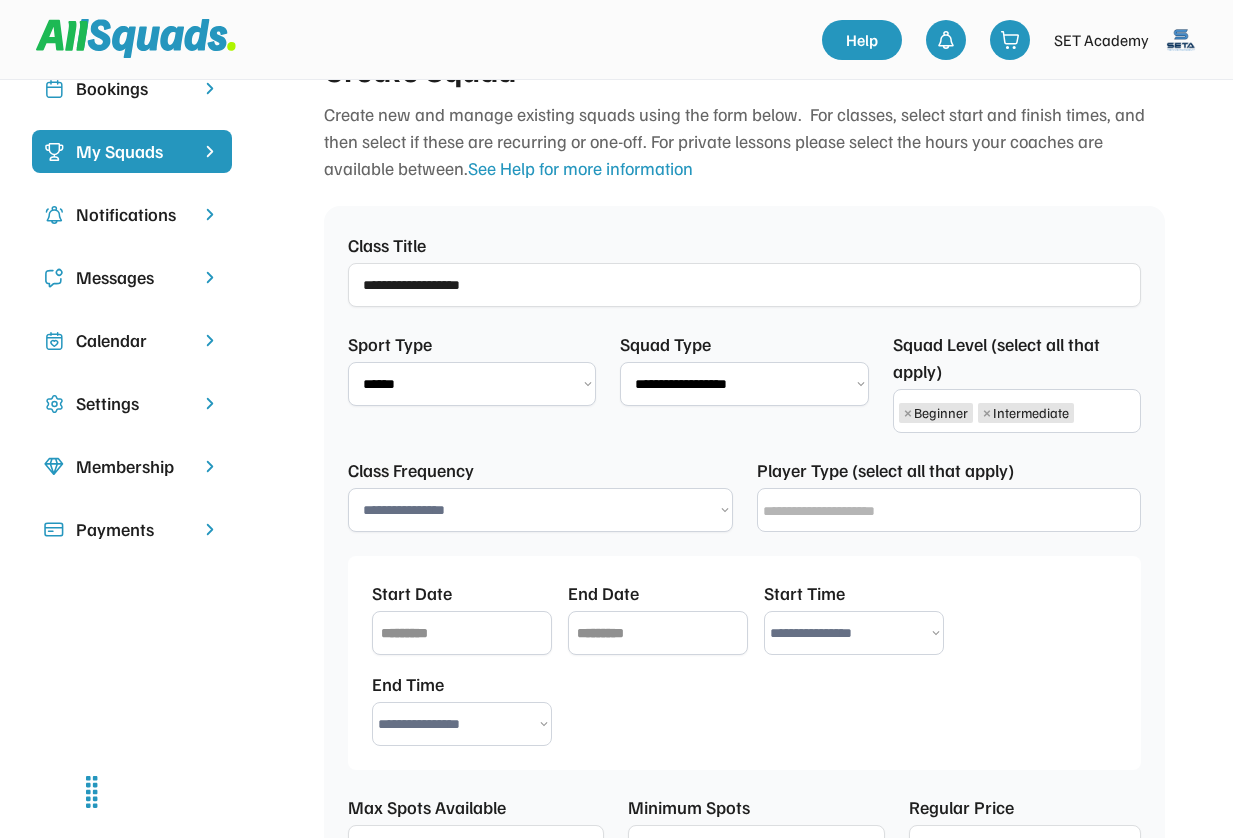 select on "**********" 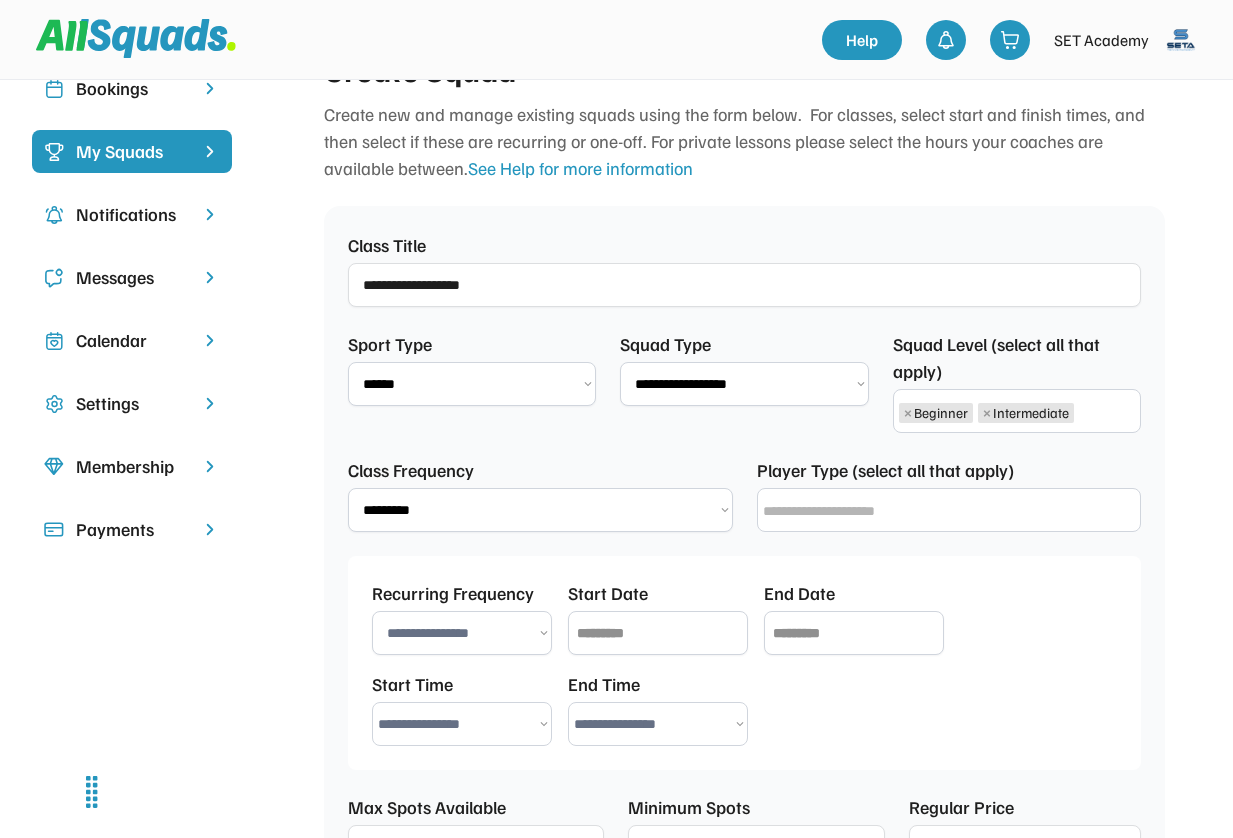 click at bounding box center [954, 511] 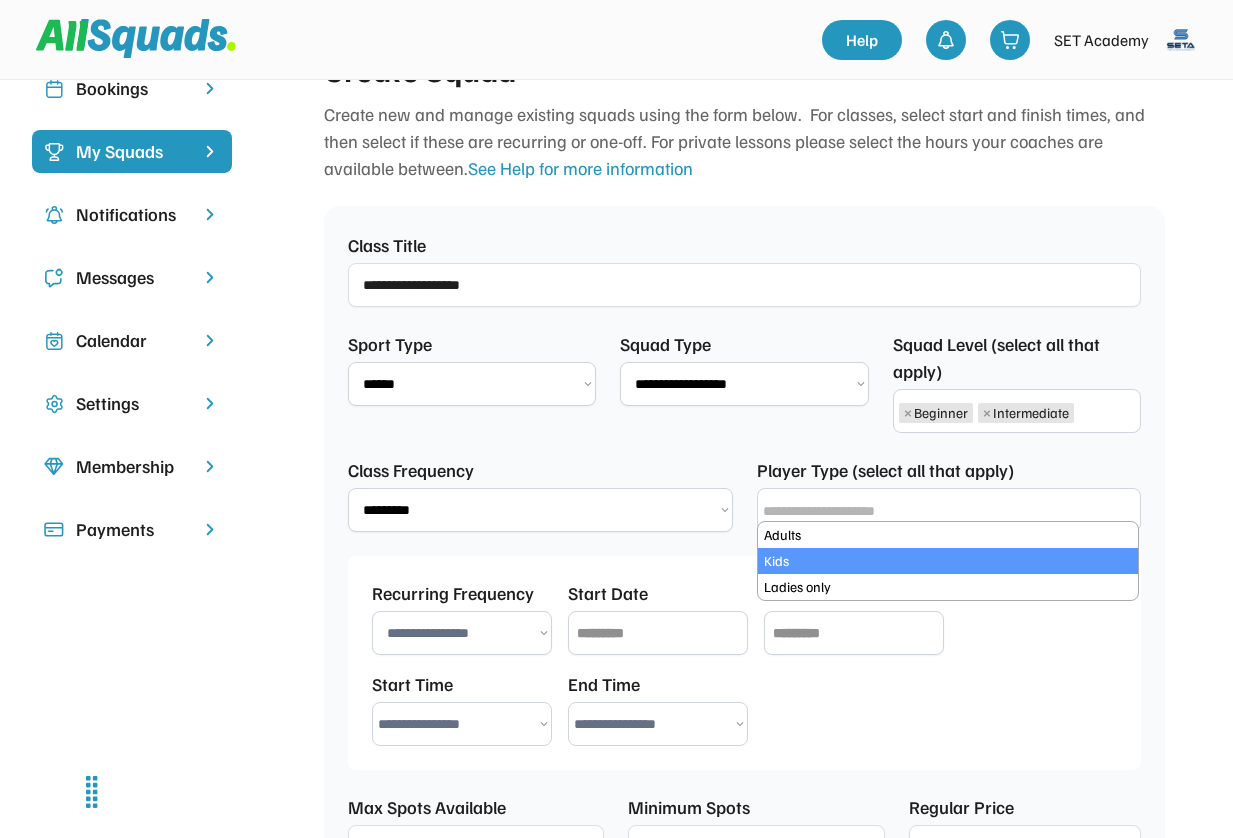 select on "****" 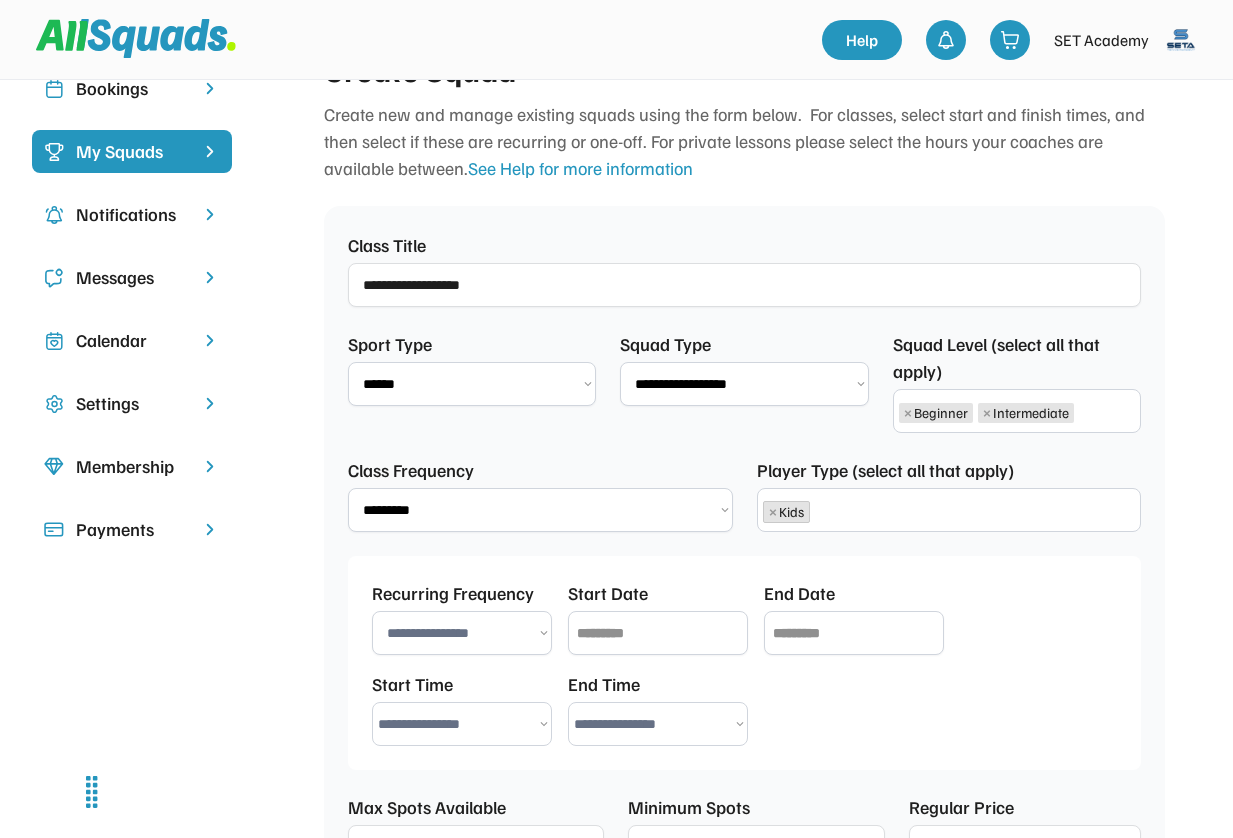 scroll, scrollTop: 14, scrollLeft: 0, axis: vertical 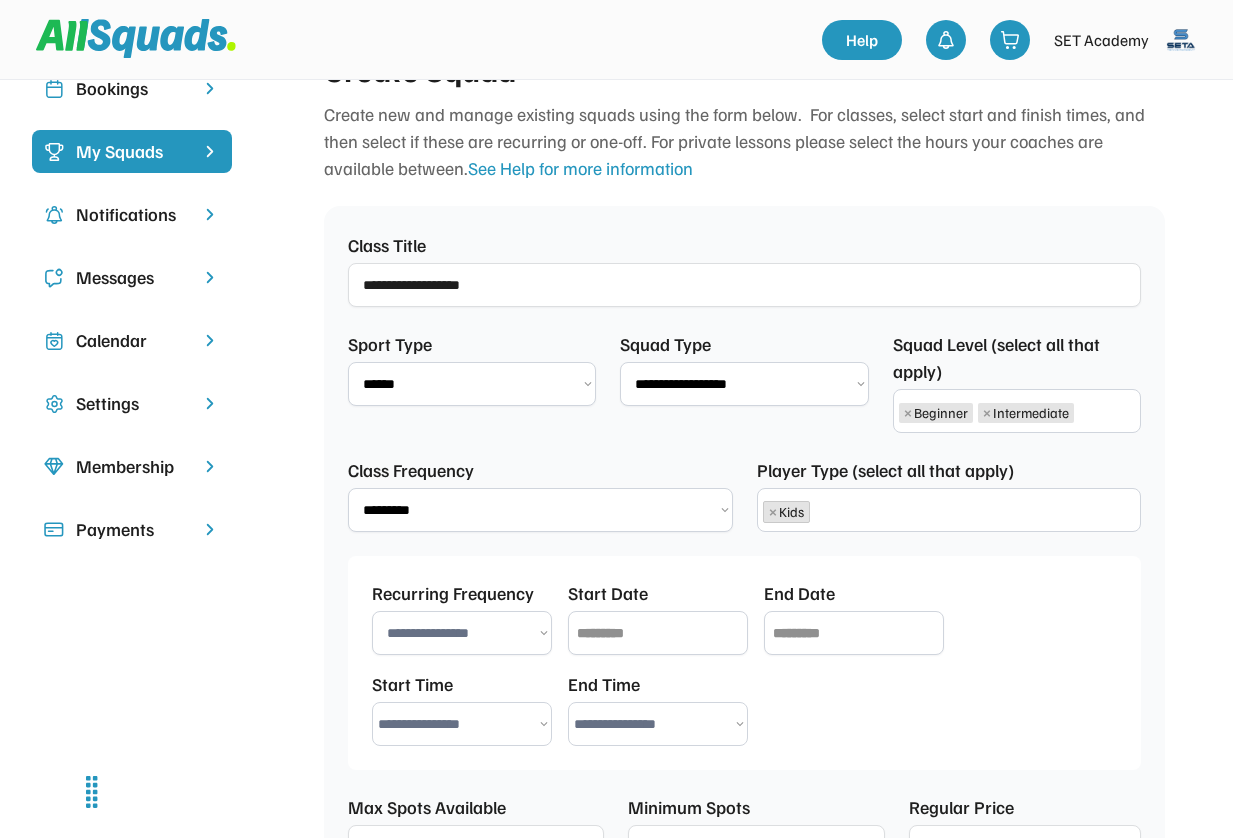 select on "**********" 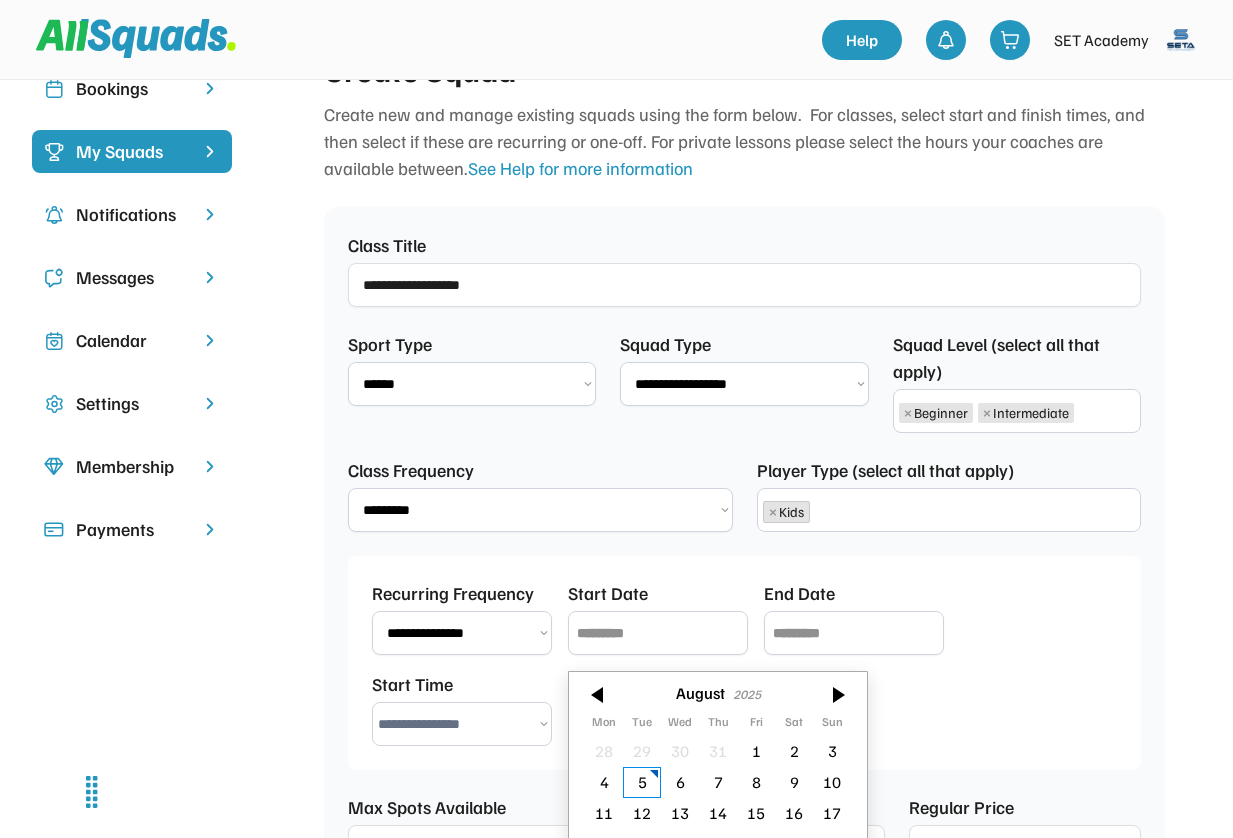click at bounding box center (658, 633) 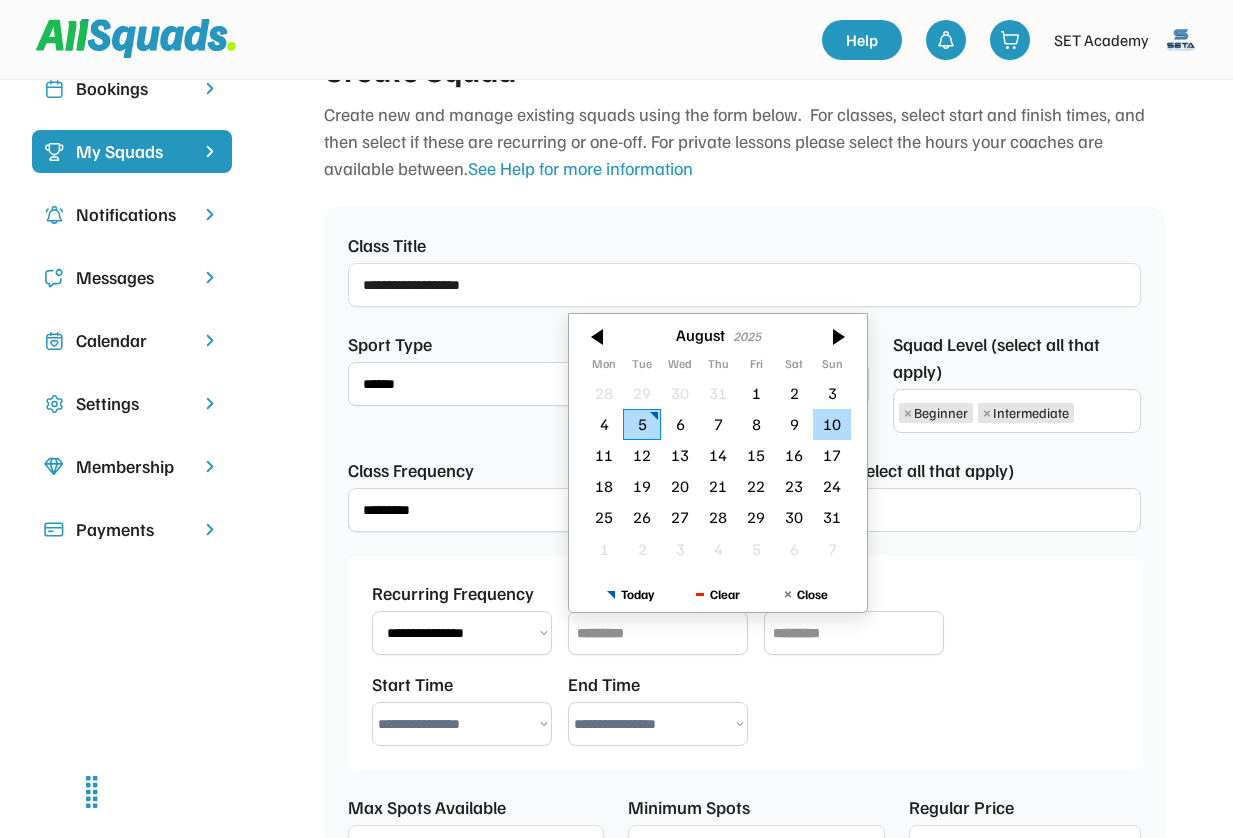 click on "10" at bounding box center (832, 424) 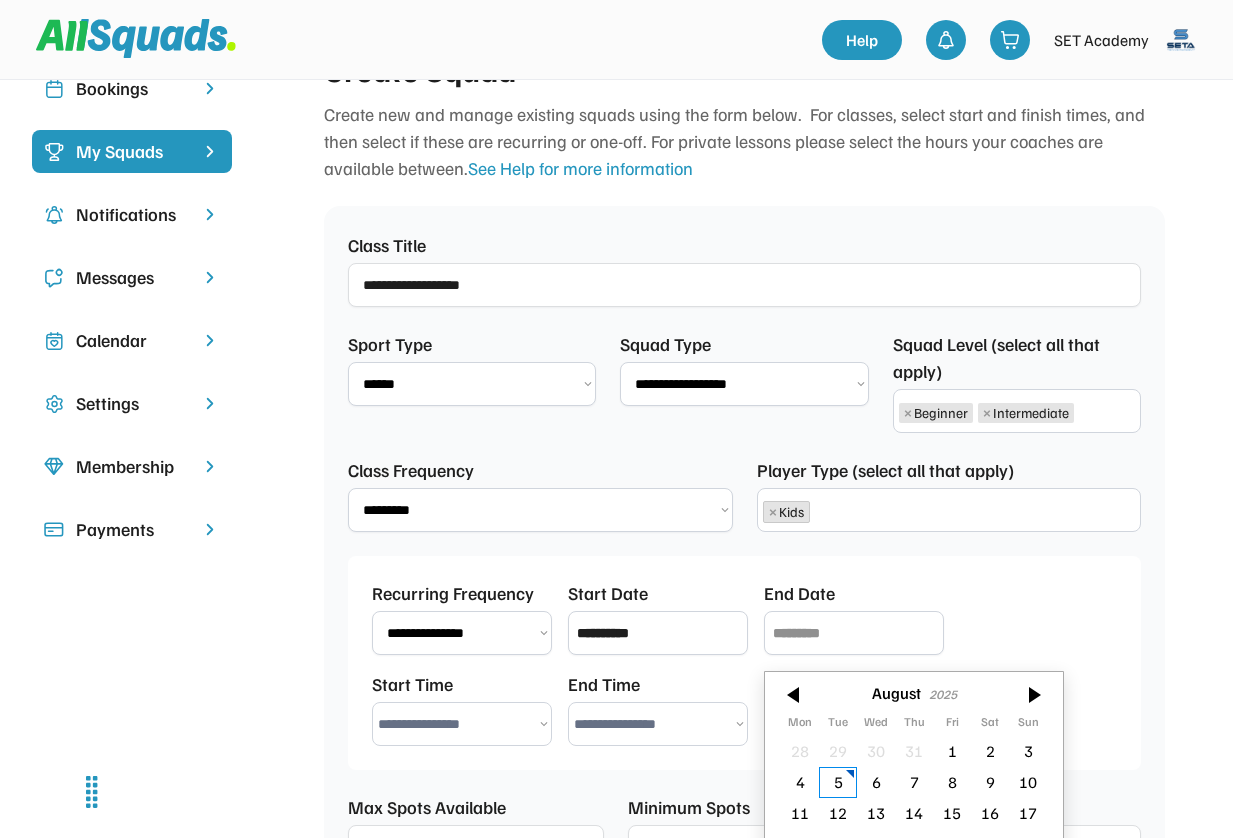 click at bounding box center [854, 633] 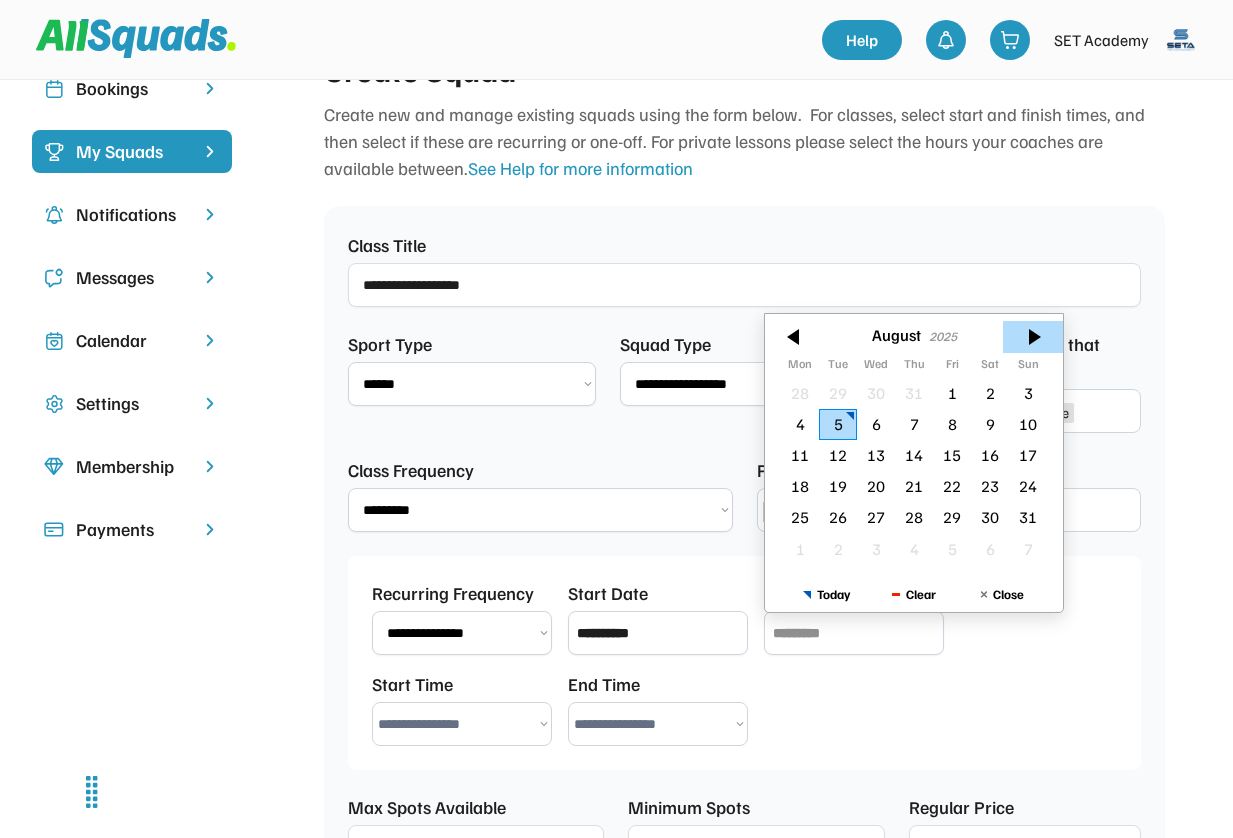 click at bounding box center (1033, 337) 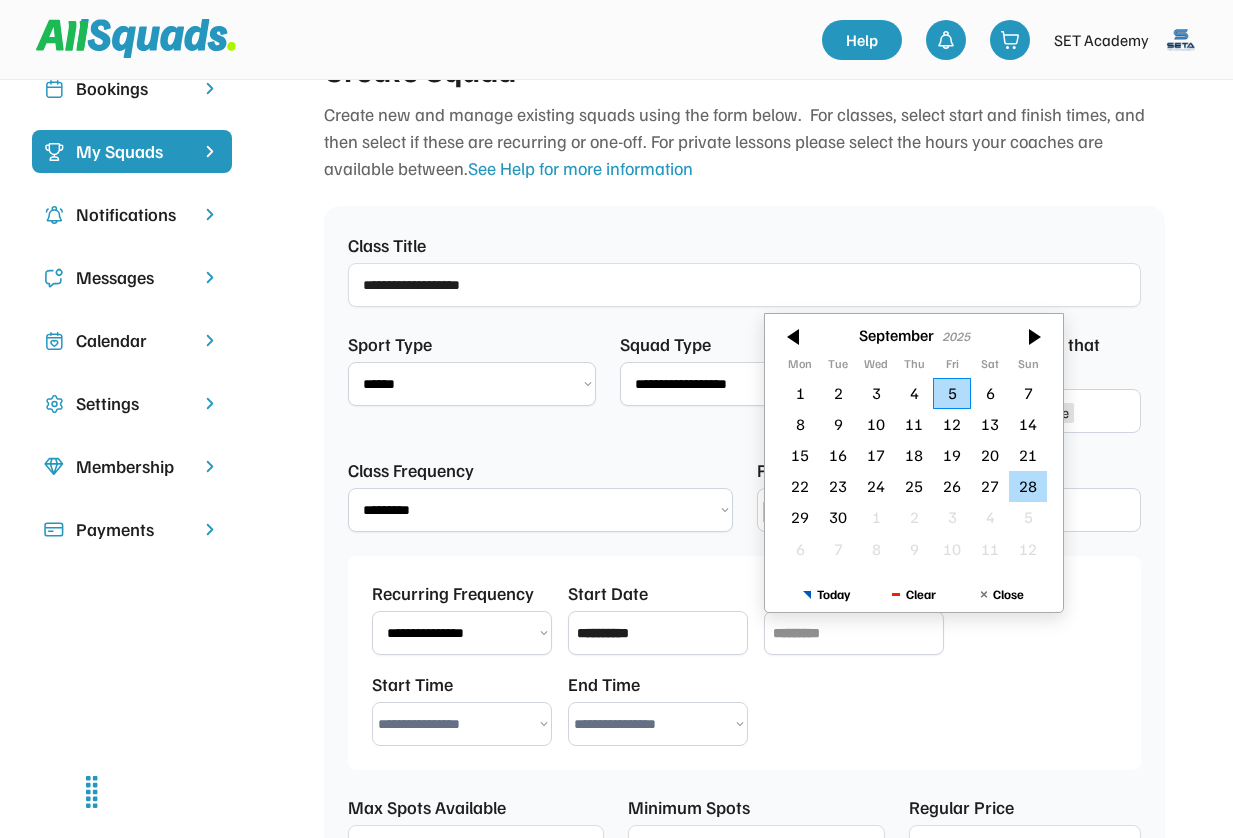 click on "28" at bounding box center (1028, 486) 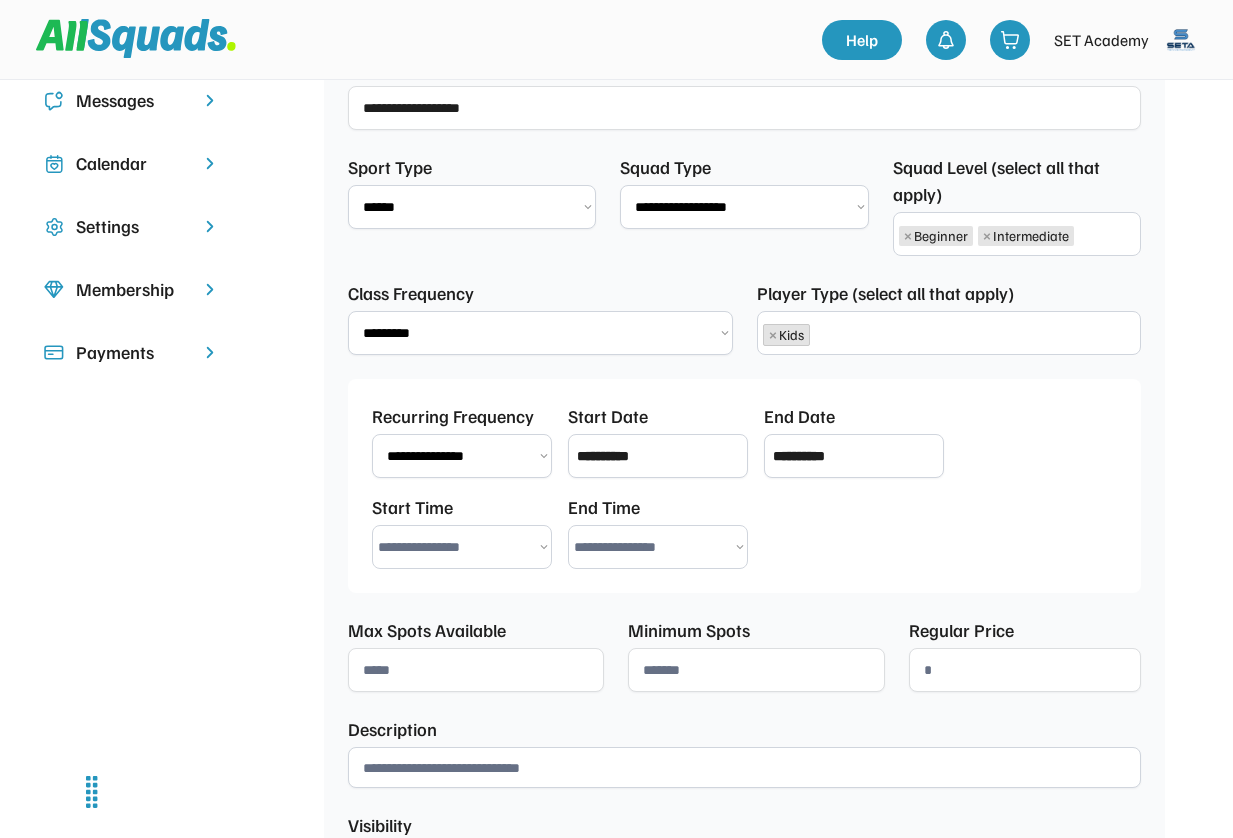scroll, scrollTop: 347, scrollLeft: 0, axis: vertical 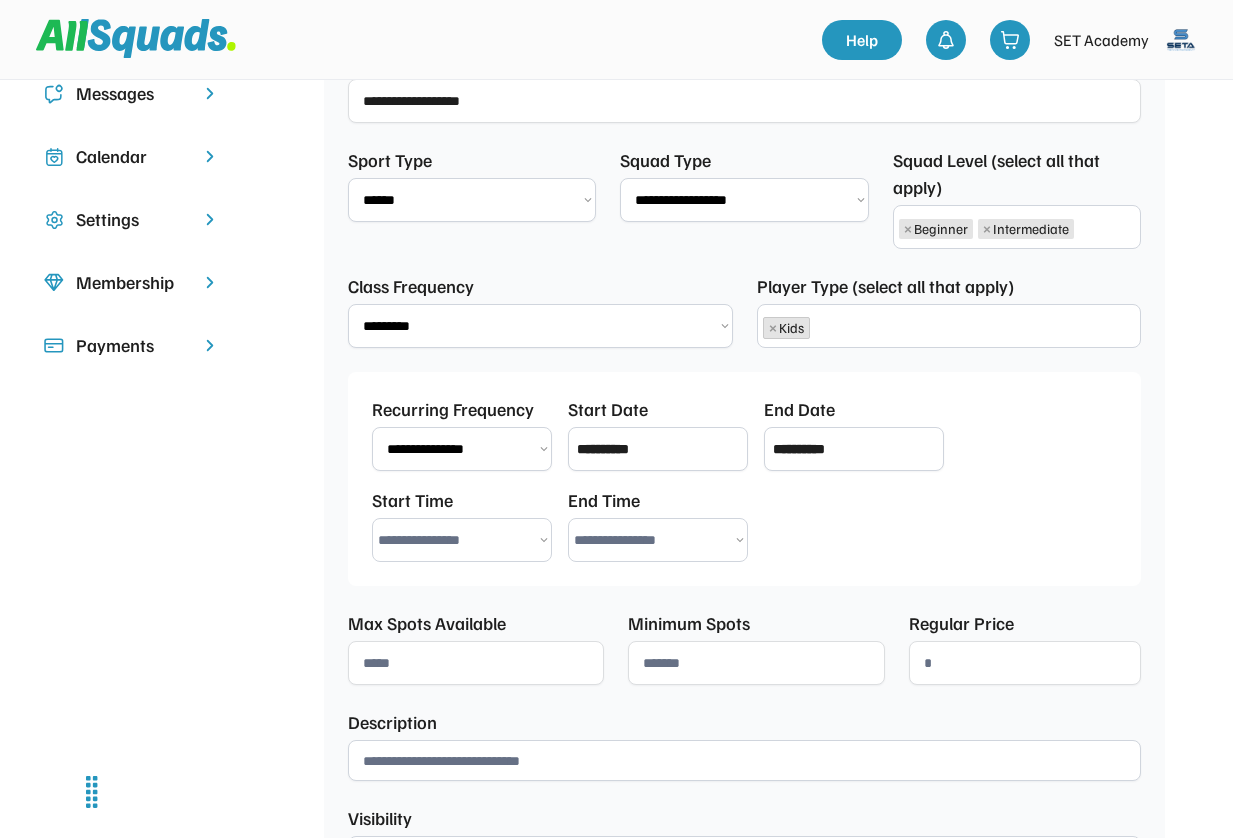 select on "********" 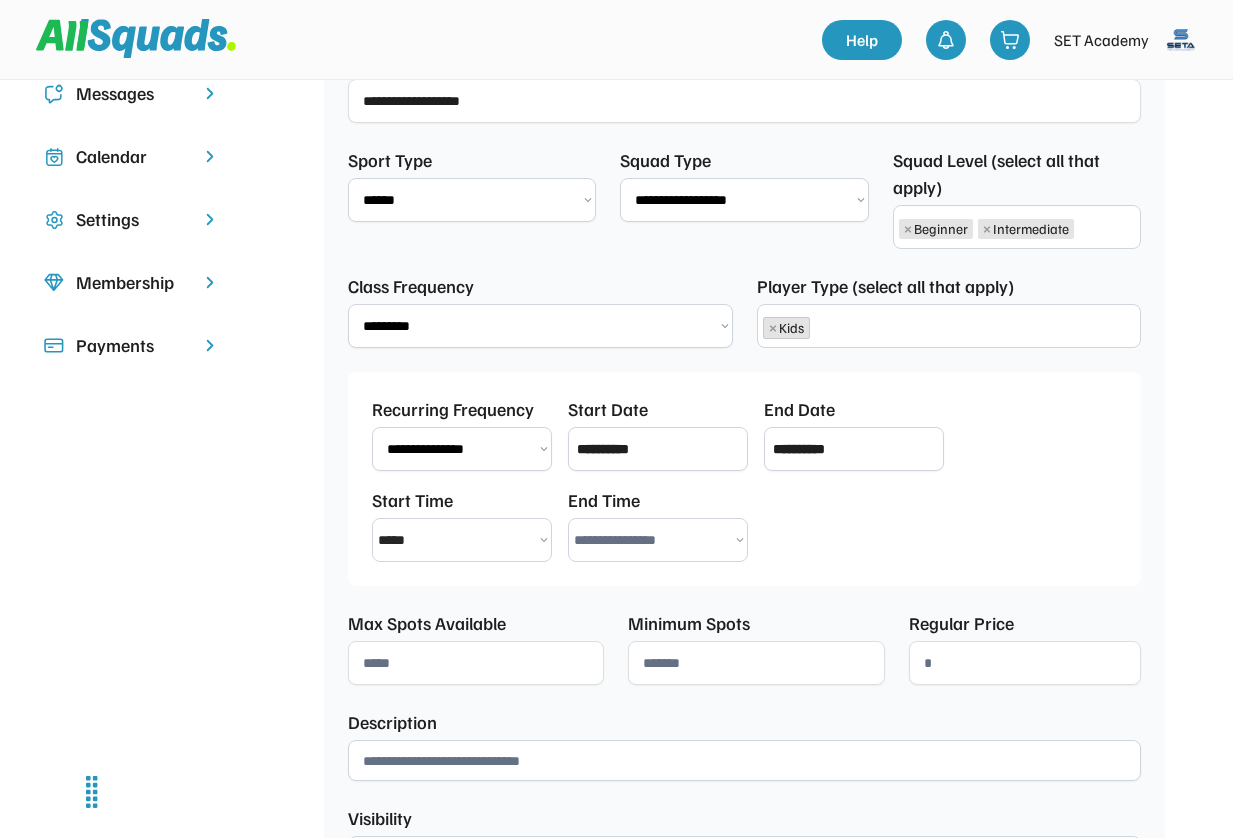 select on "********" 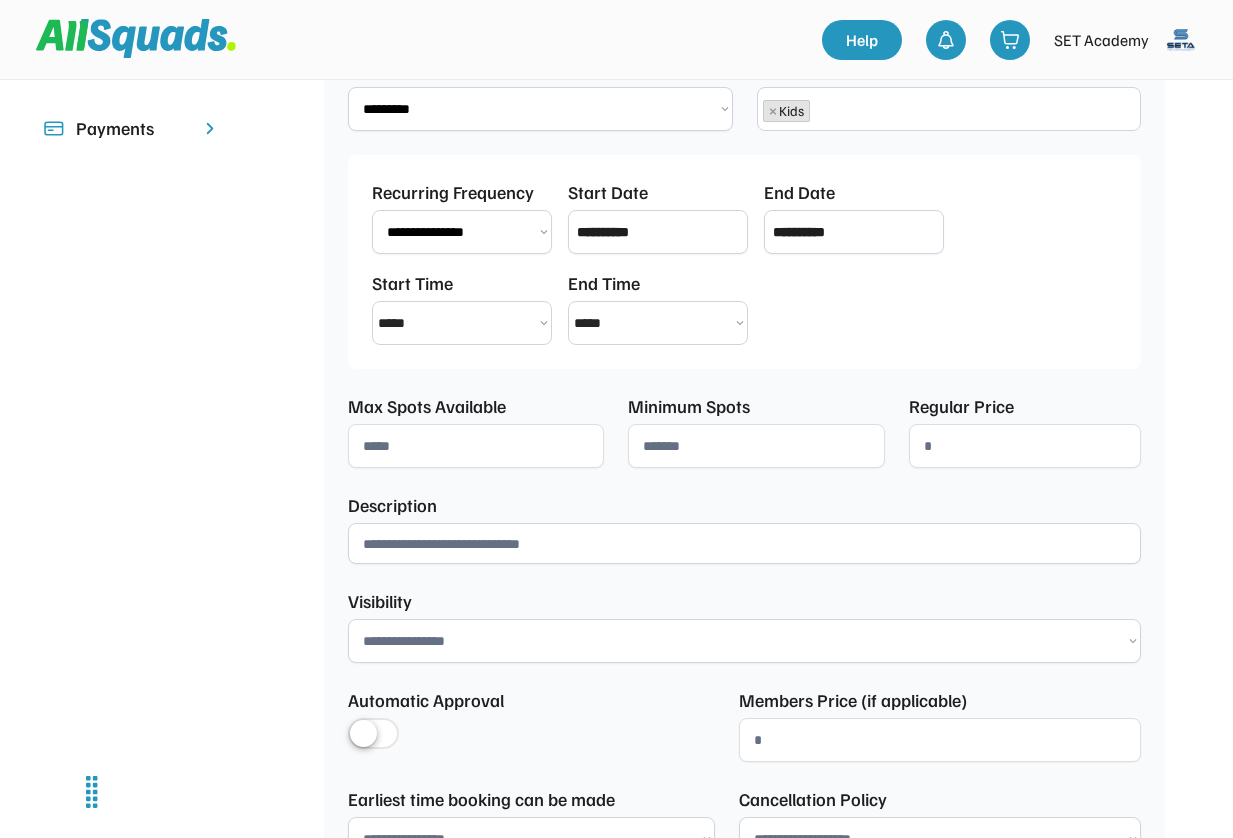 scroll, scrollTop: 636, scrollLeft: 0, axis: vertical 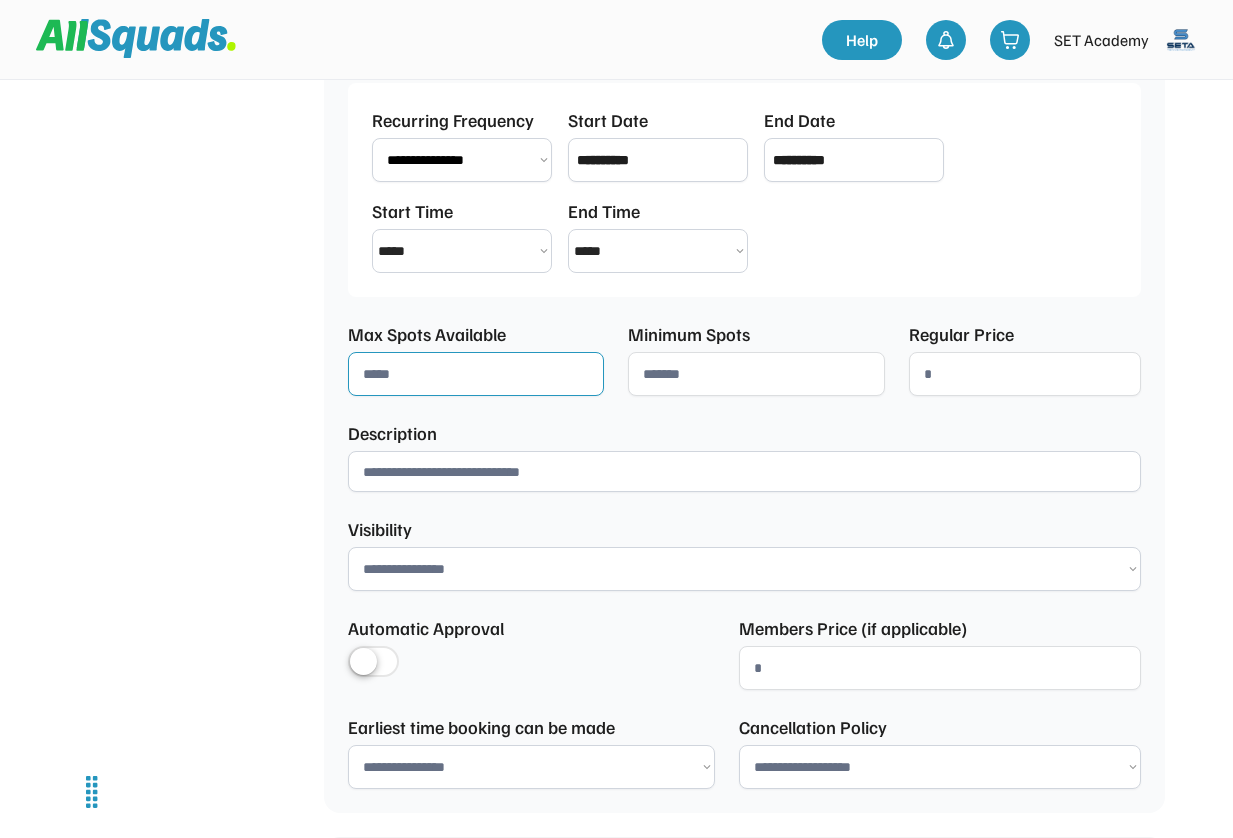 click at bounding box center (476, 374) 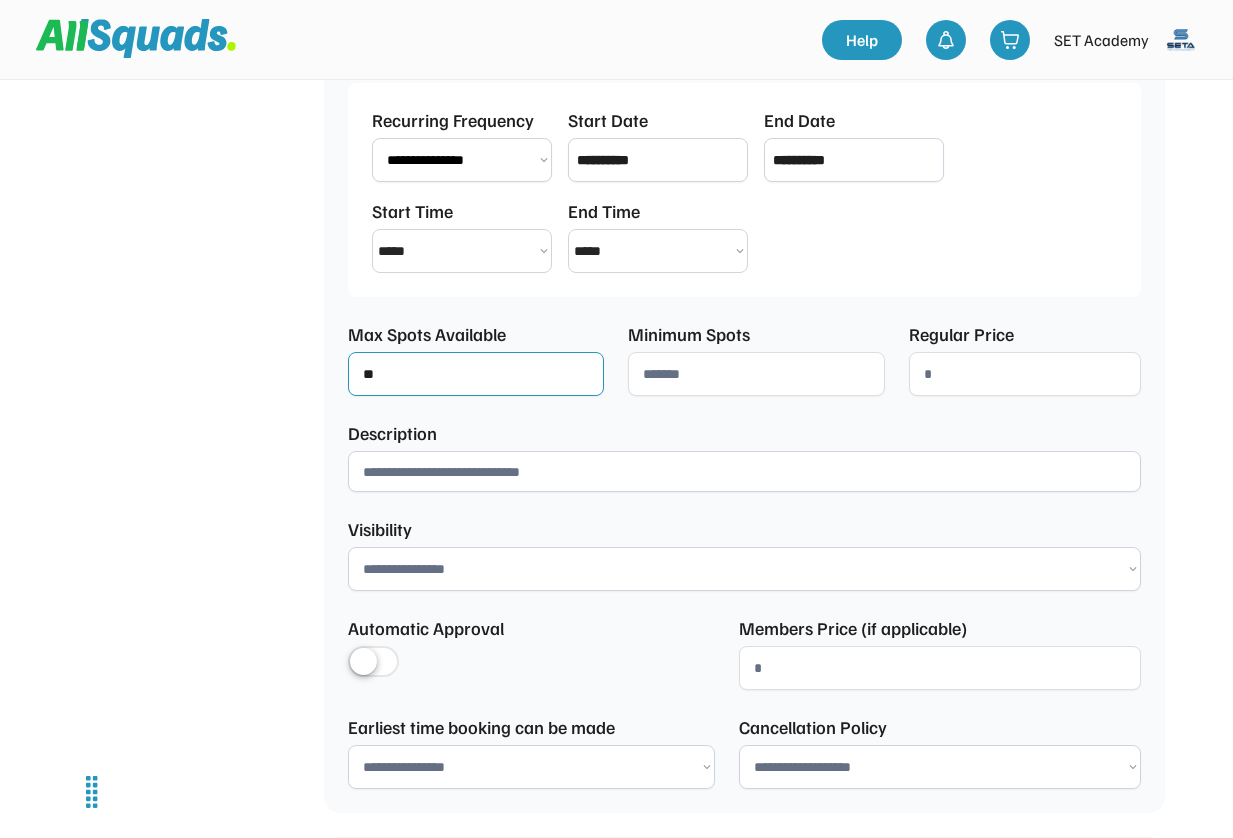 type on "**" 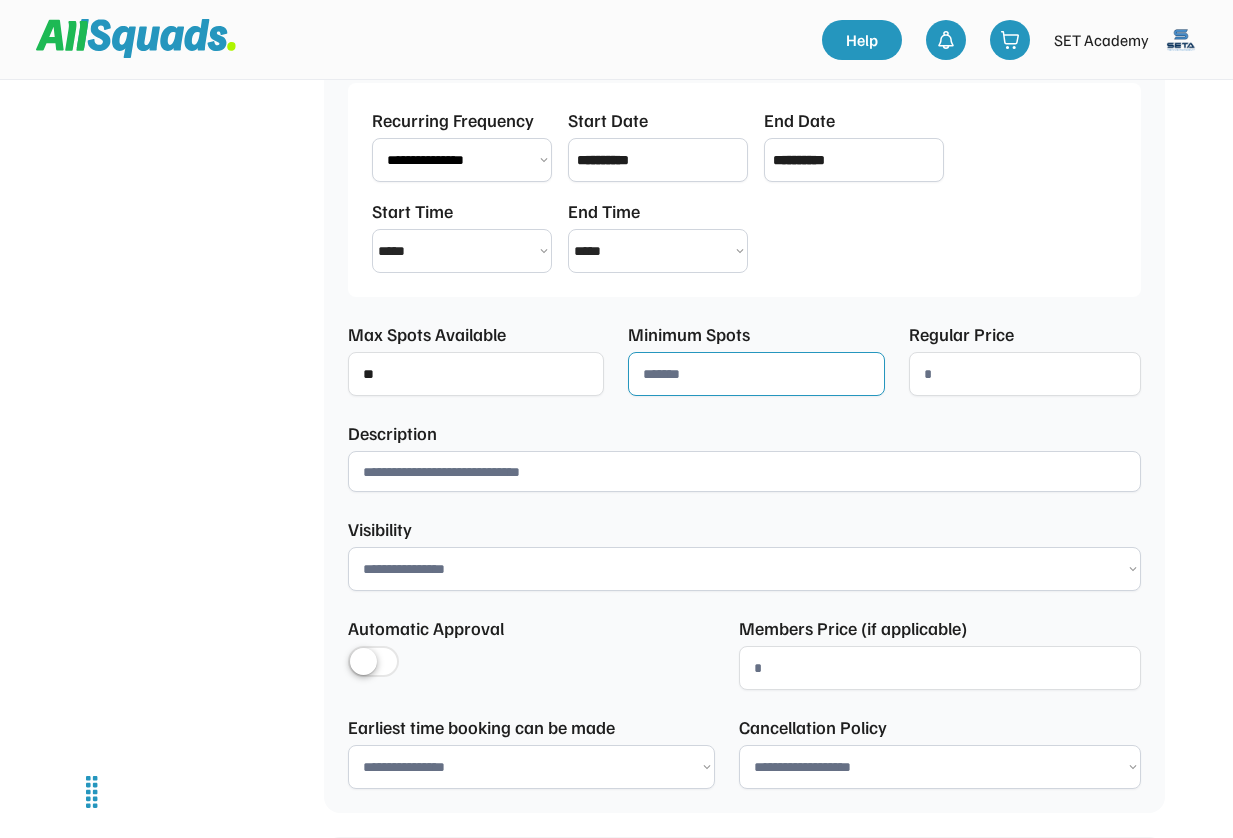 click at bounding box center [756, 374] 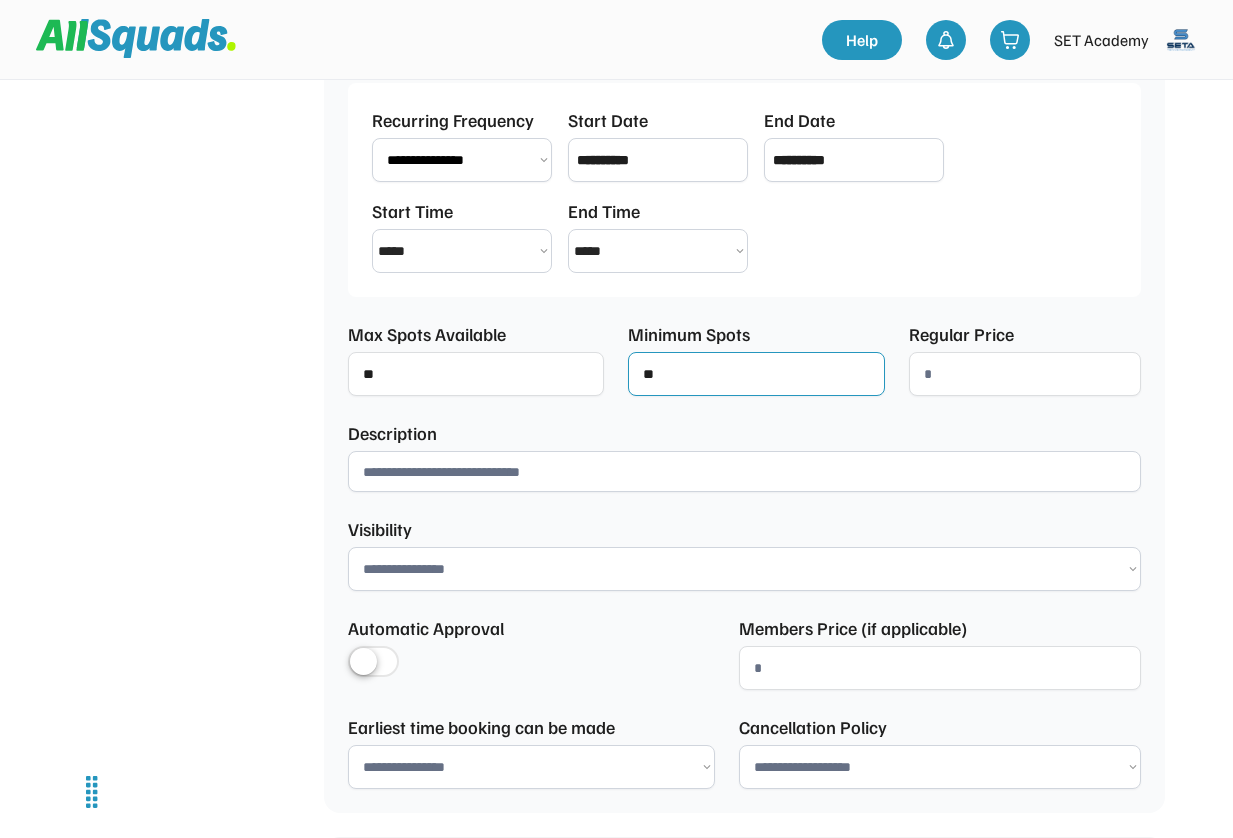 type on "**" 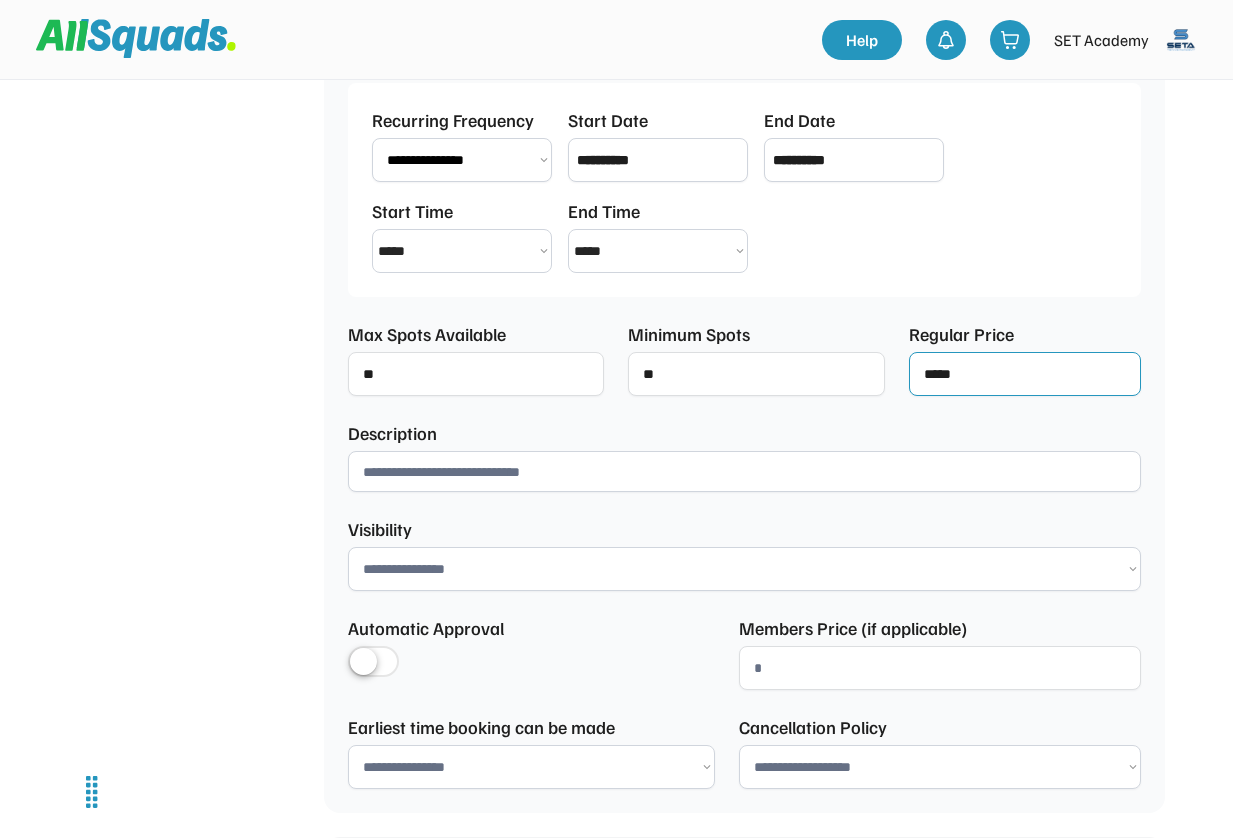 type on "******" 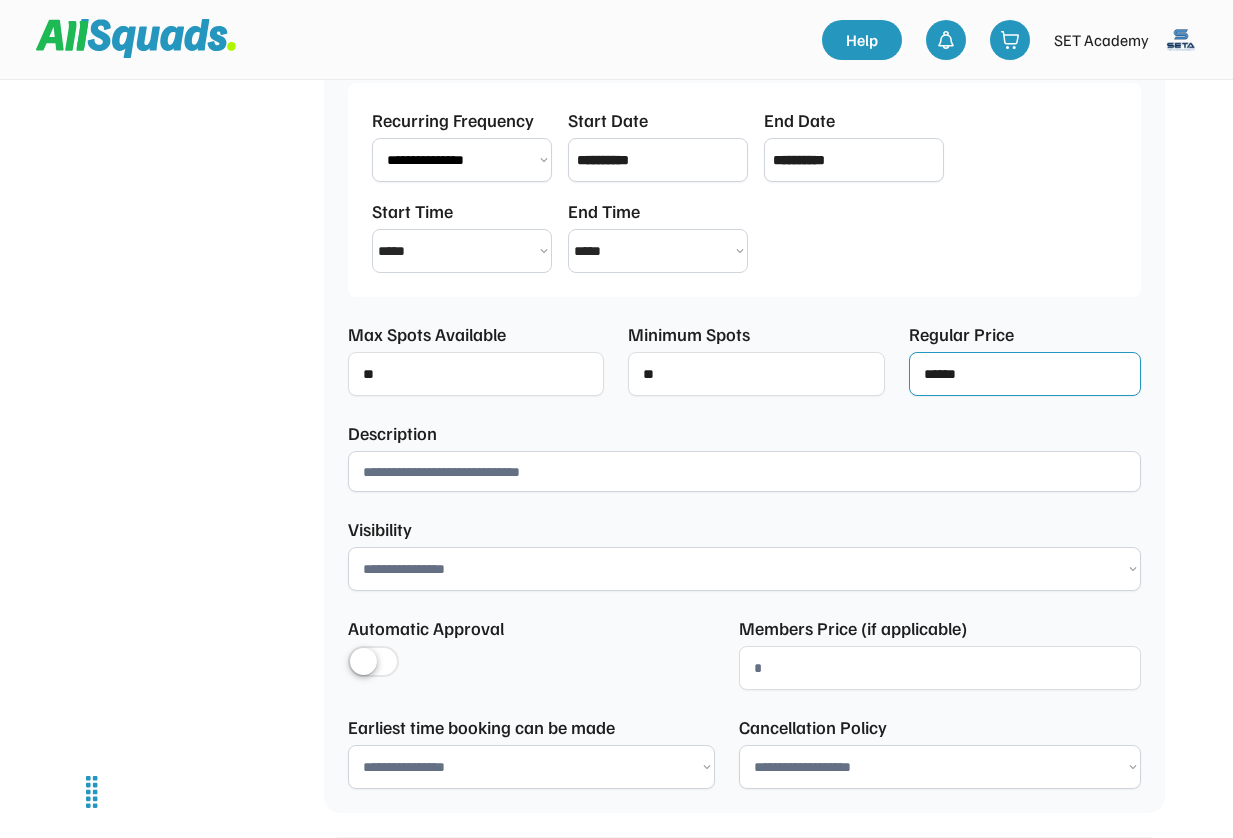click at bounding box center (744, 471) 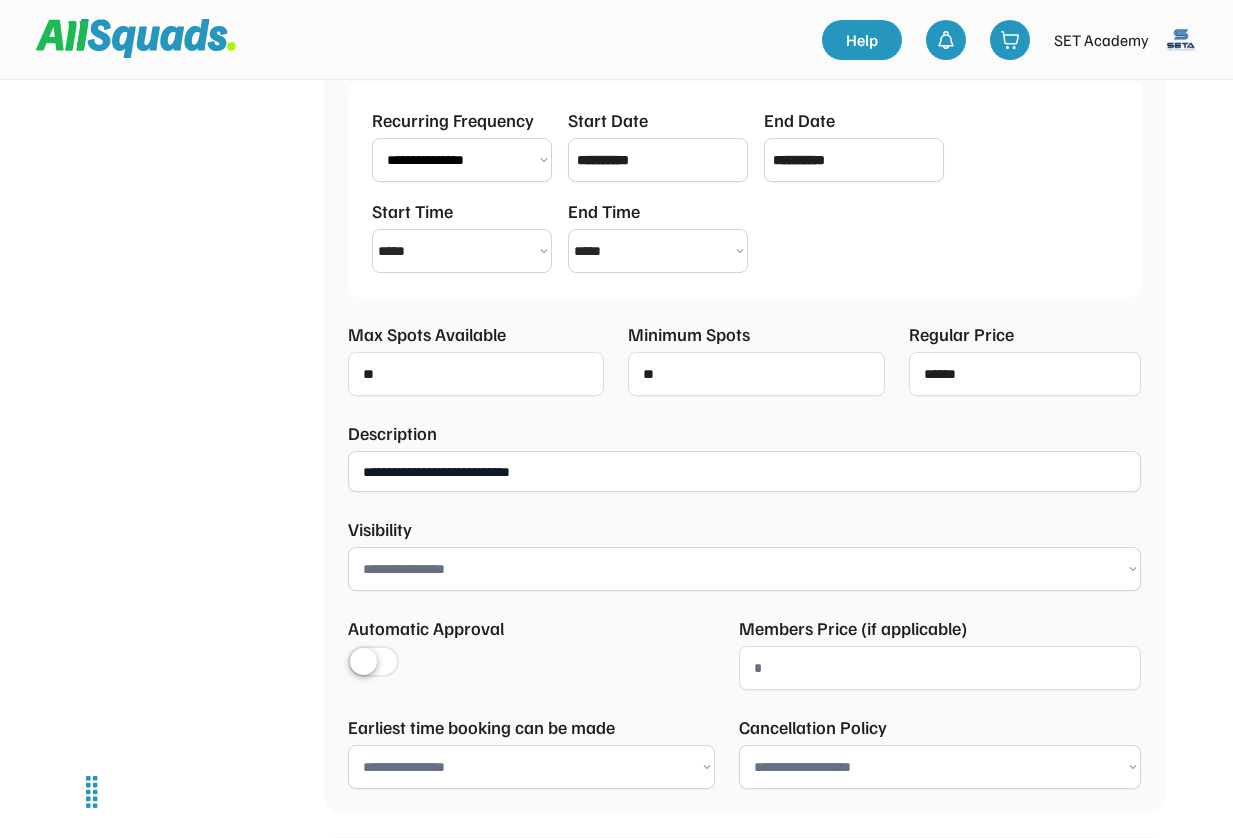 type on "**********" 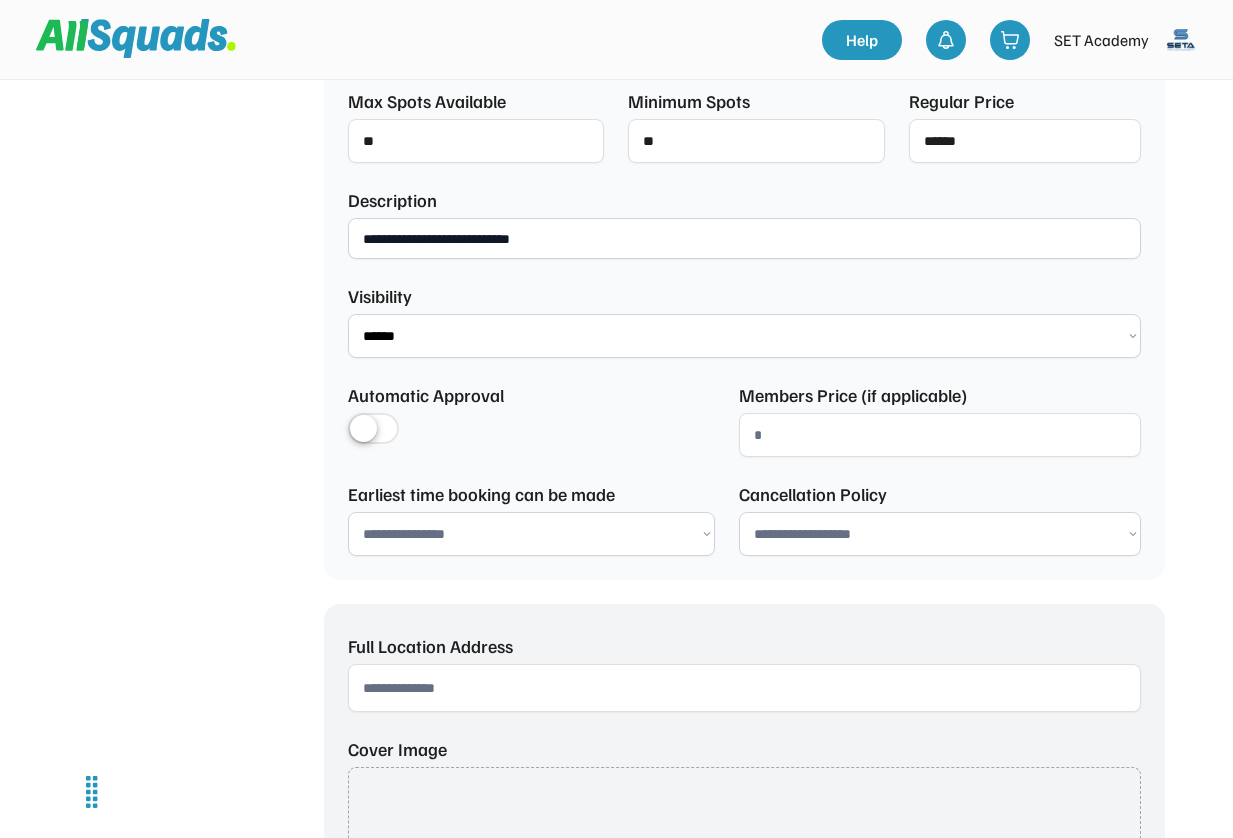 scroll, scrollTop: 874, scrollLeft: 0, axis: vertical 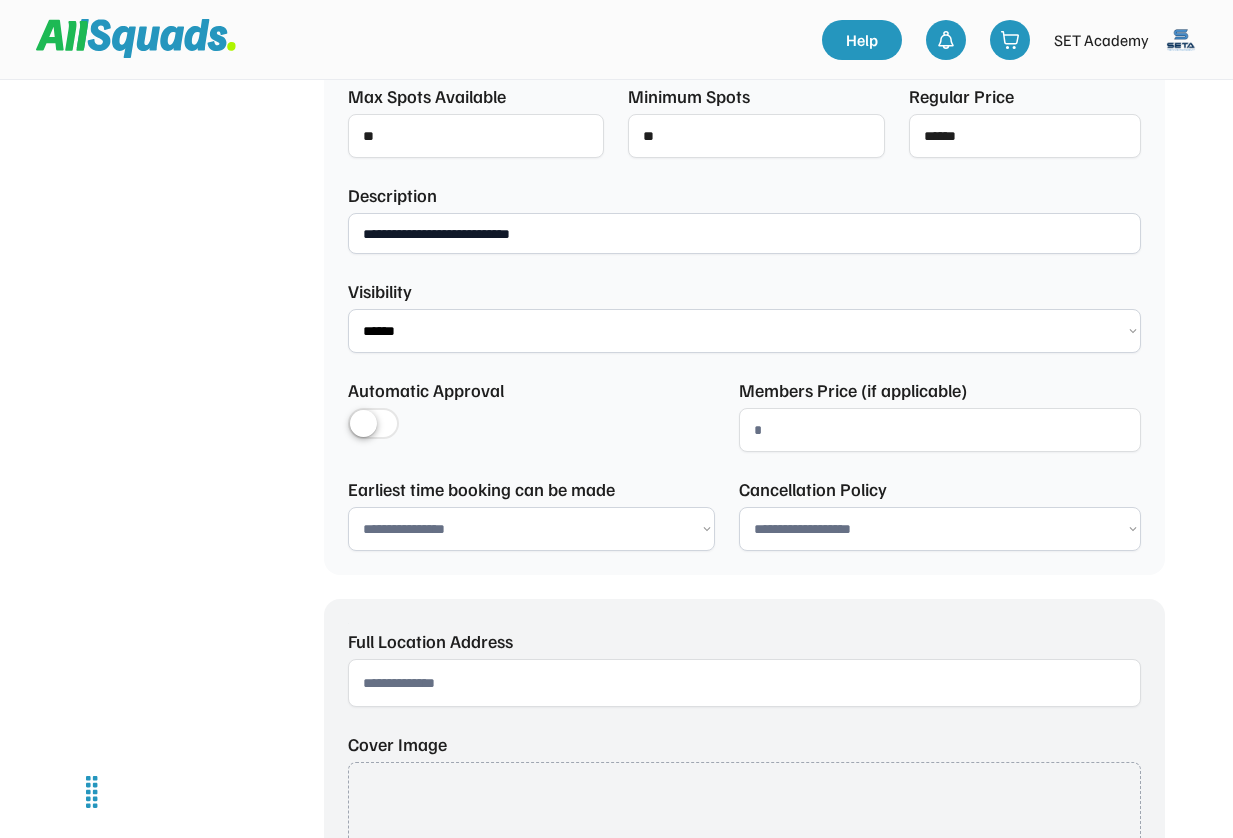 select on "********" 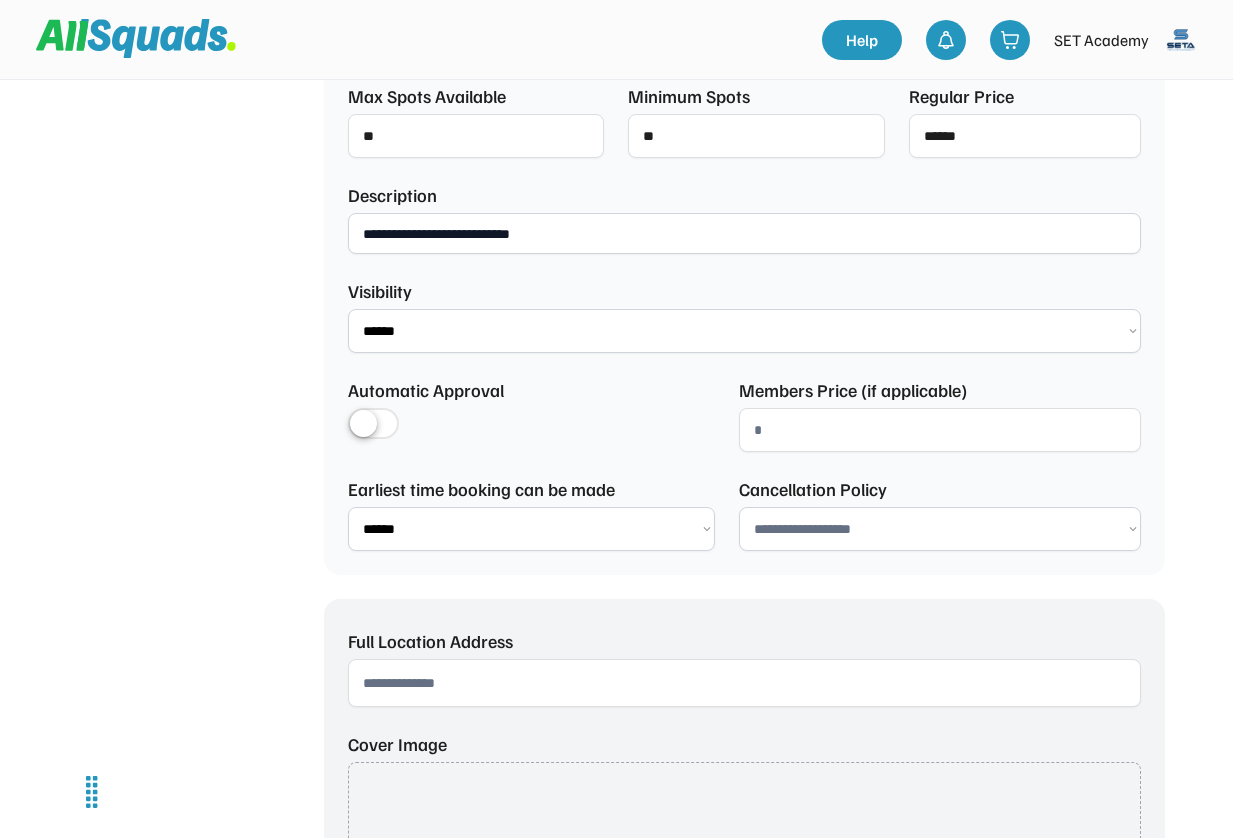 select on "**********" 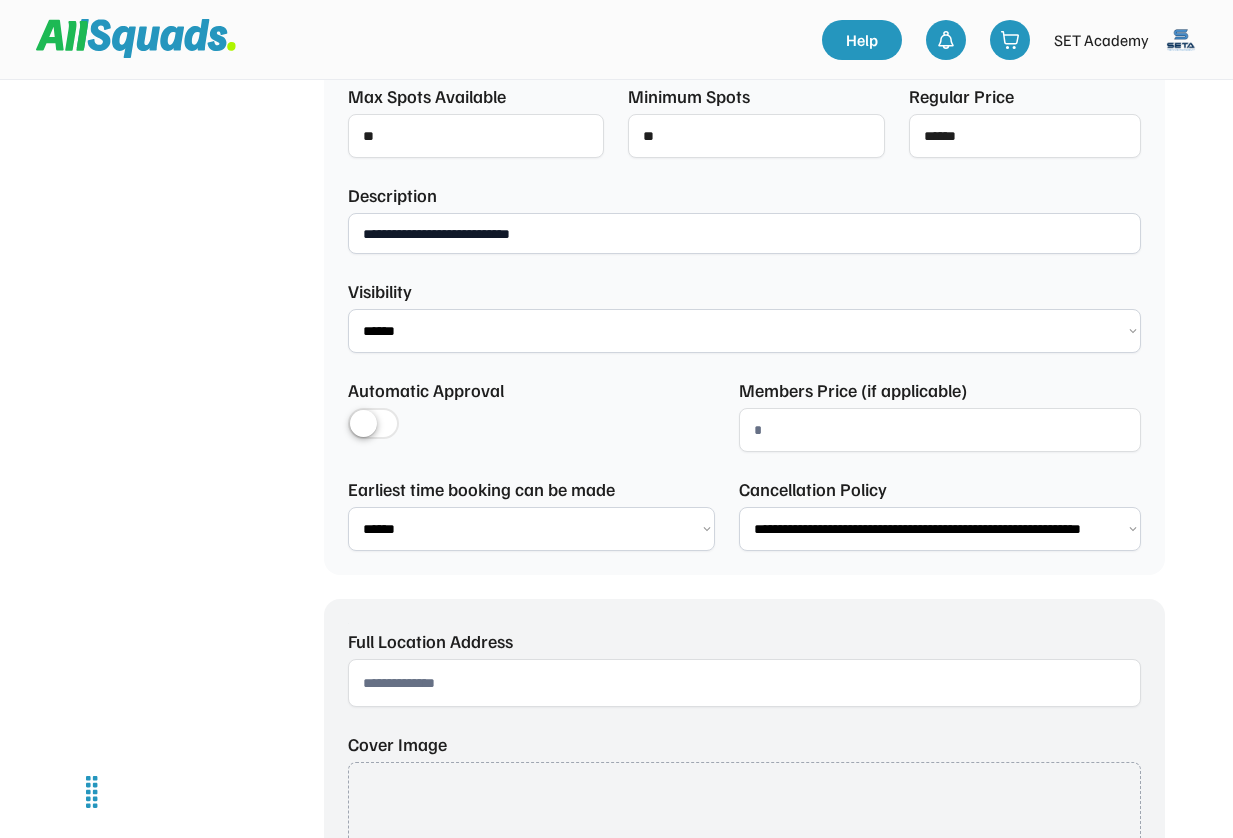 click at bounding box center [744, 683] 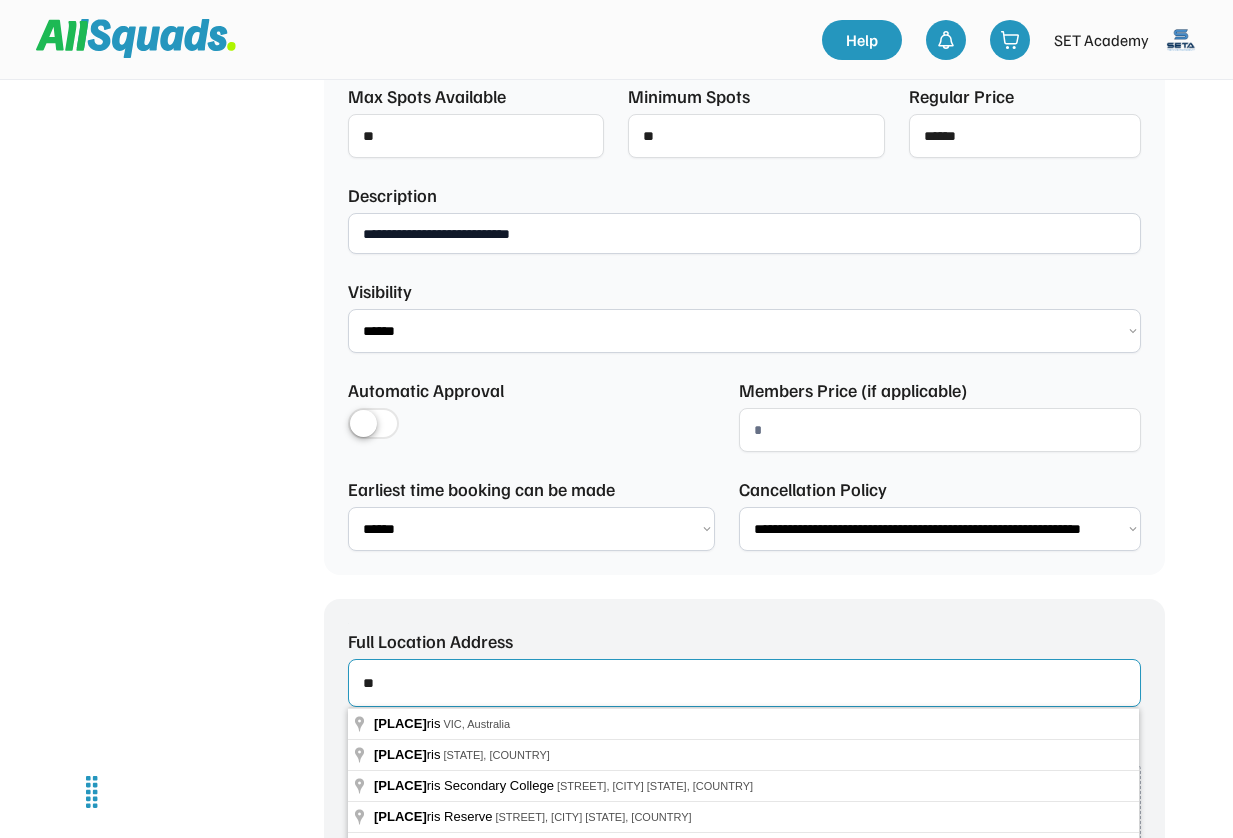 type on "*" 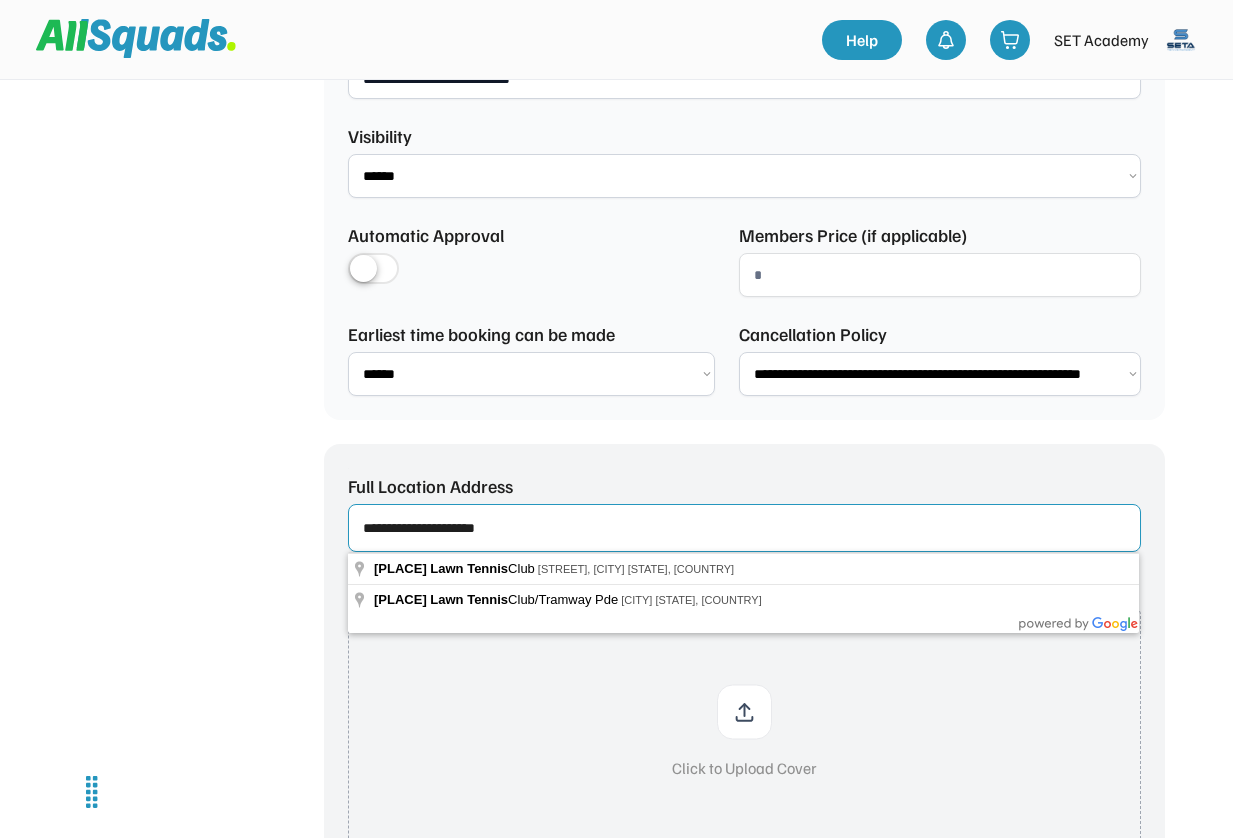 scroll, scrollTop: 1030, scrollLeft: 0, axis: vertical 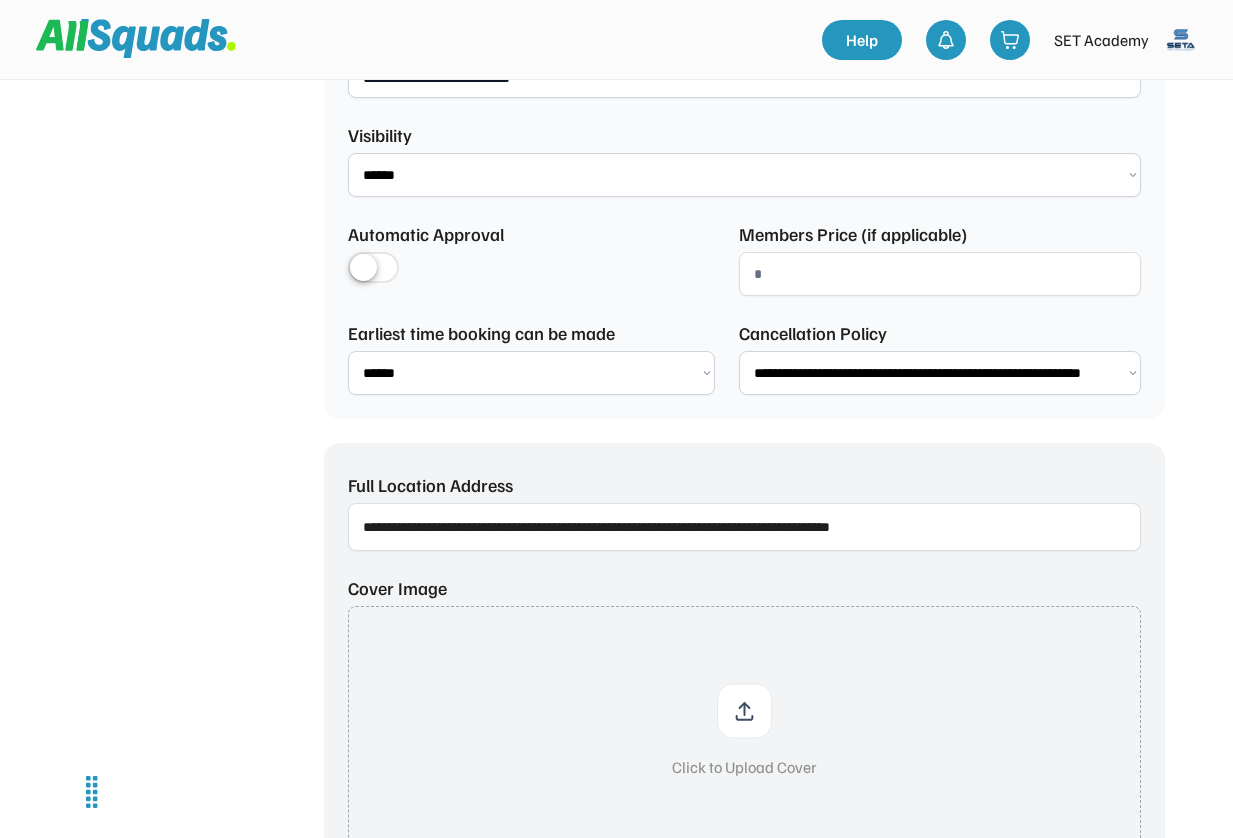 click at bounding box center [744, 527] 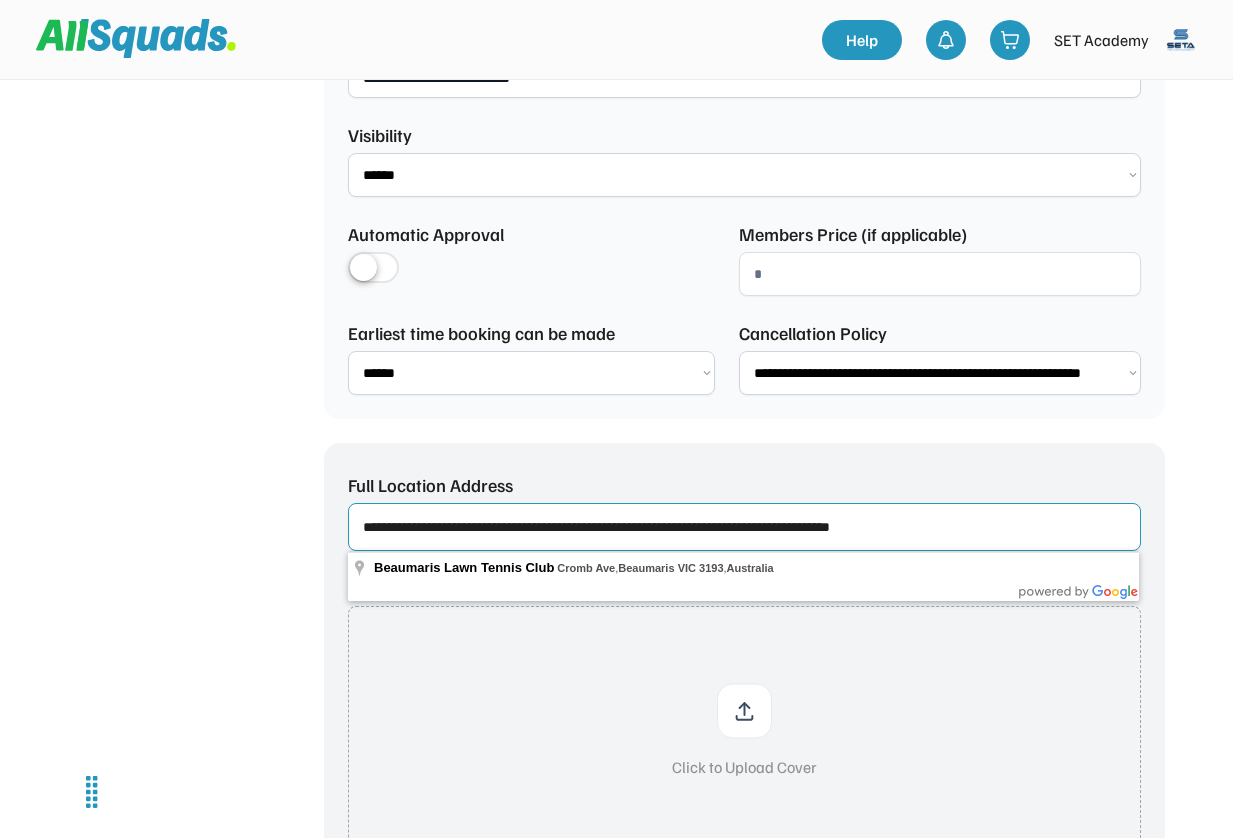 drag, startPoint x: 540, startPoint y: 529, endPoint x: 700, endPoint y: 532, distance: 160.02812 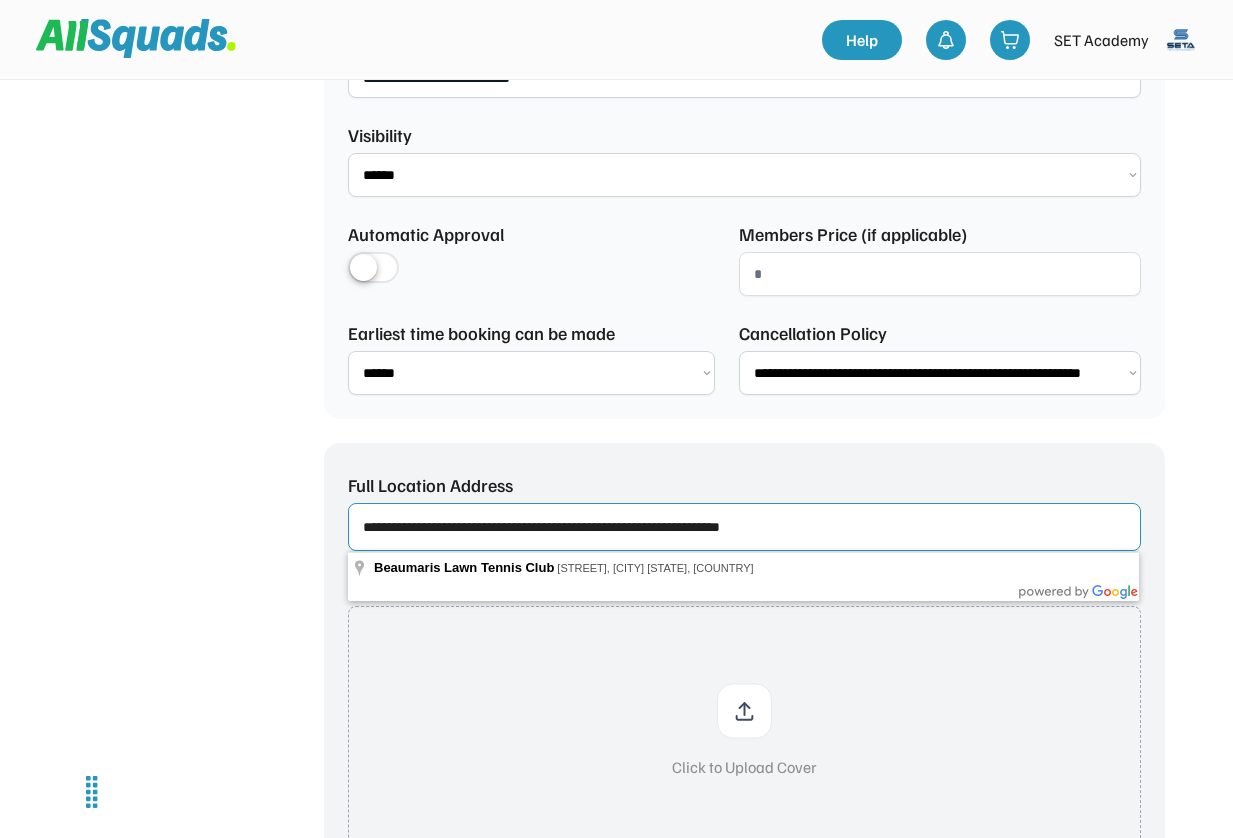 click at bounding box center (744, 527) 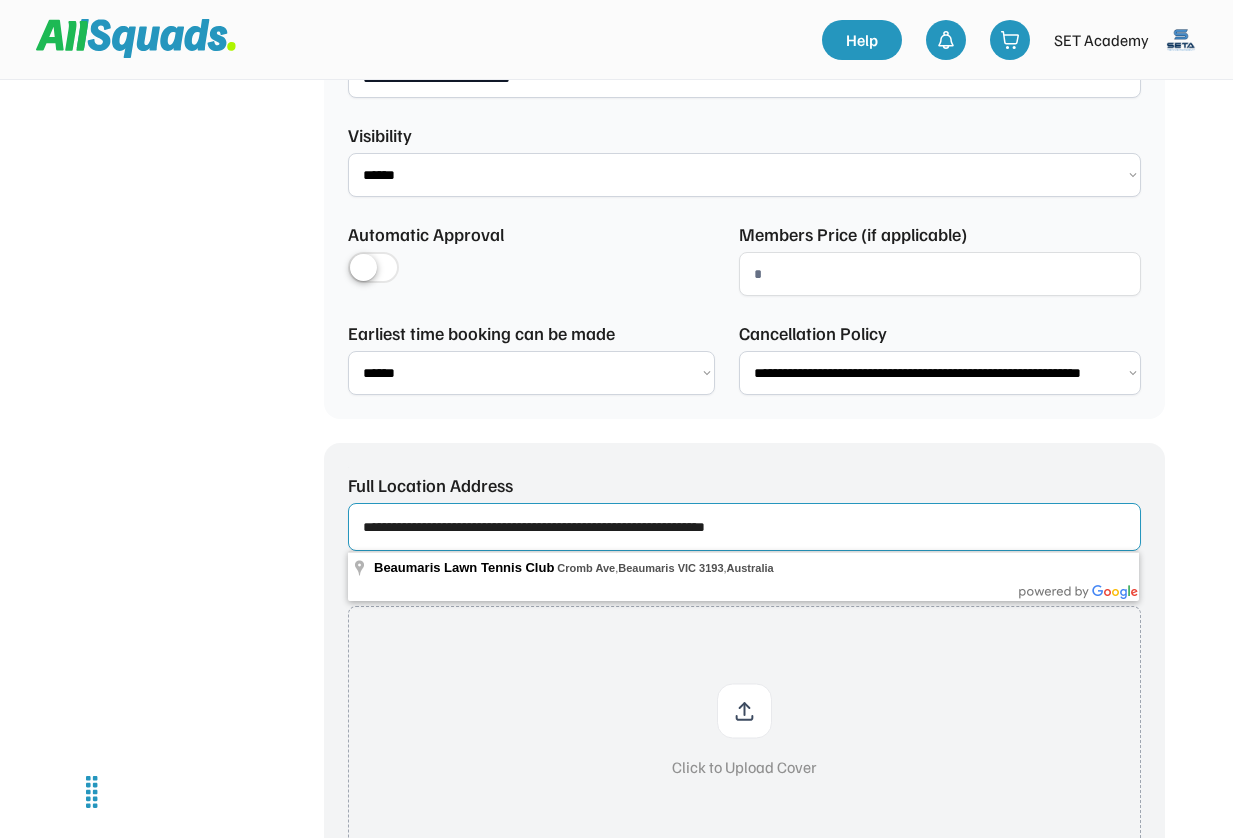 click at bounding box center (744, 527) 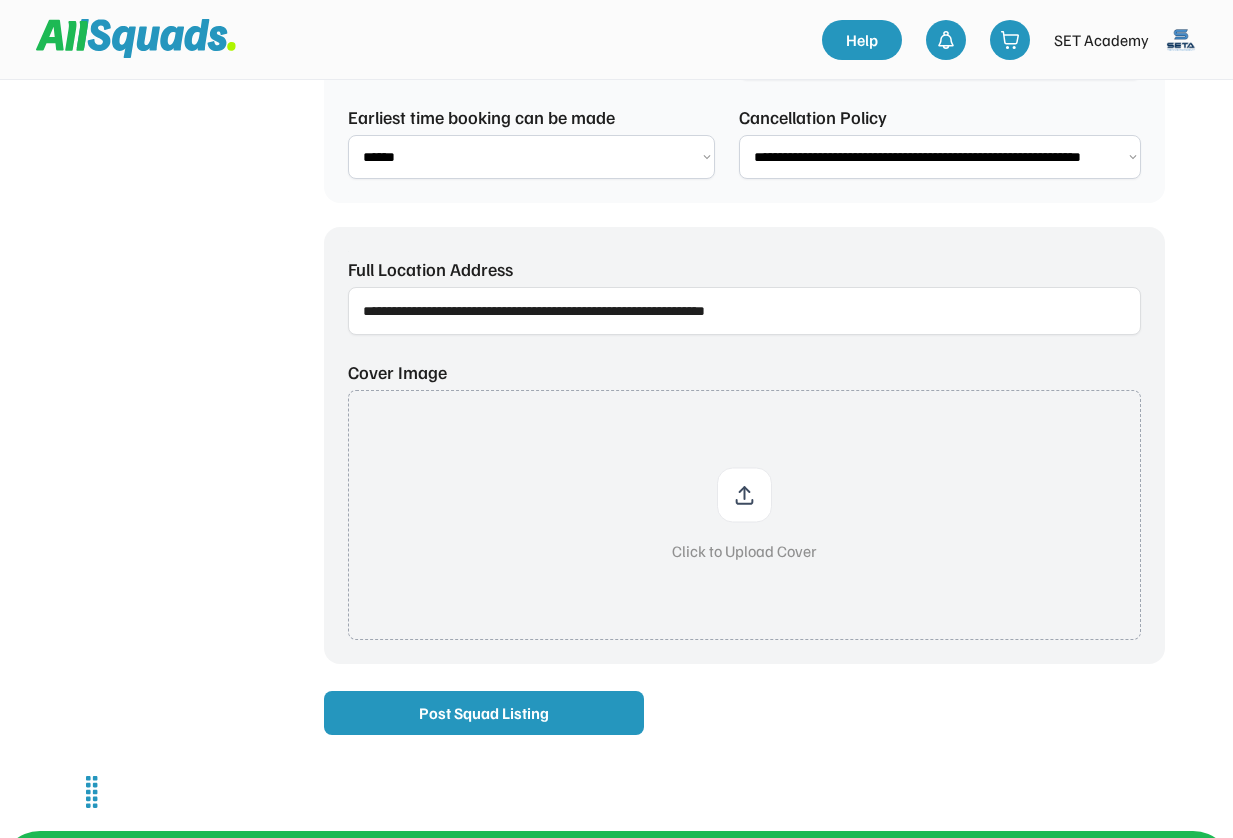 scroll, scrollTop: 1248, scrollLeft: 0, axis: vertical 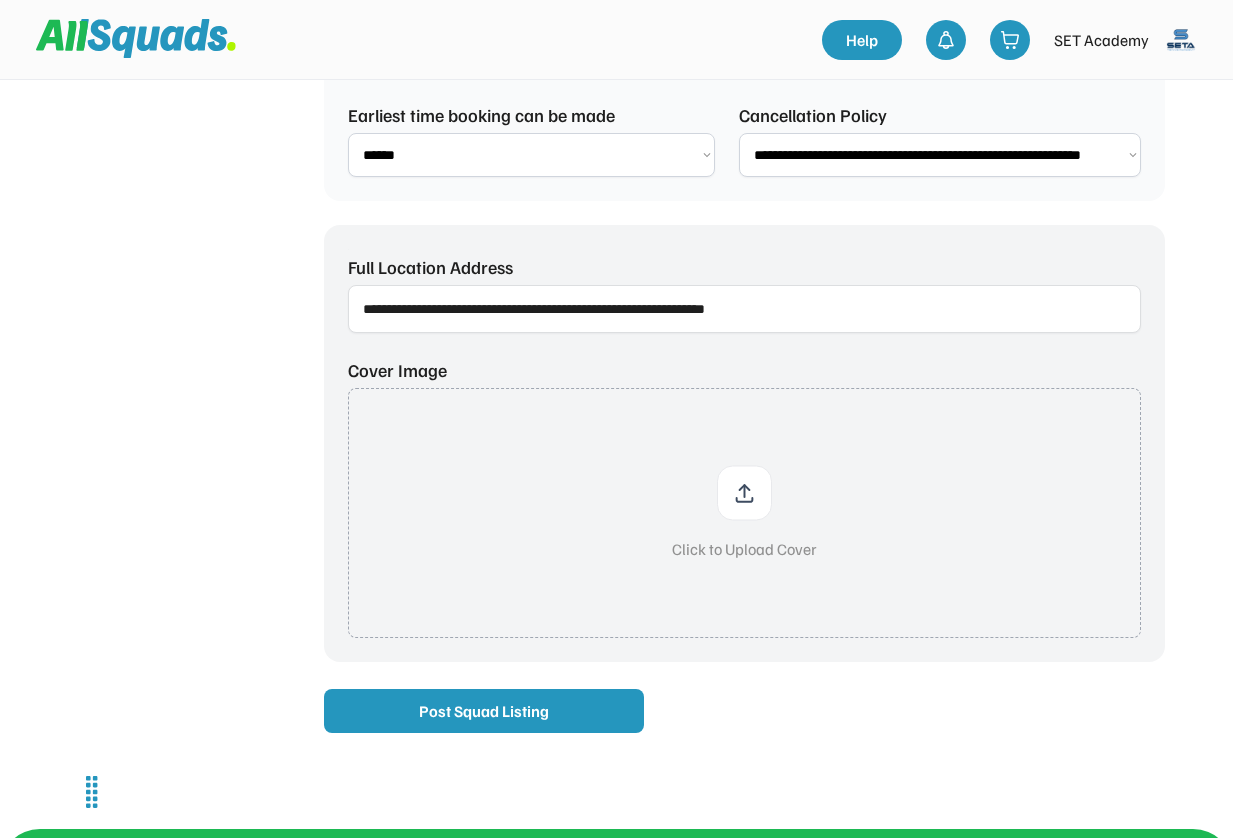 click at bounding box center [744, 513] 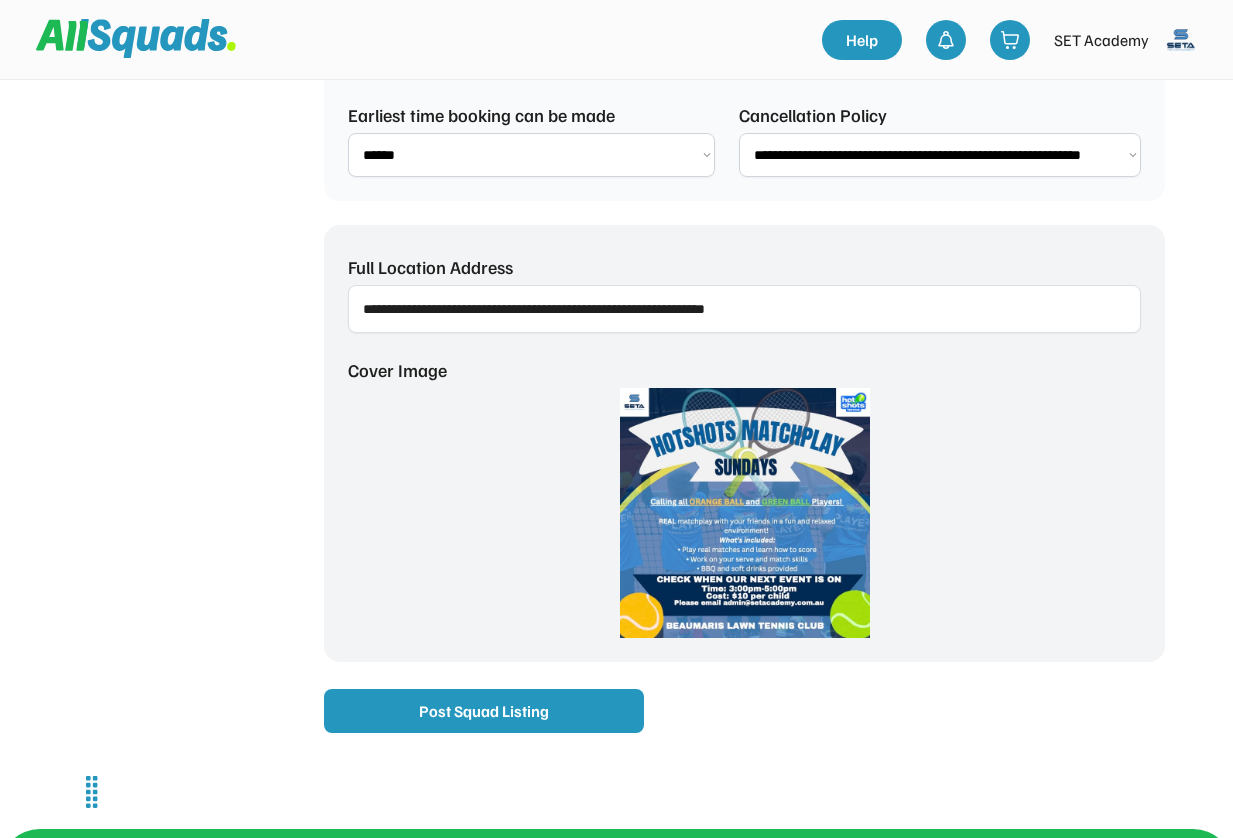 click at bounding box center [744, 309] 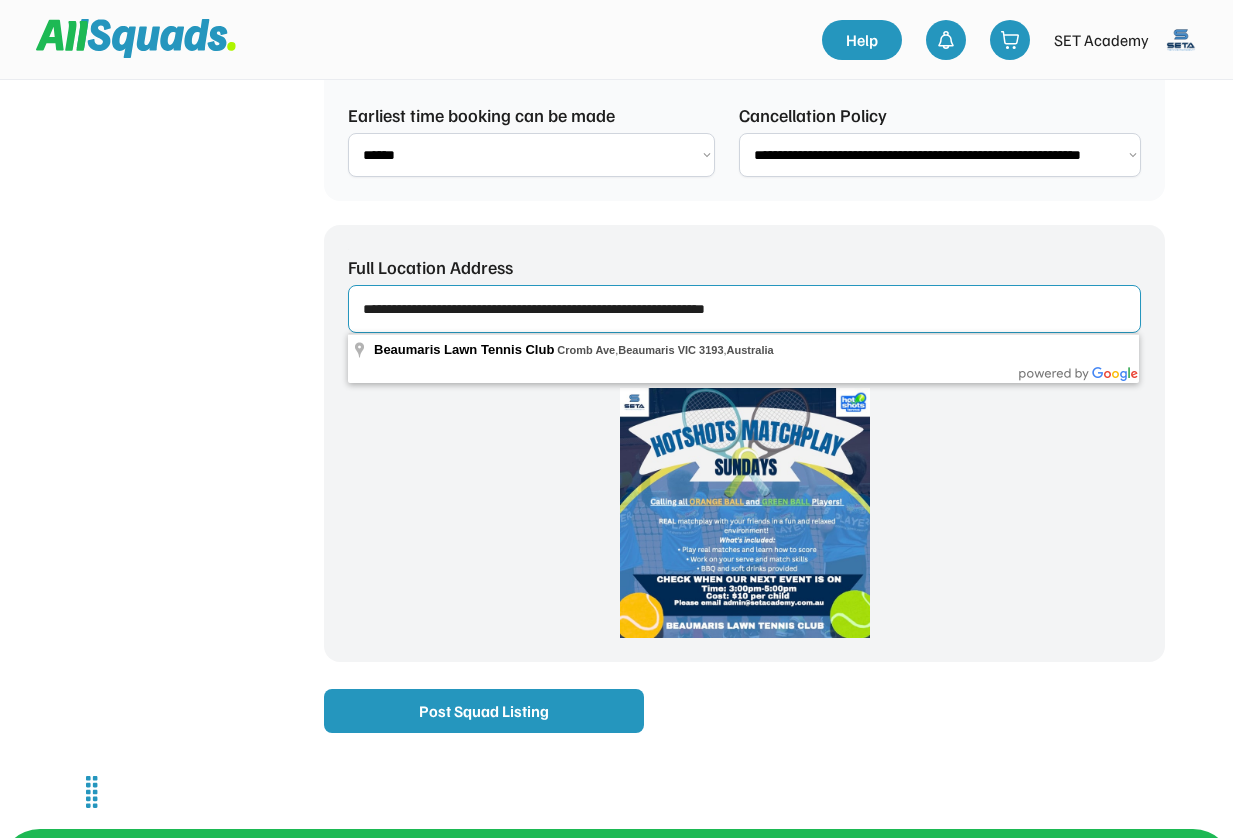 click at bounding box center (744, 309) 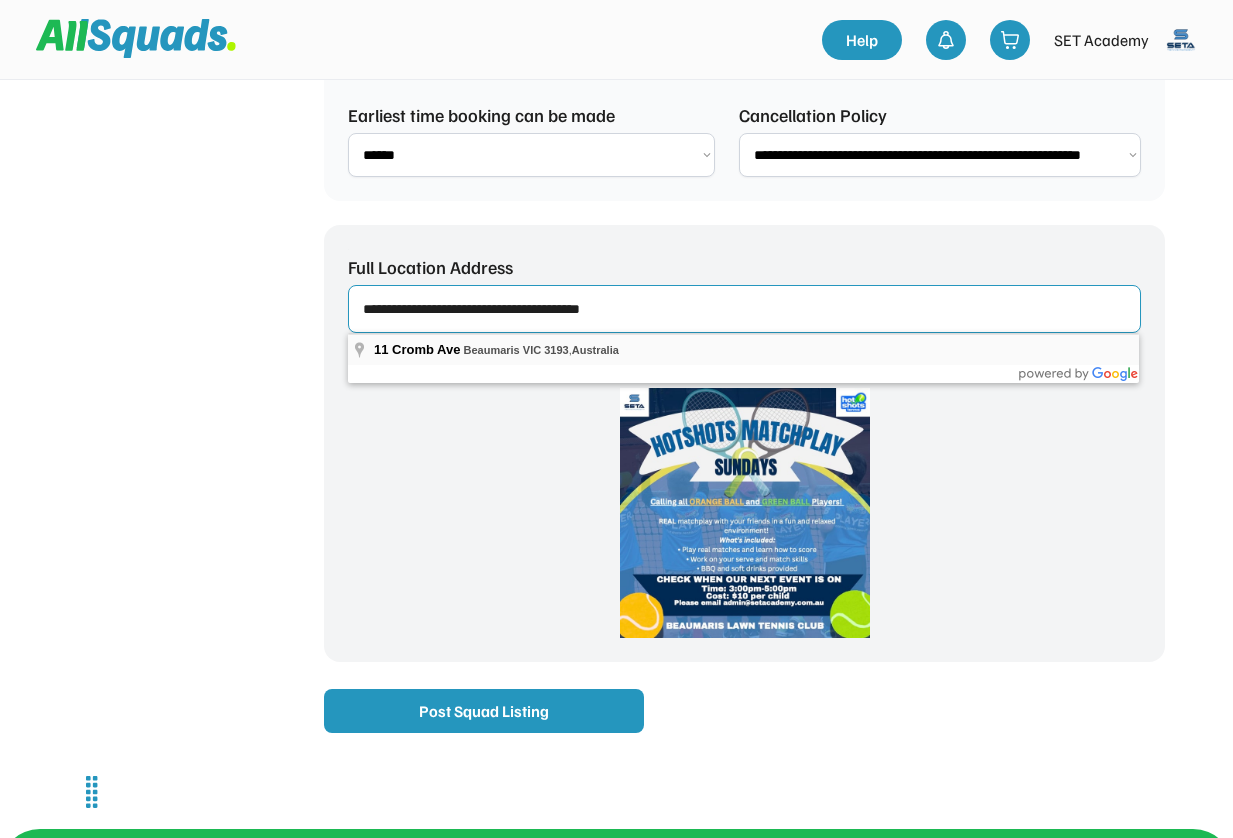 type on "**********" 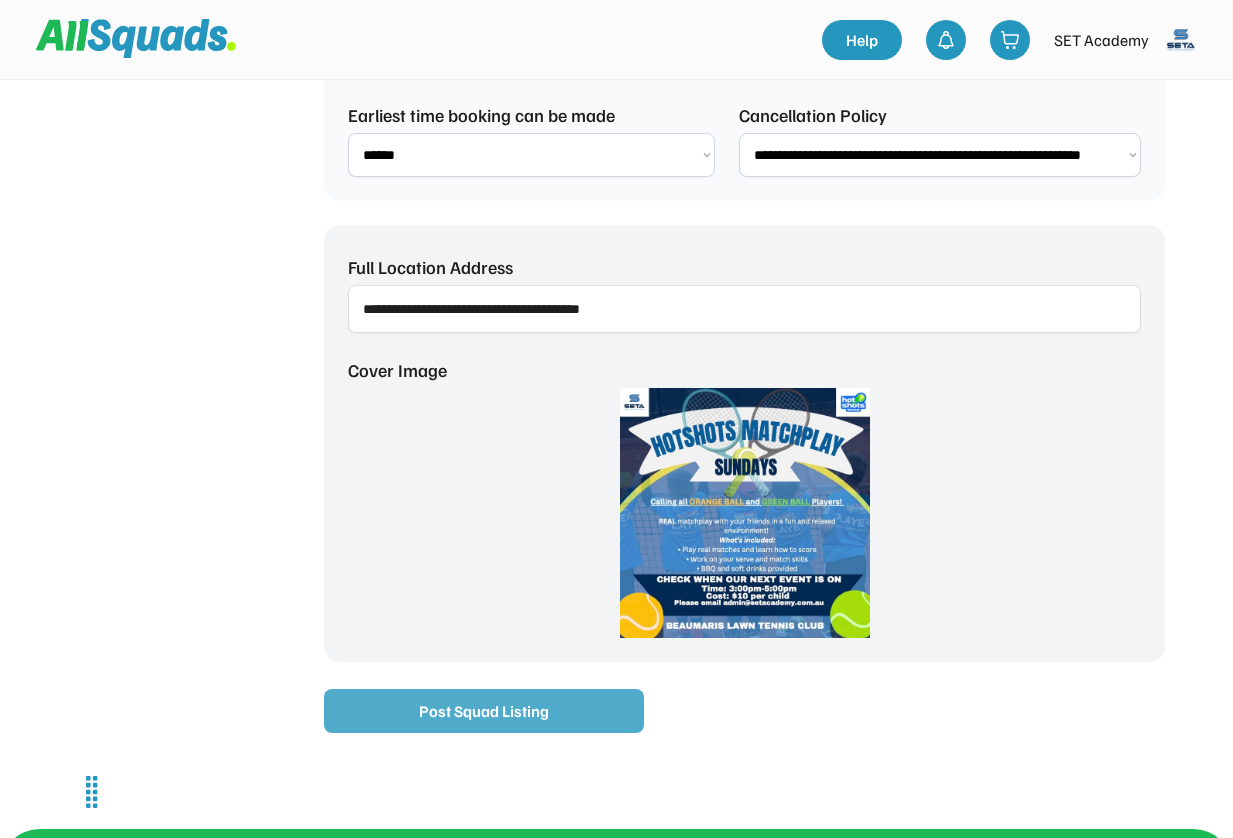 click on "Post Squad Listing" at bounding box center [484, 711] 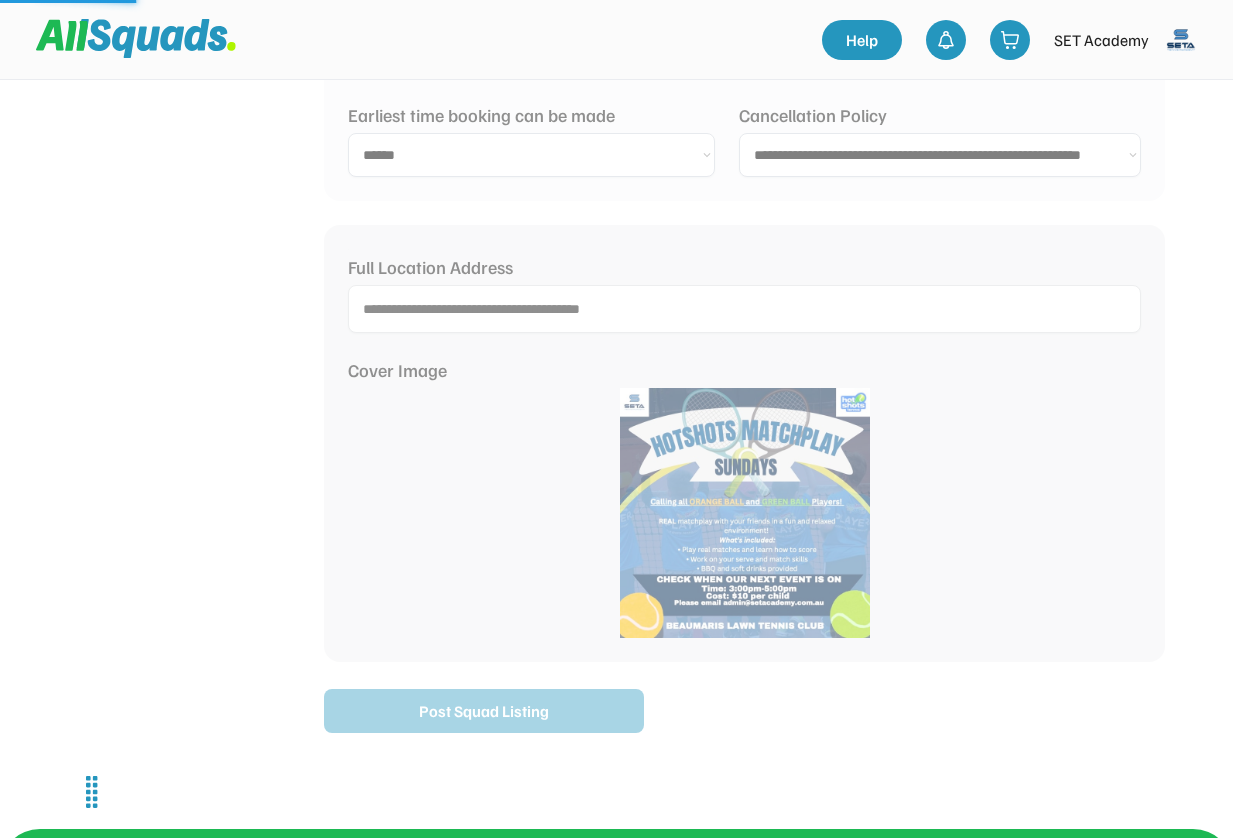 type 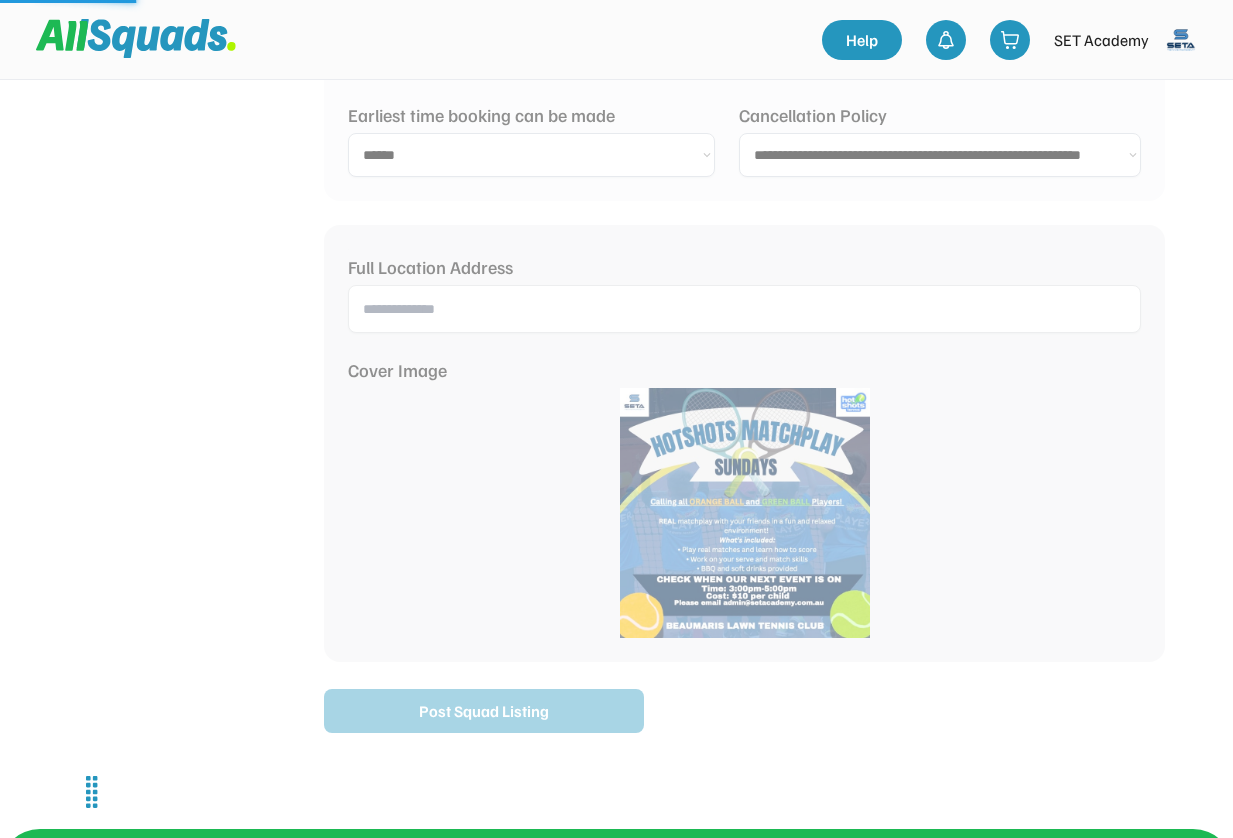 select on "**********" 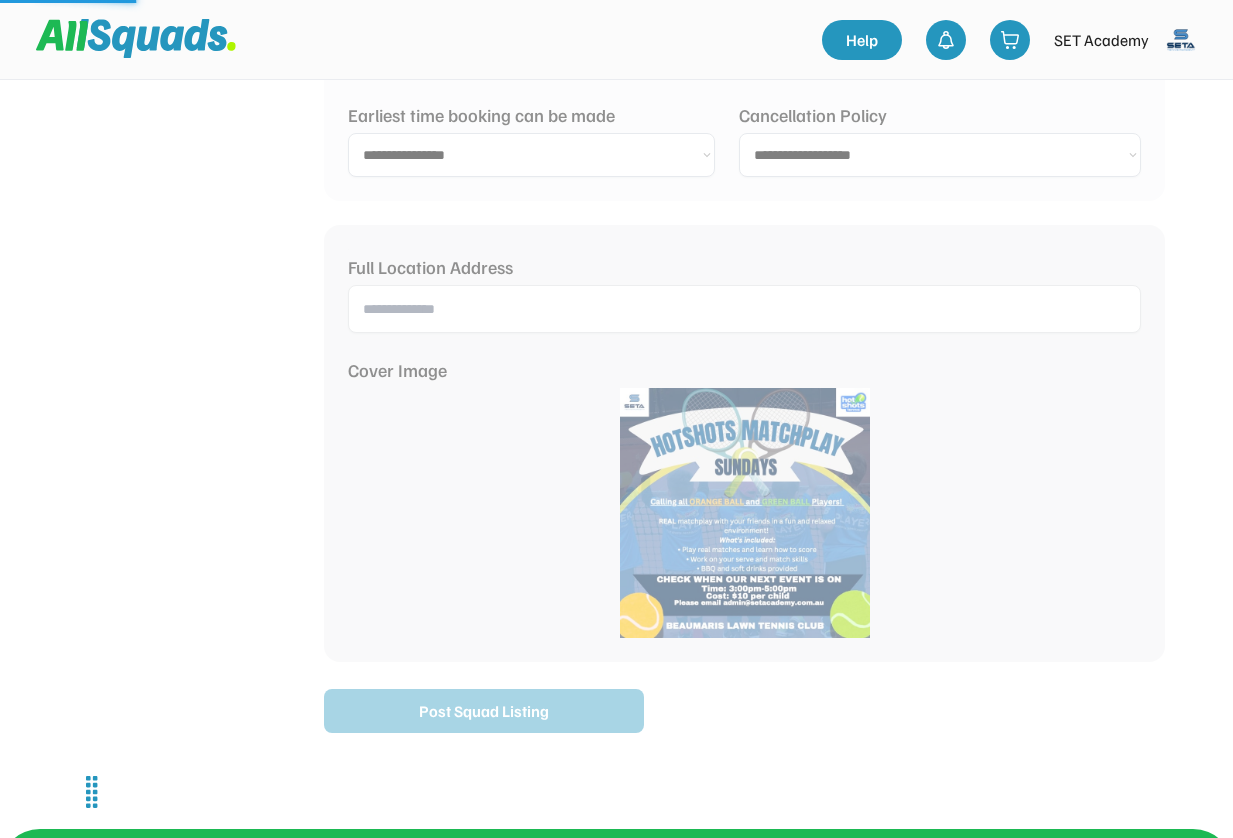 scroll, scrollTop: 0, scrollLeft: 0, axis: both 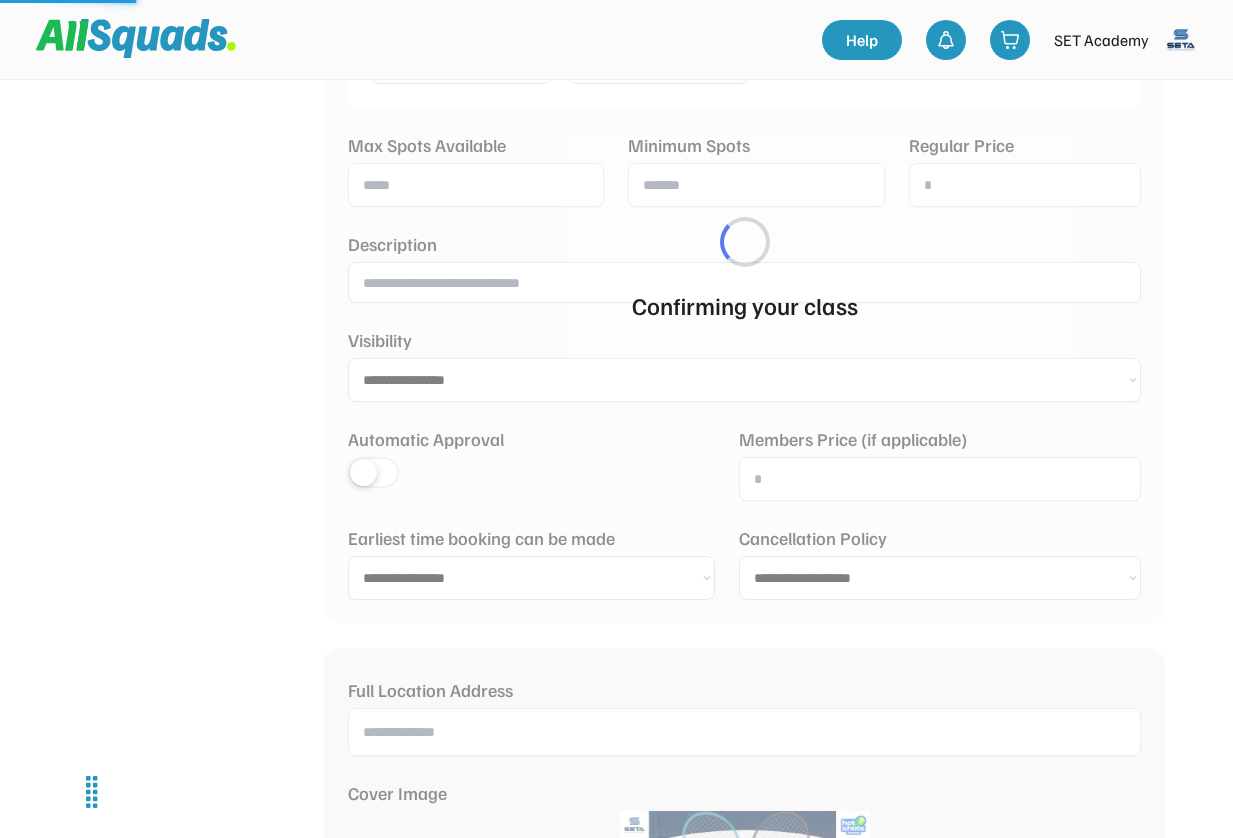 select 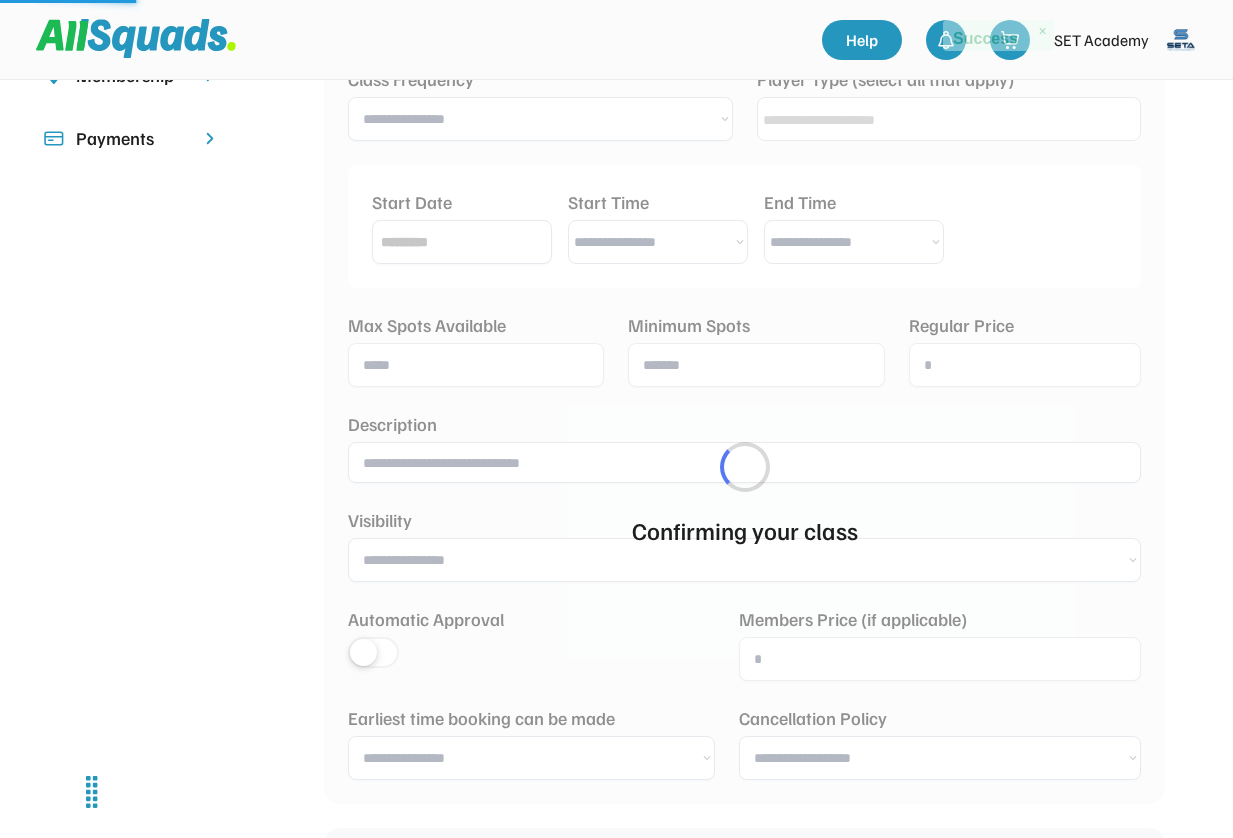 scroll, scrollTop: 196, scrollLeft: 0, axis: vertical 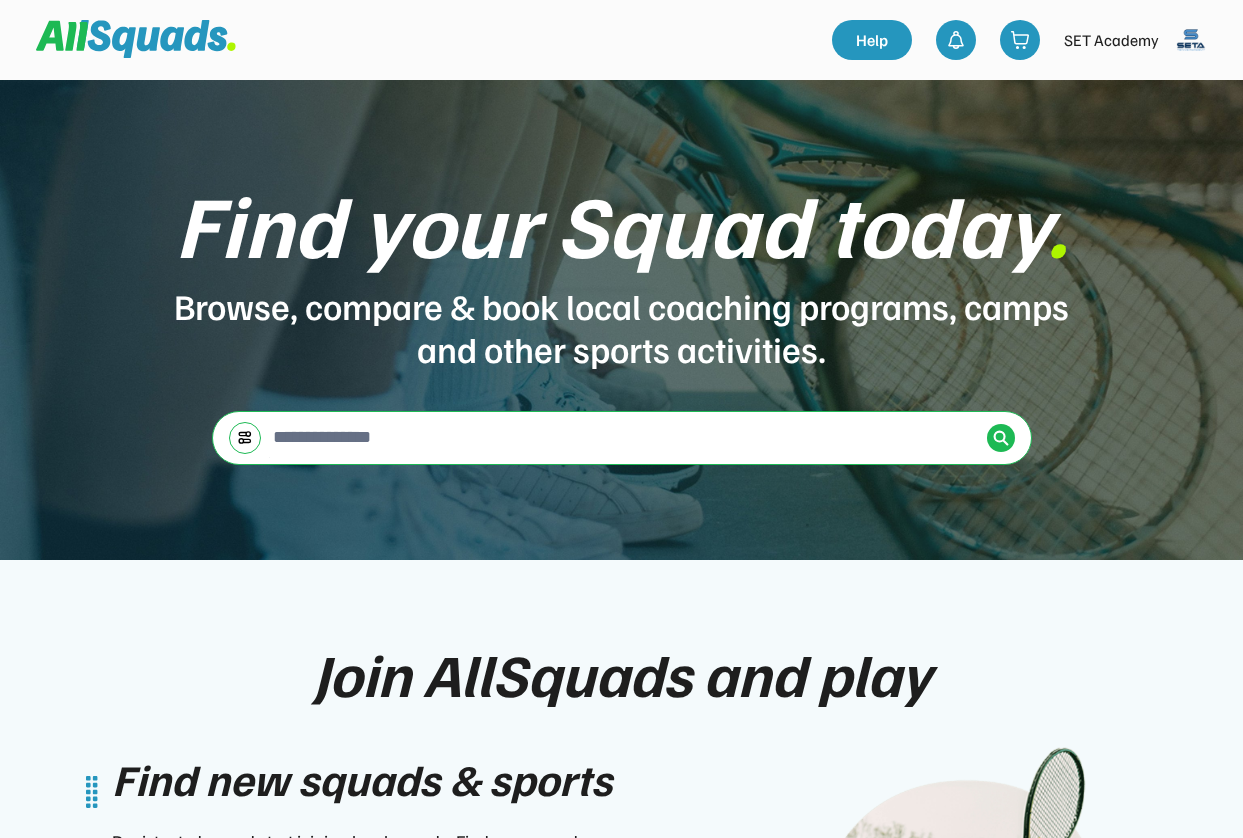 click at bounding box center [624, 437] 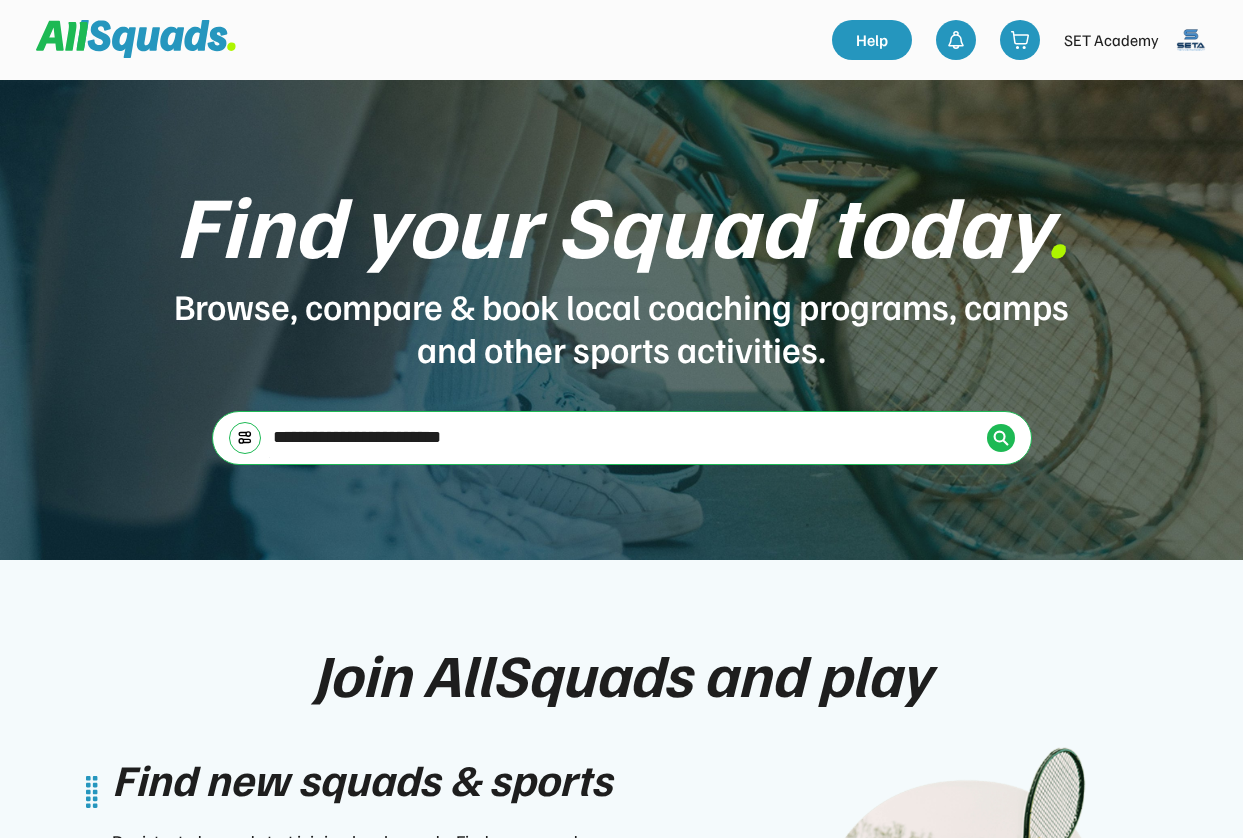 type on "**********" 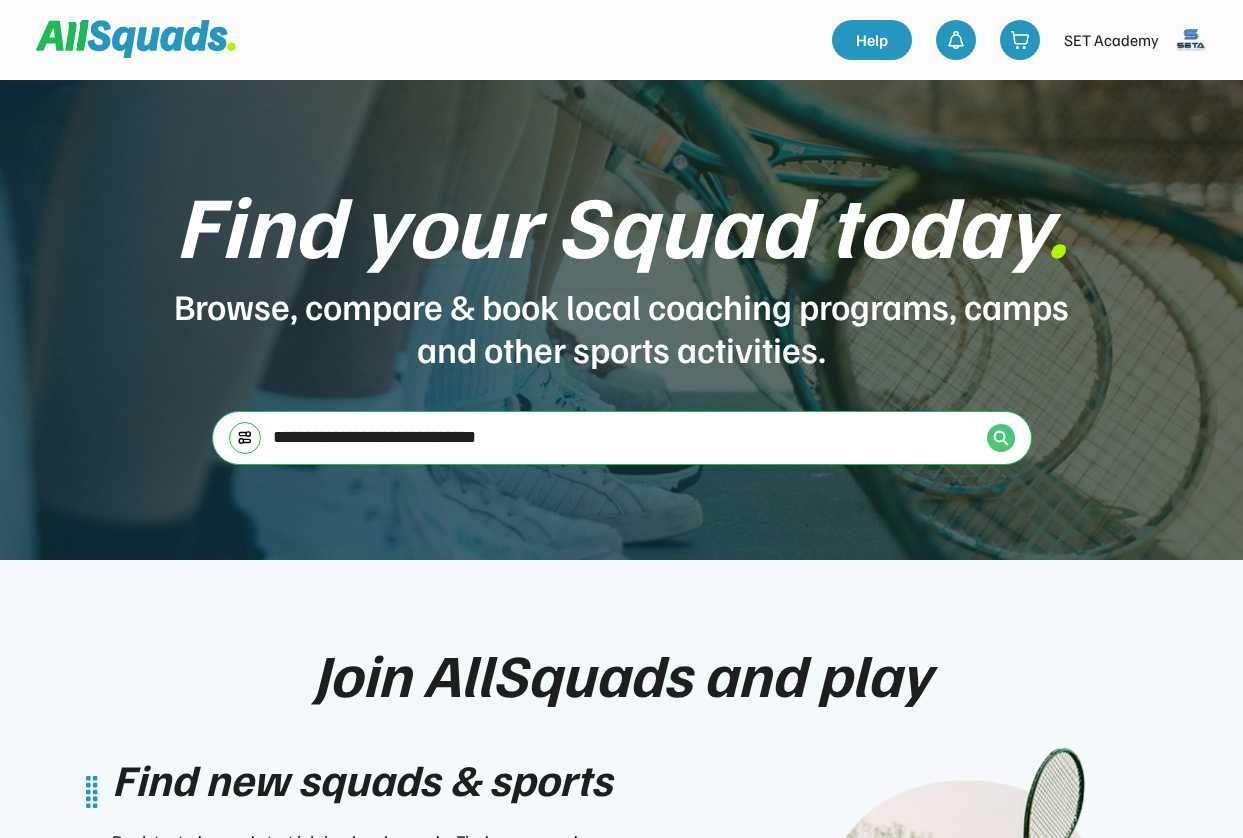 click at bounding box center [1001, 438] 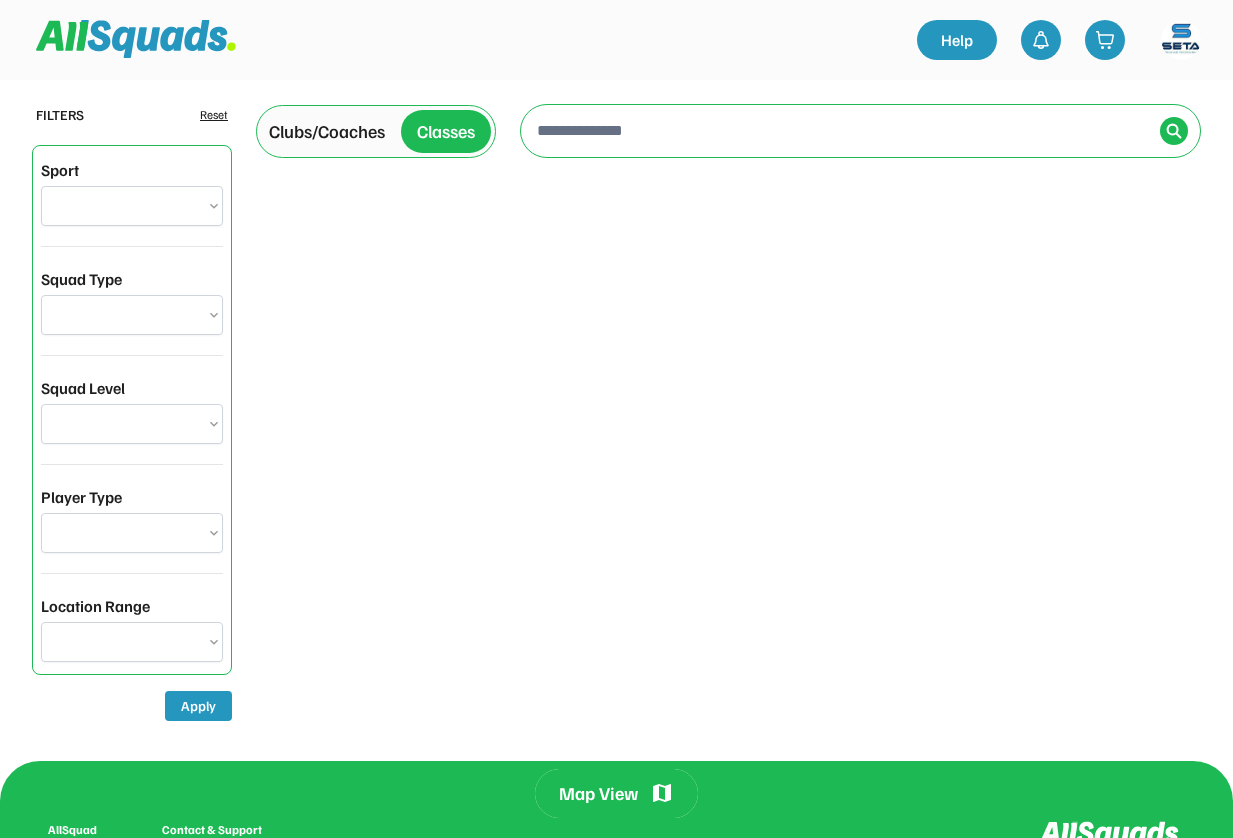 type on "**********" 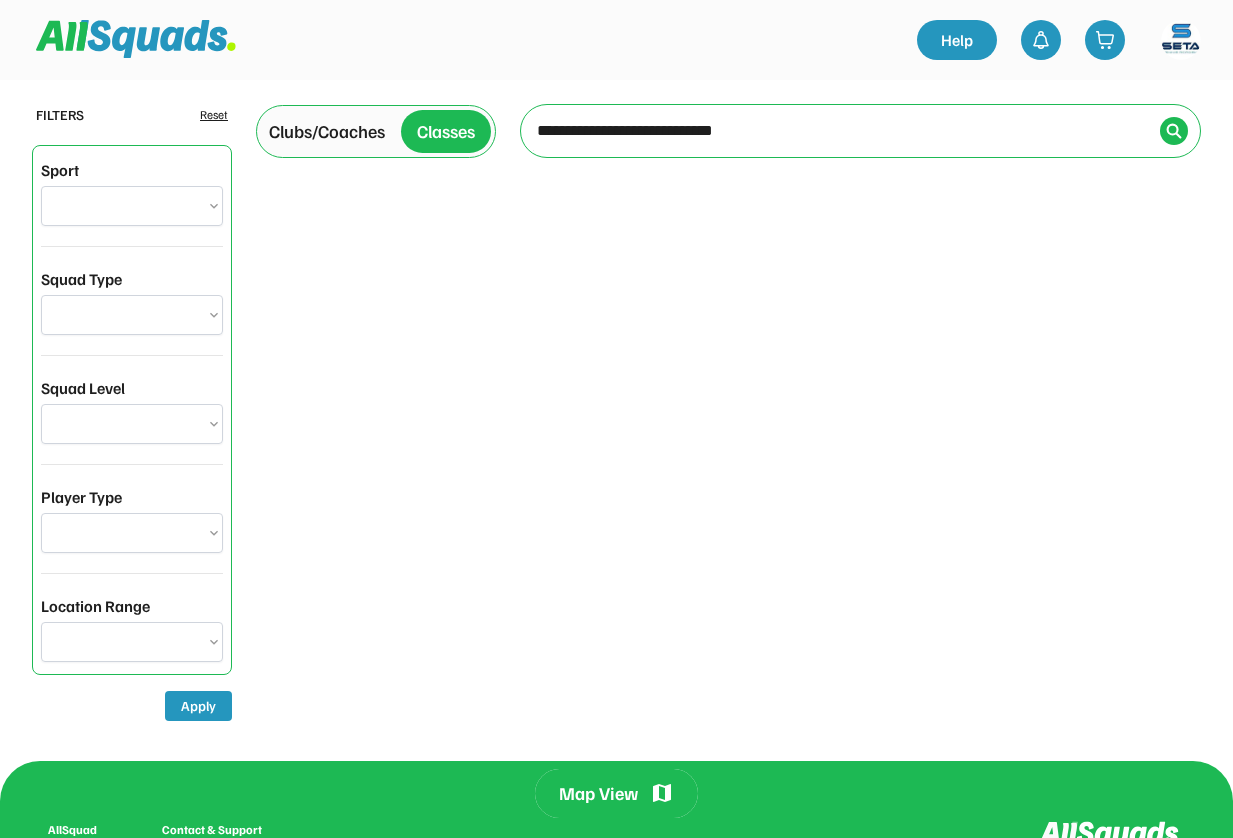 scroll, scrollTop: 0, scrollLeft: 0, axis: both 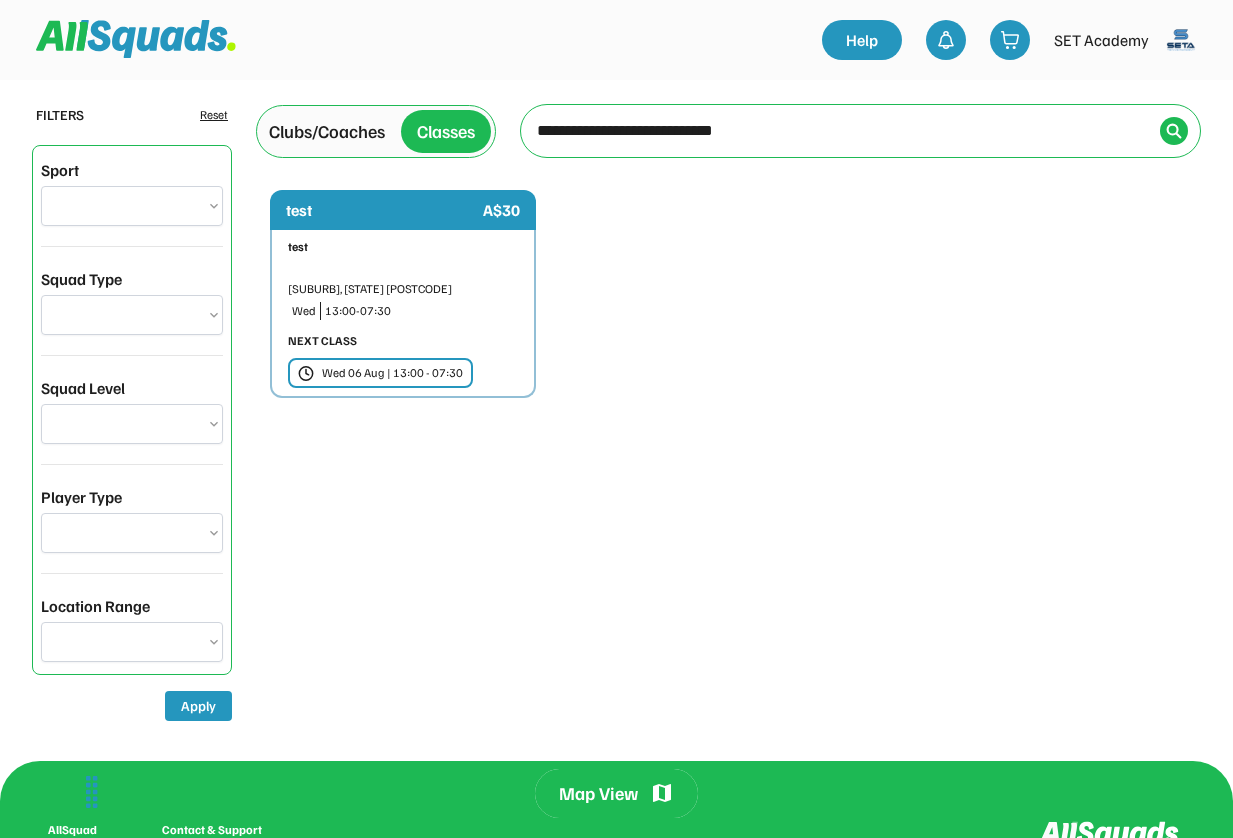 click on "test" at bounding box center [403, 257] 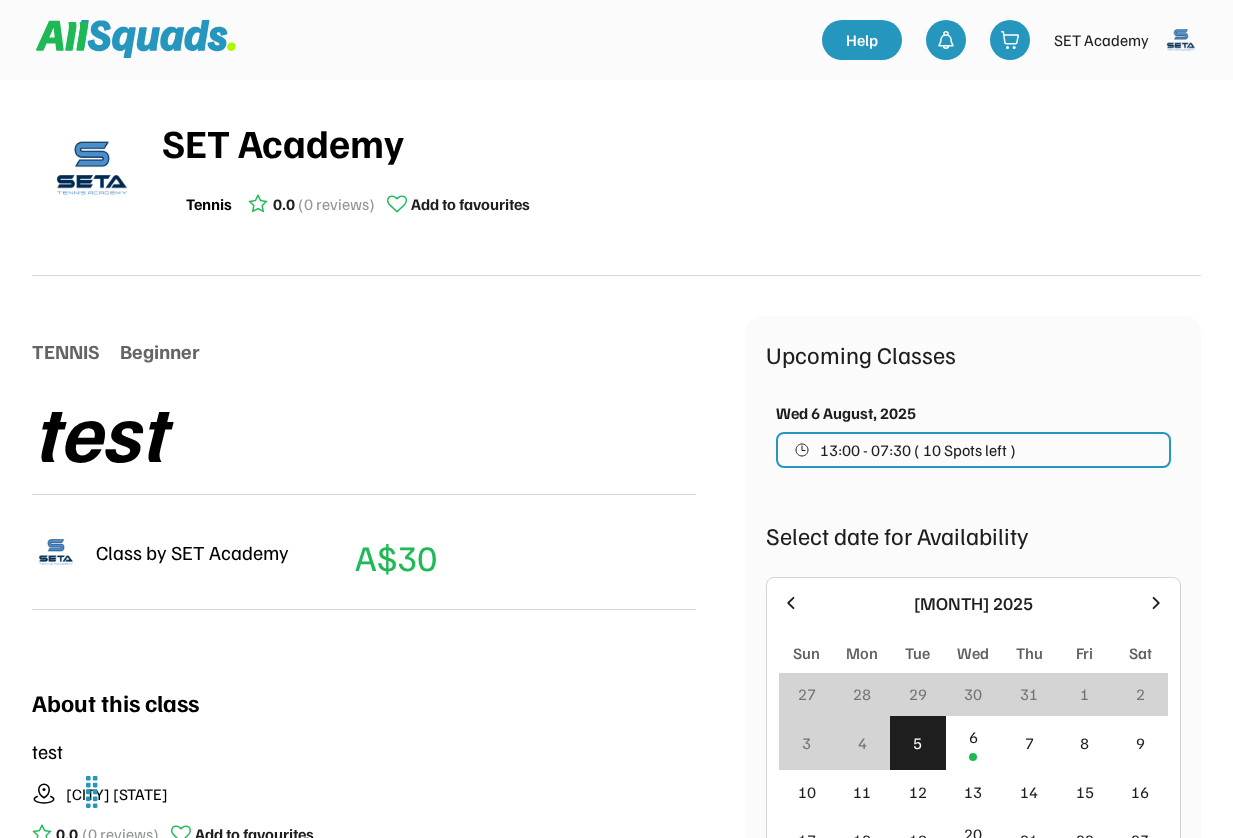 scroll, scrollTop: 0, scrollLeft: 0, axis: both 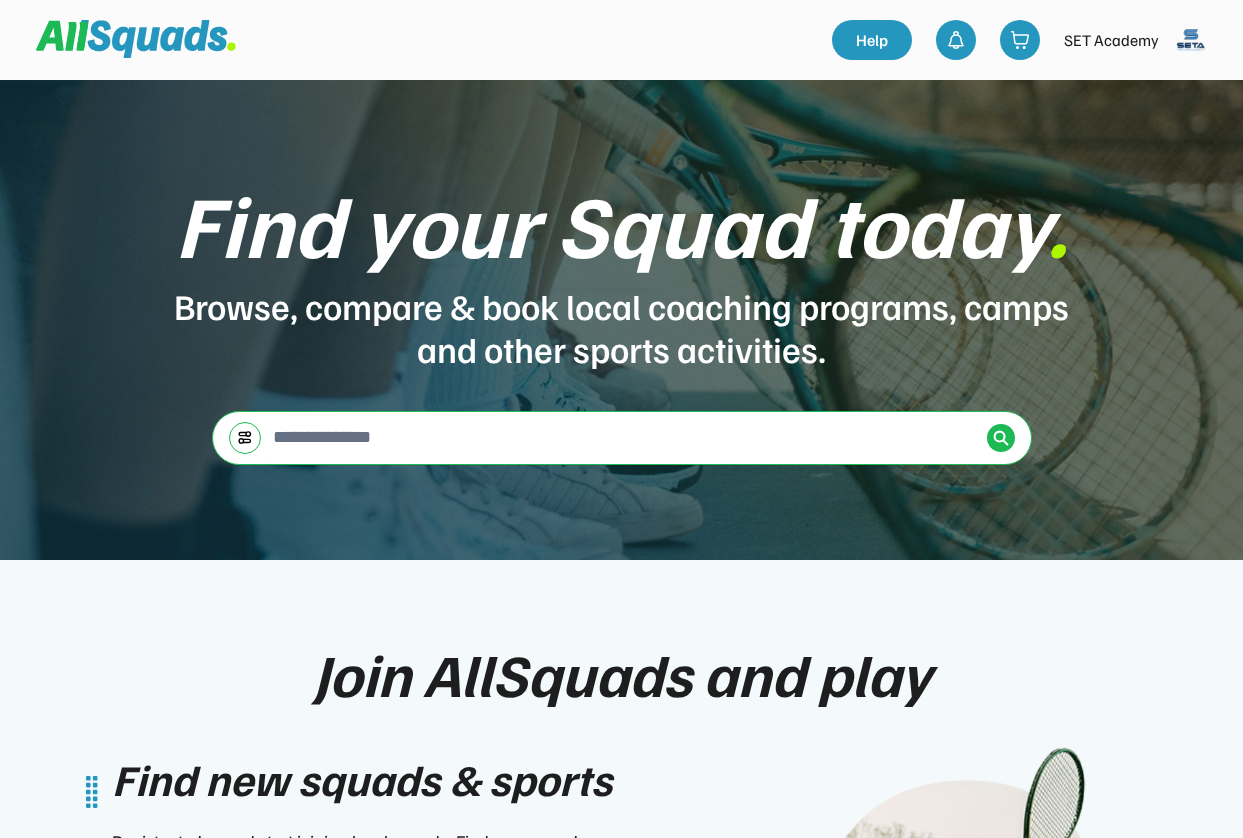 click at bounding box center [1191, 40] 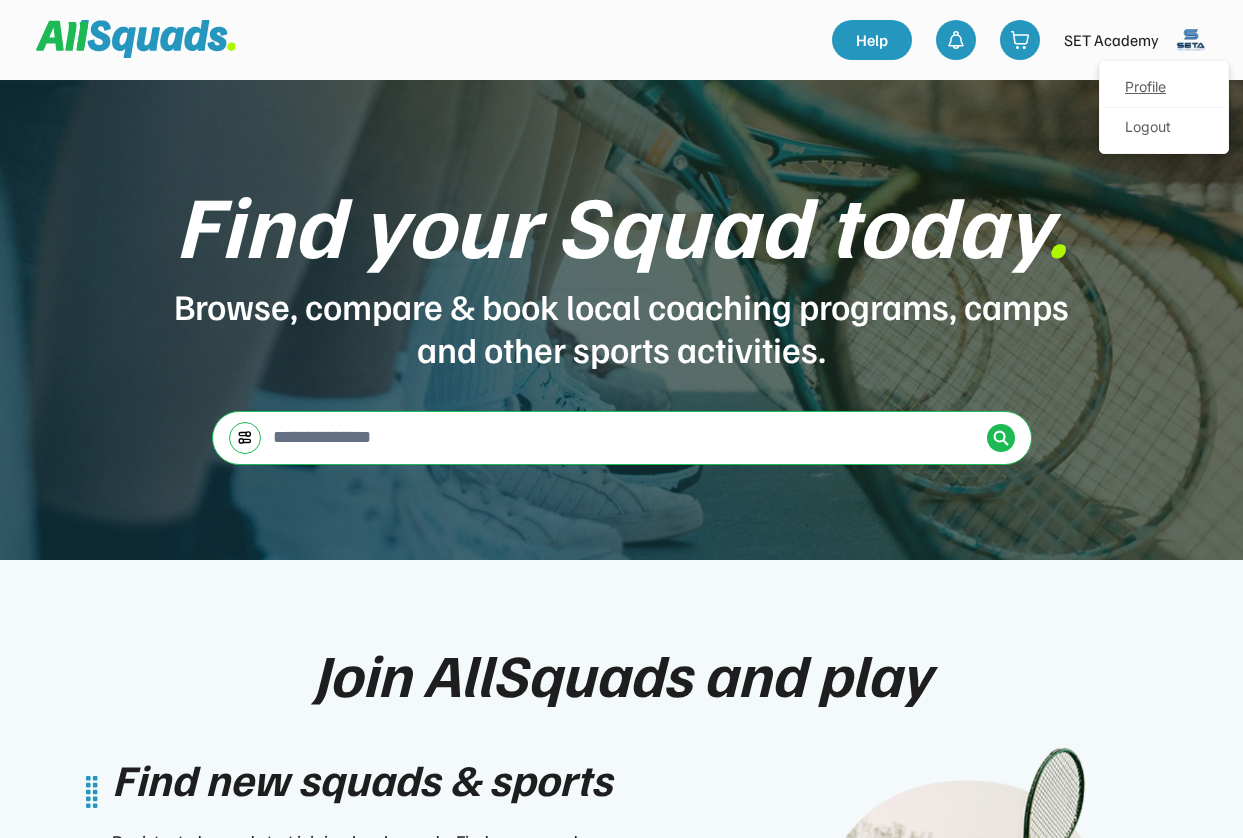 click on "Profile" at bounding box center [1164, 88] 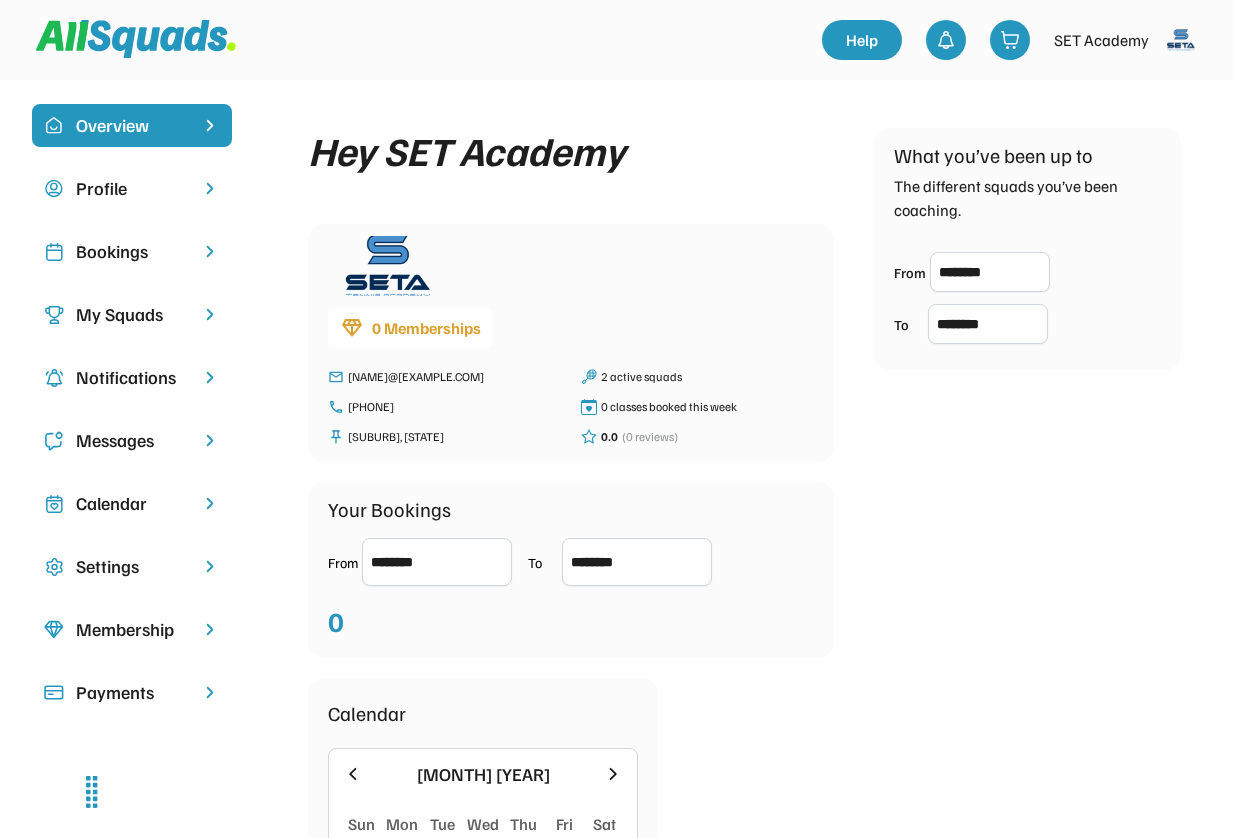 scroll, scrollTop: 0, scrollLeft: 0, axis: both 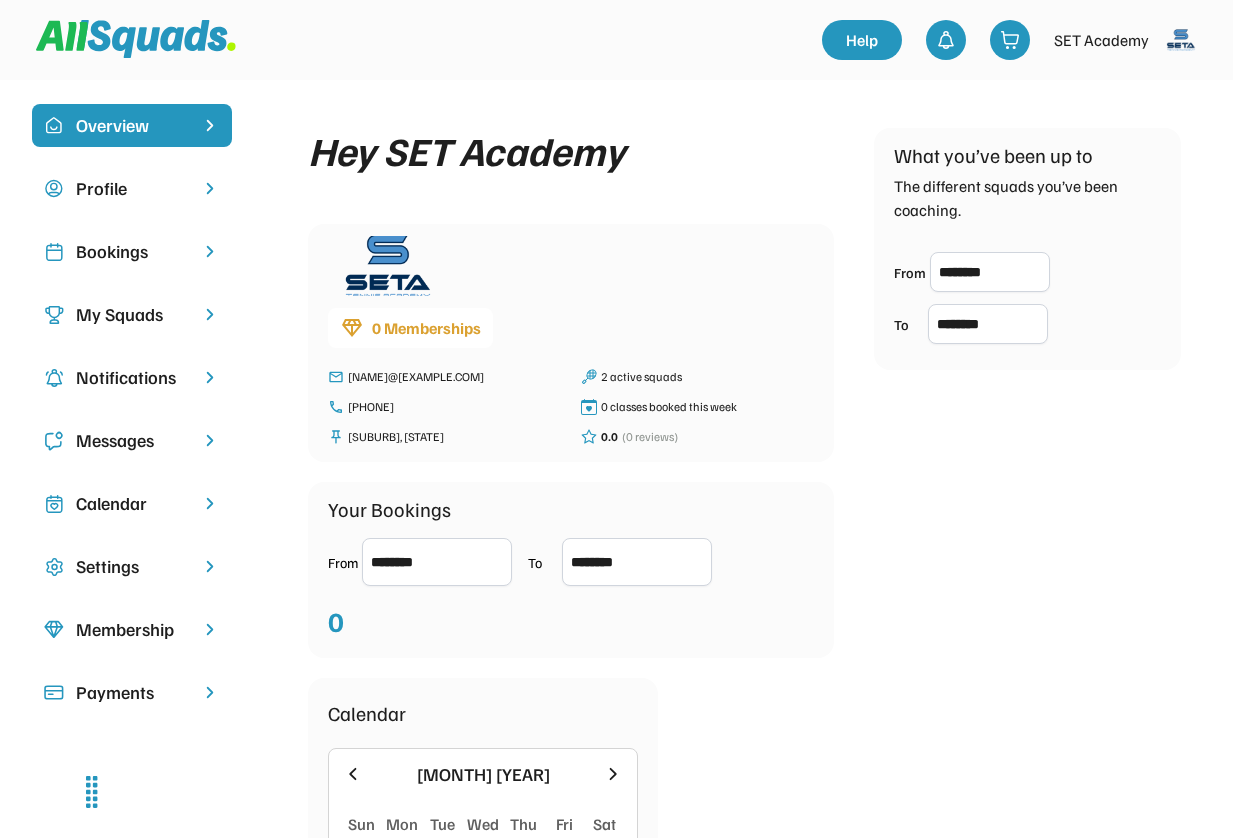 click on "Payments" at bounding box center (132, 692) 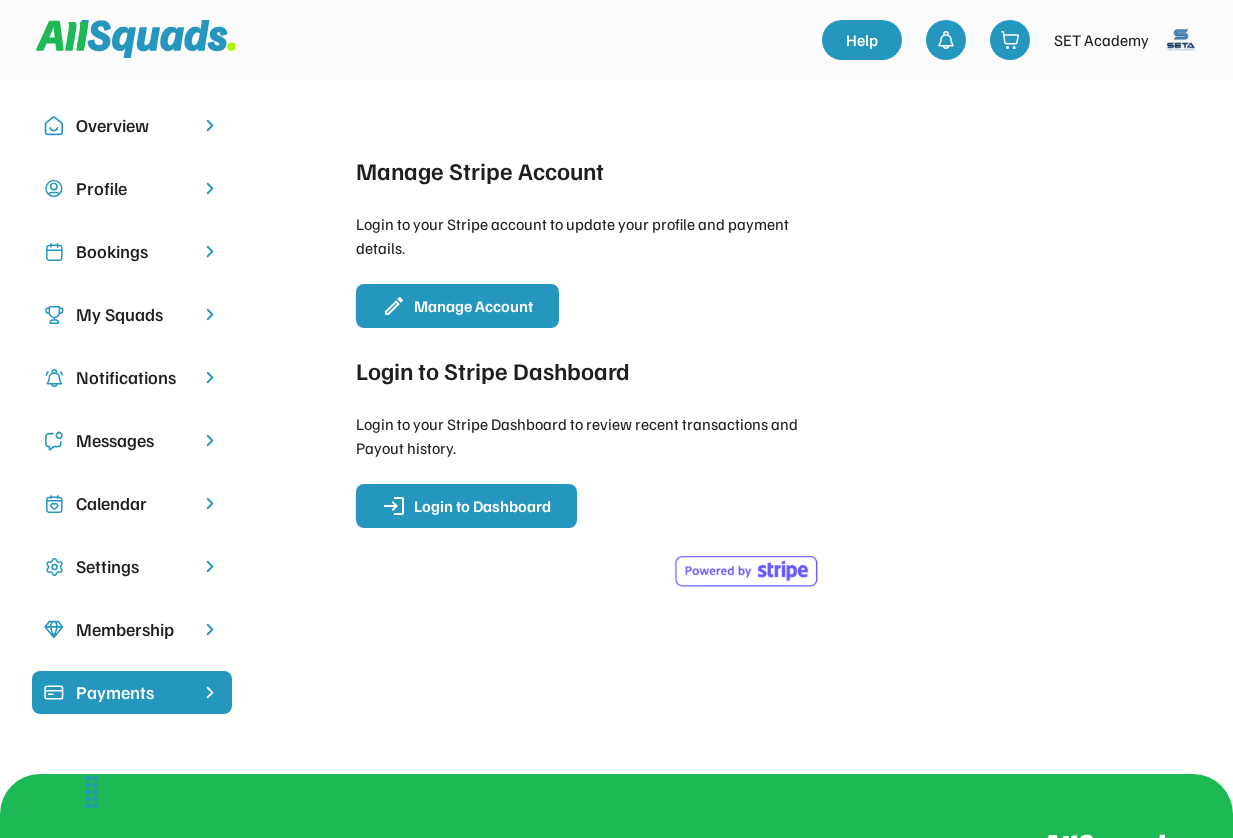 click on "Calendar" at bounding box center [132, 503] 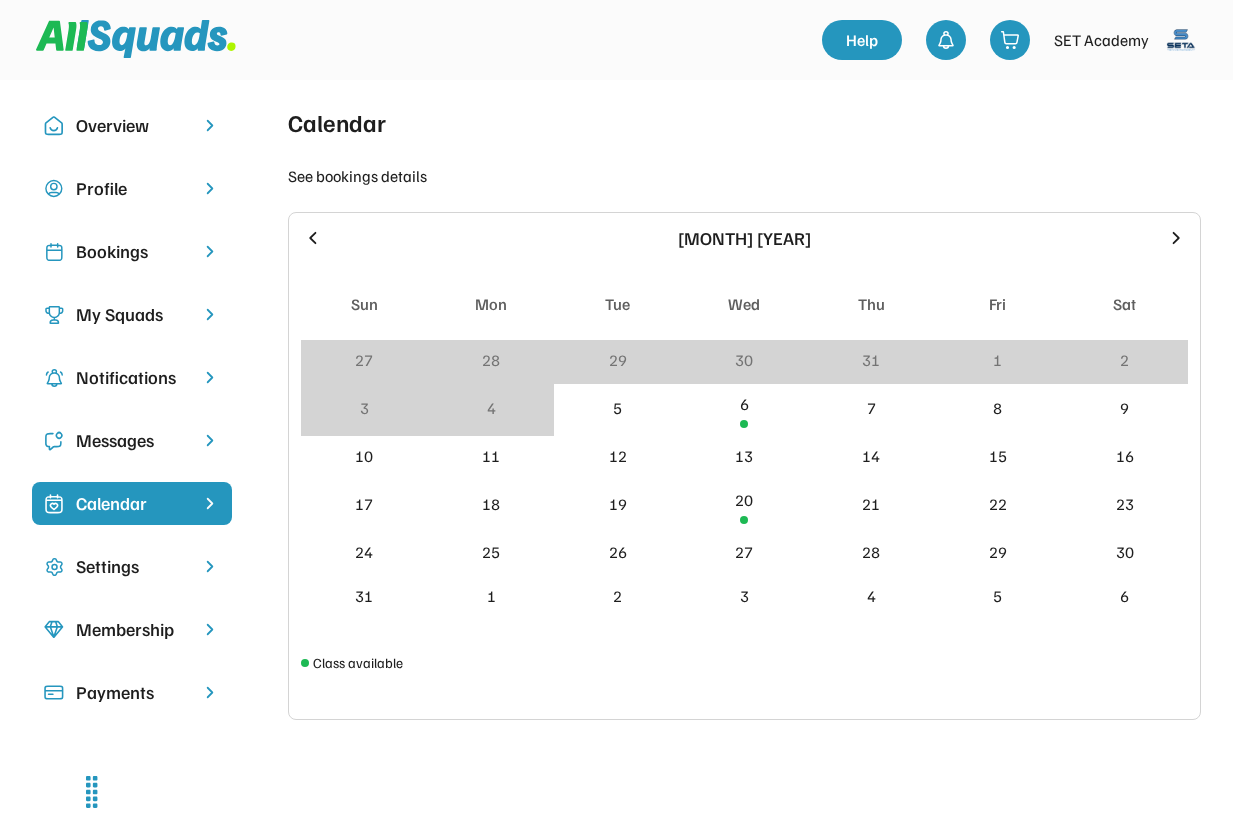 click on "Settings" at bounding box center [132, 566] 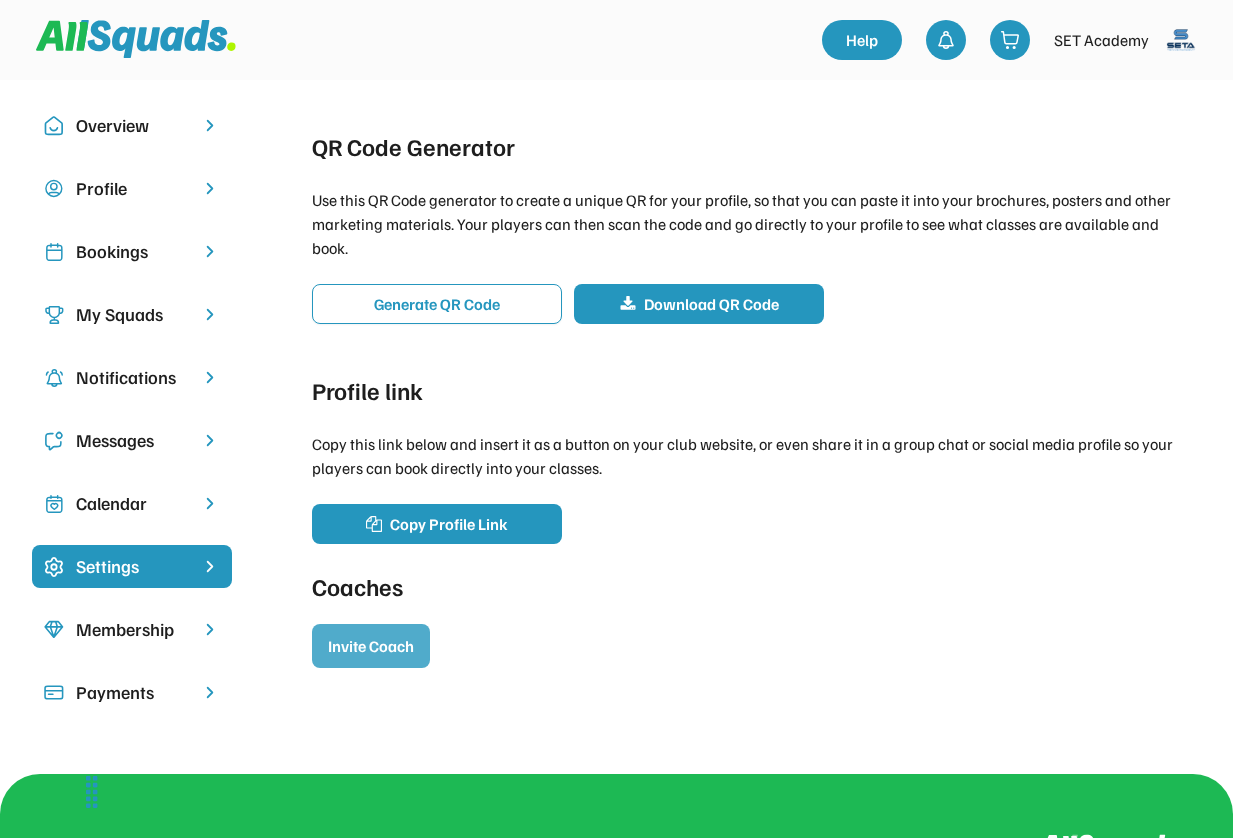 click on "Invite Coach" at bounding box center (371, 646) 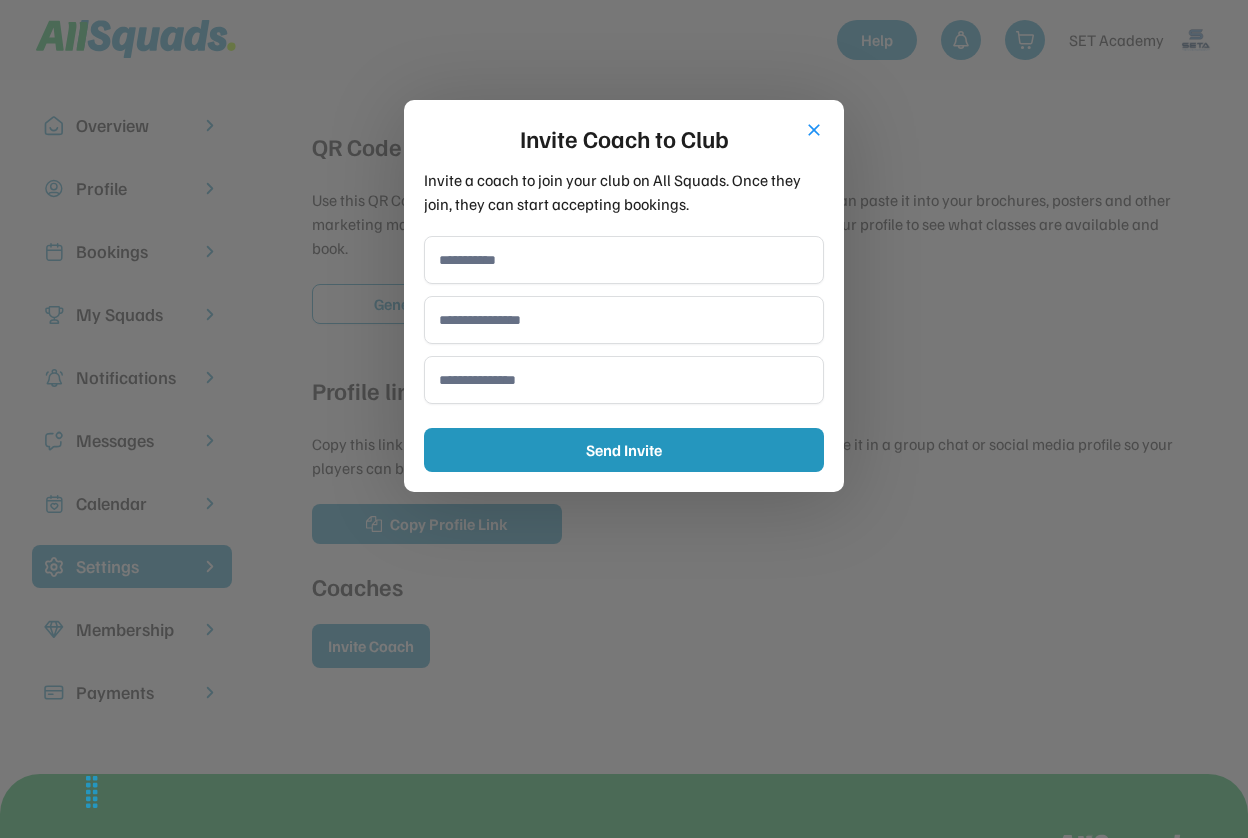 click on "close" at bounding box center (814, 130) 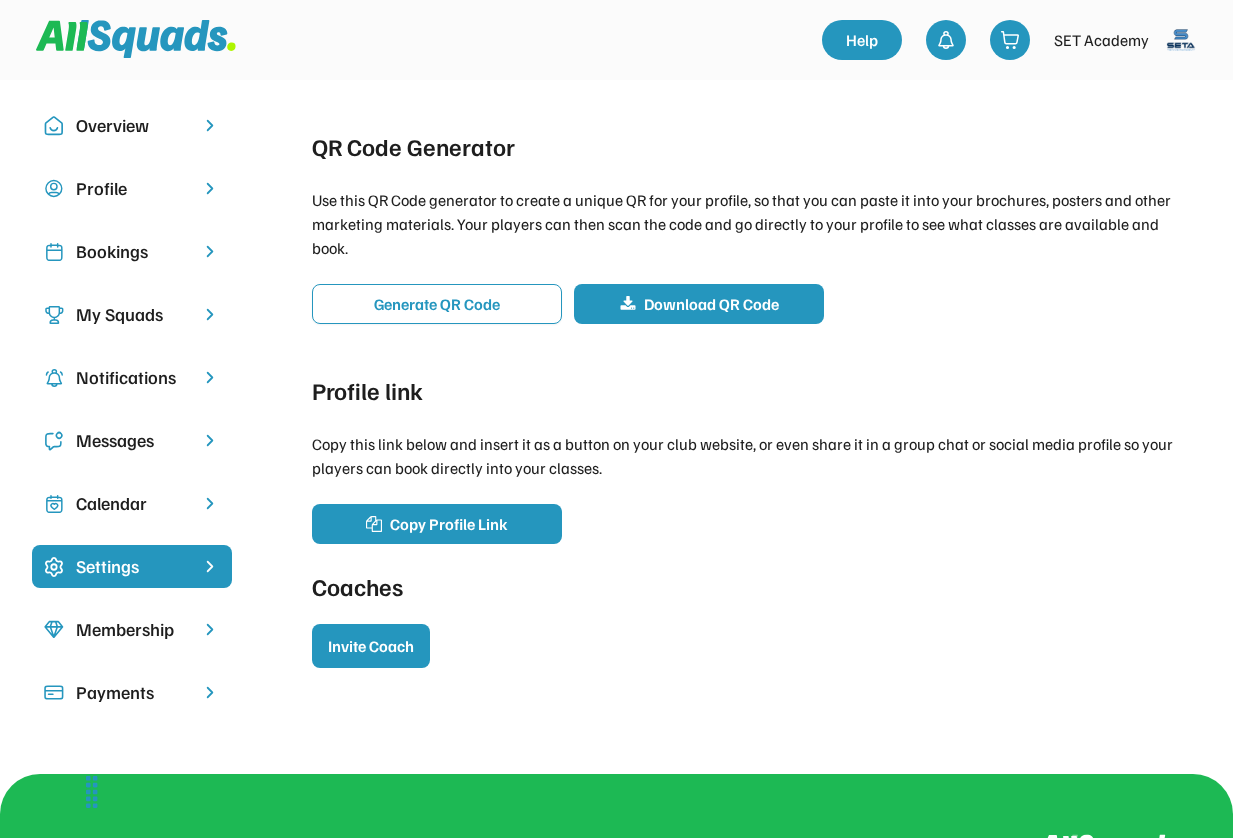 click on "Overview" at bounding box center [132, 125] 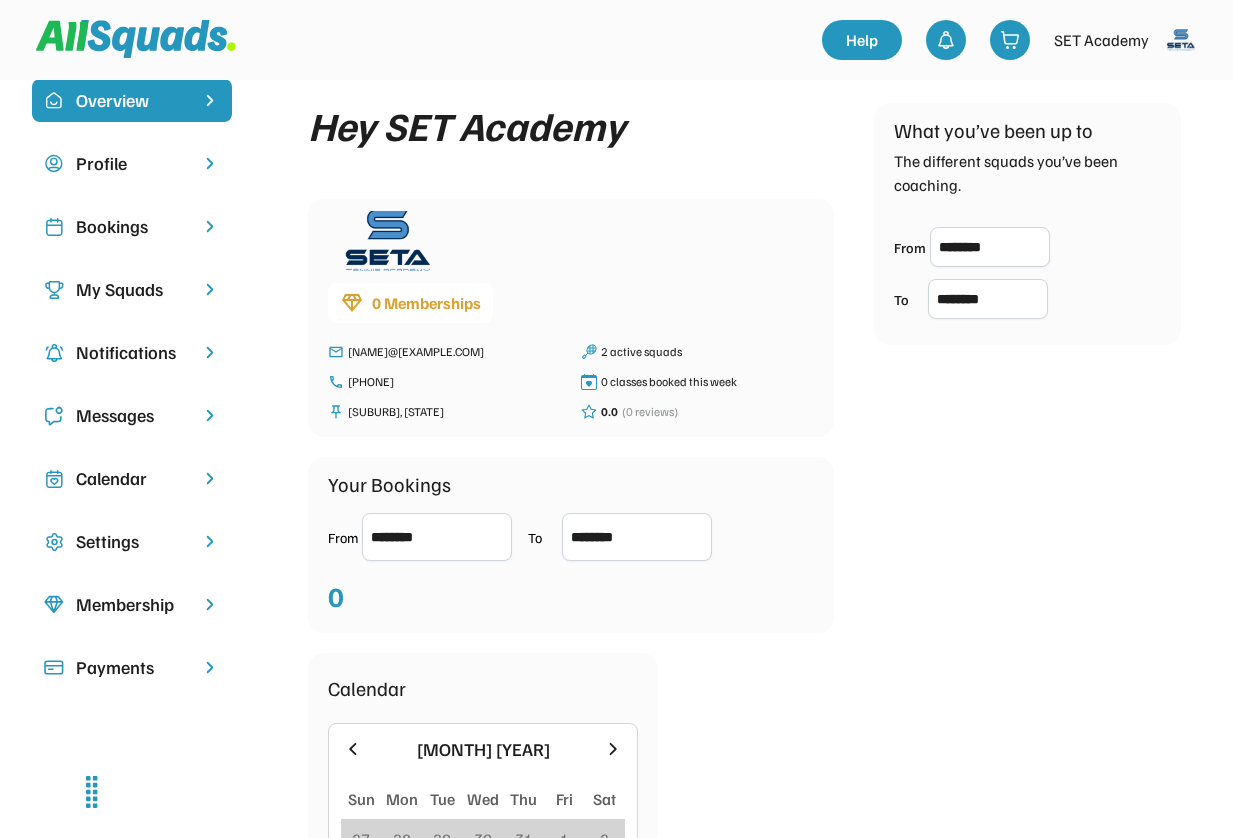 scroll, scrollTop: 30, scrollLeft: 0, axis: vertical 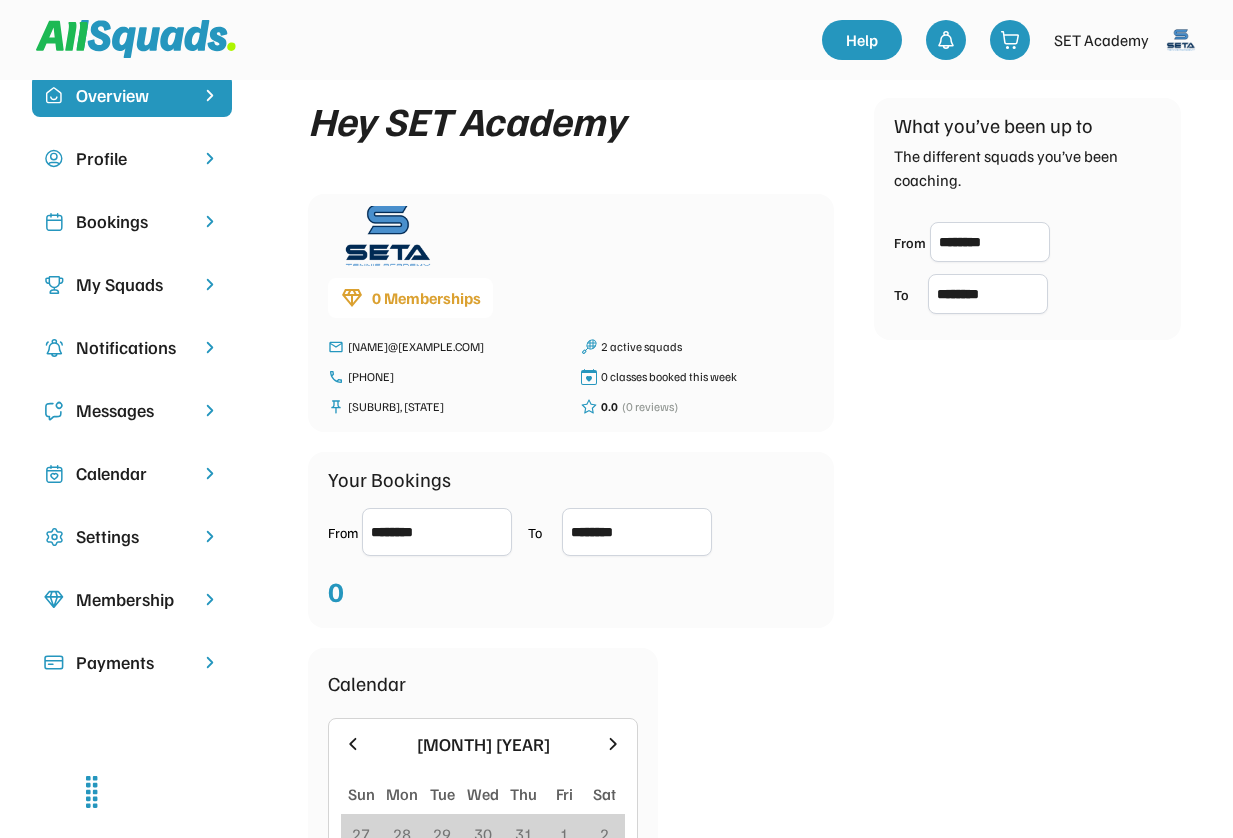 click on "Bookings" at bounding box center [132, 221] 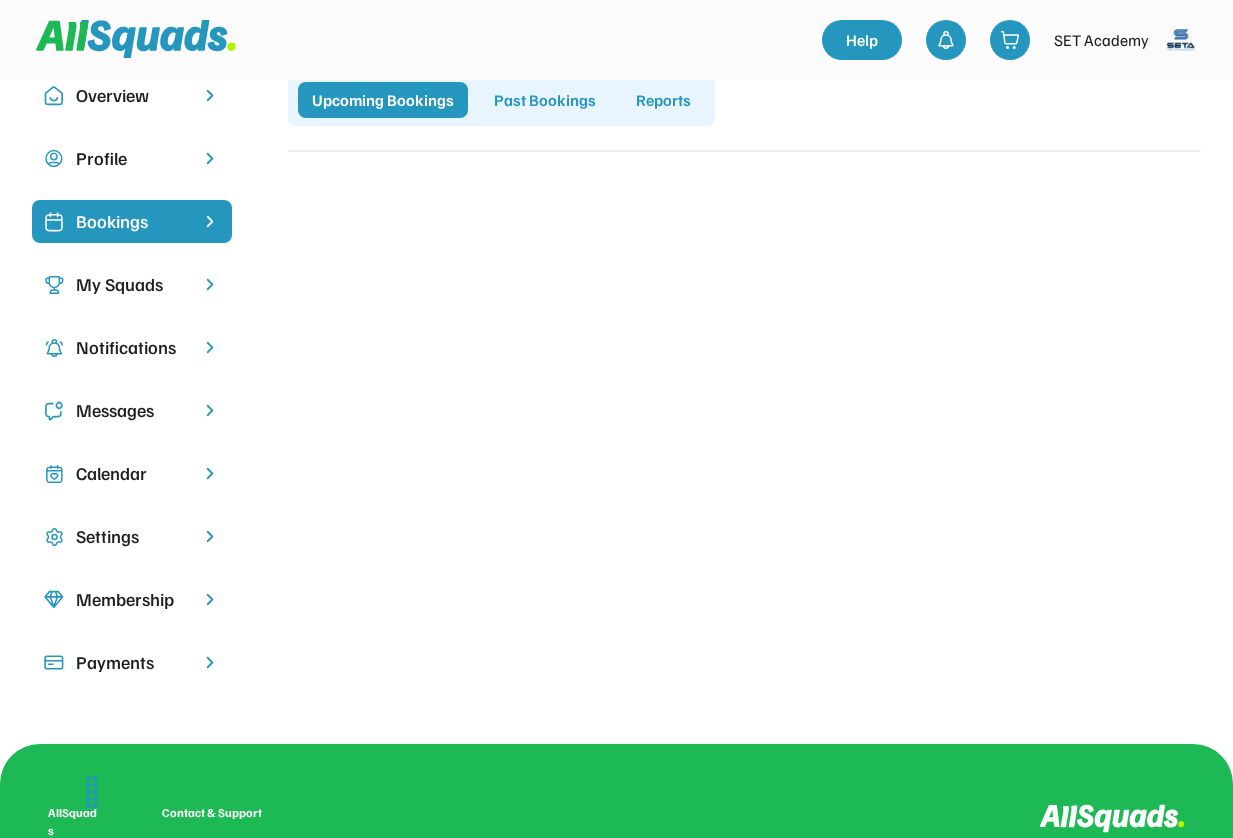 click on "My Squads" at bounding box center [132, 284] 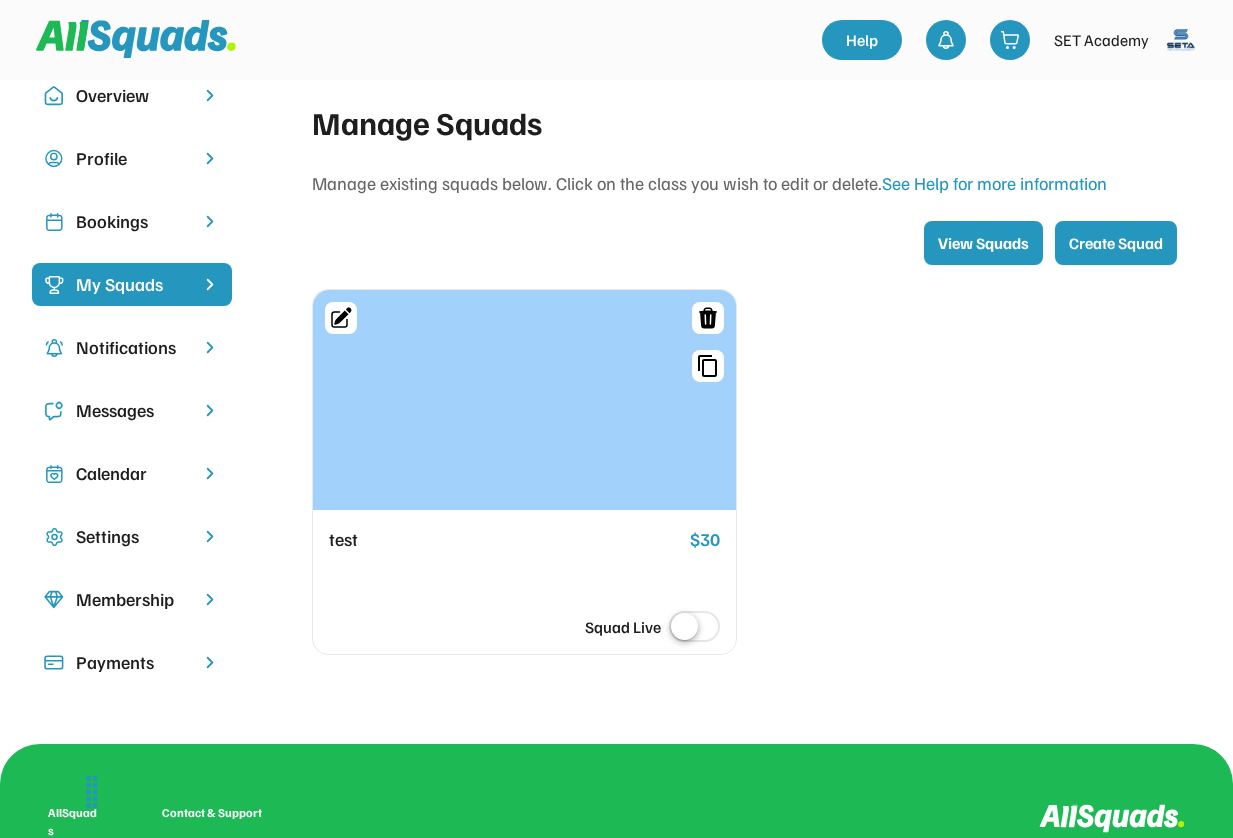 click on "Notifications" at bounding box center [132, 347] 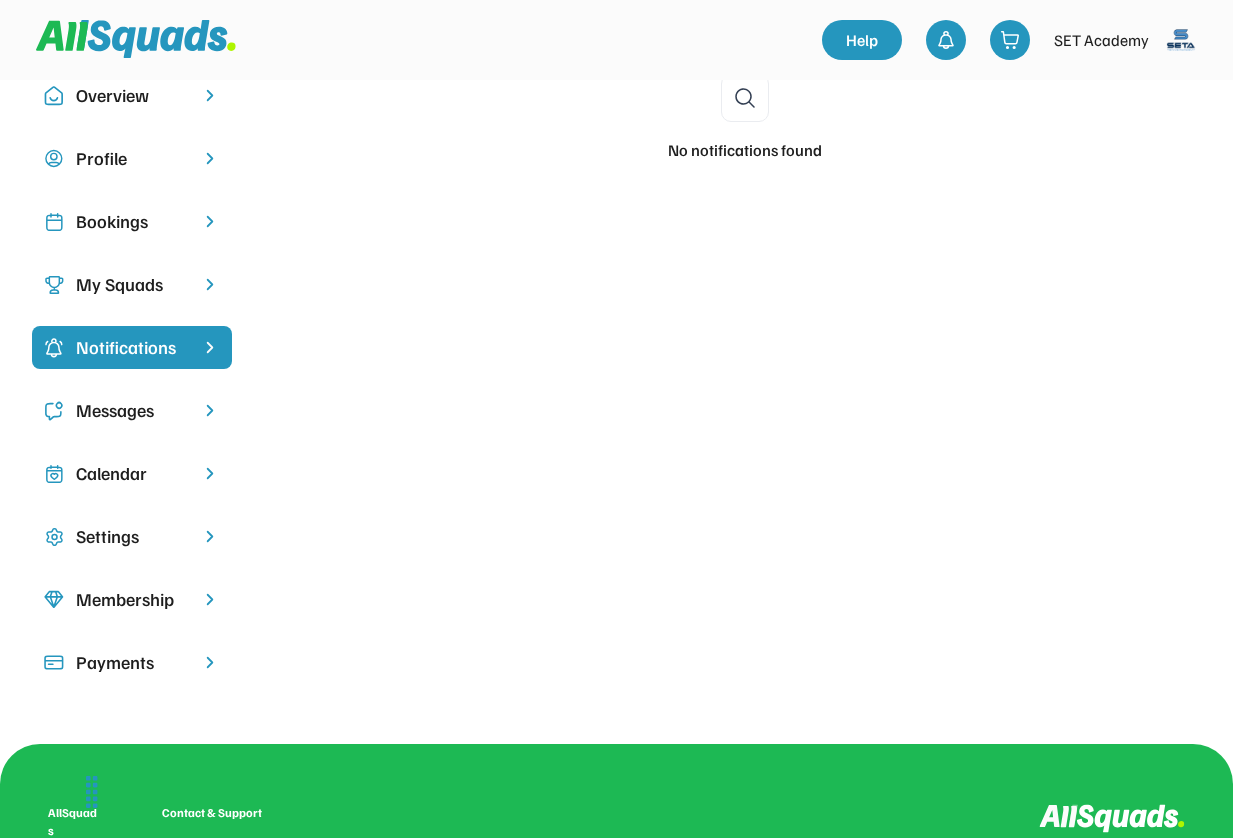 click on "Messages" at bounding box center (132, 410) 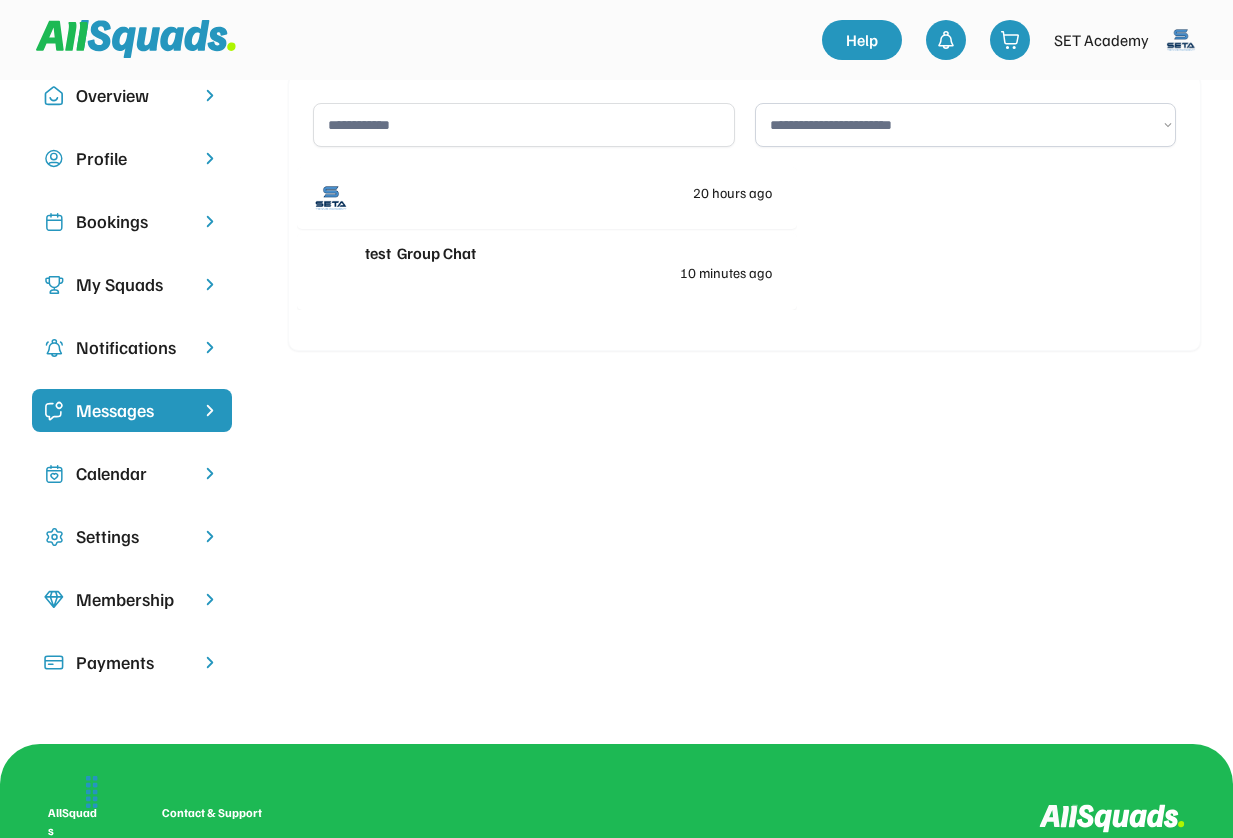 click on "Calendar" at bounding box center (132, 473) 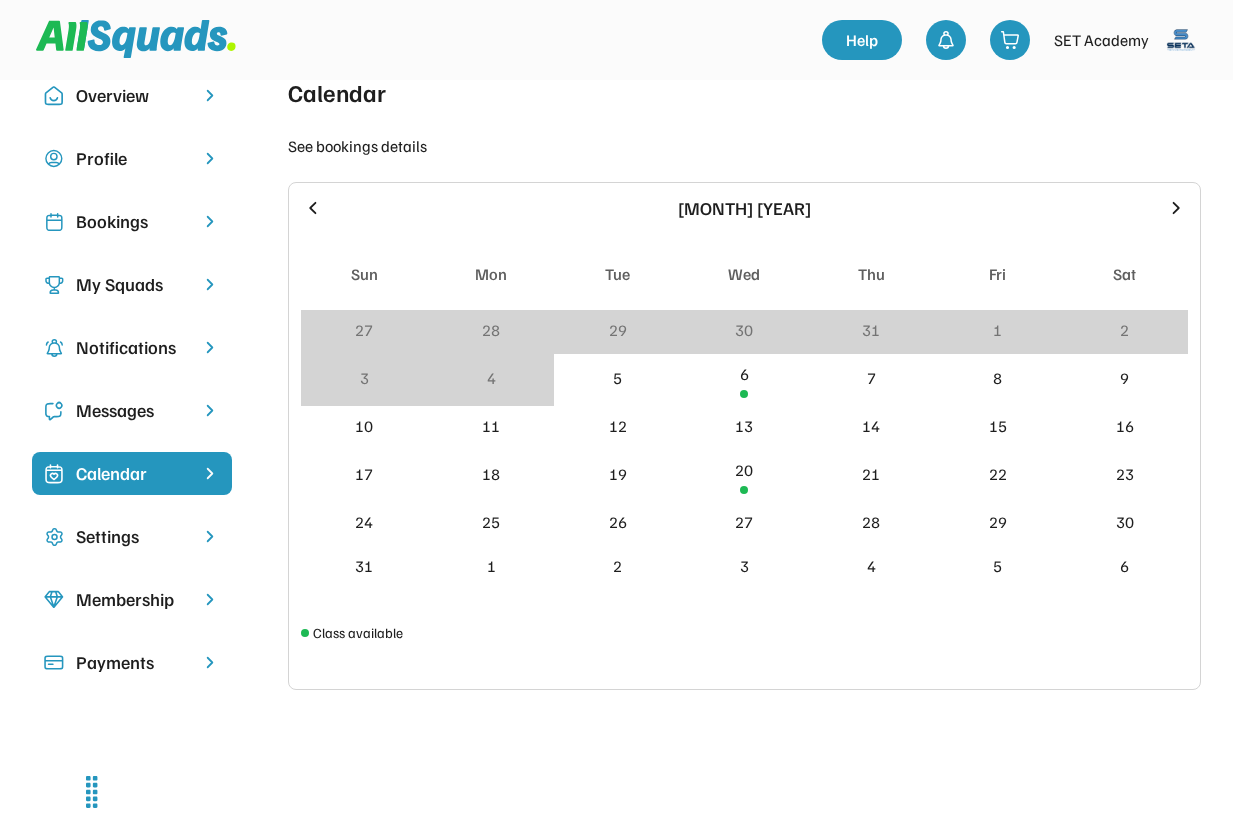 click on "Settings" at bounding box center (132, 536) 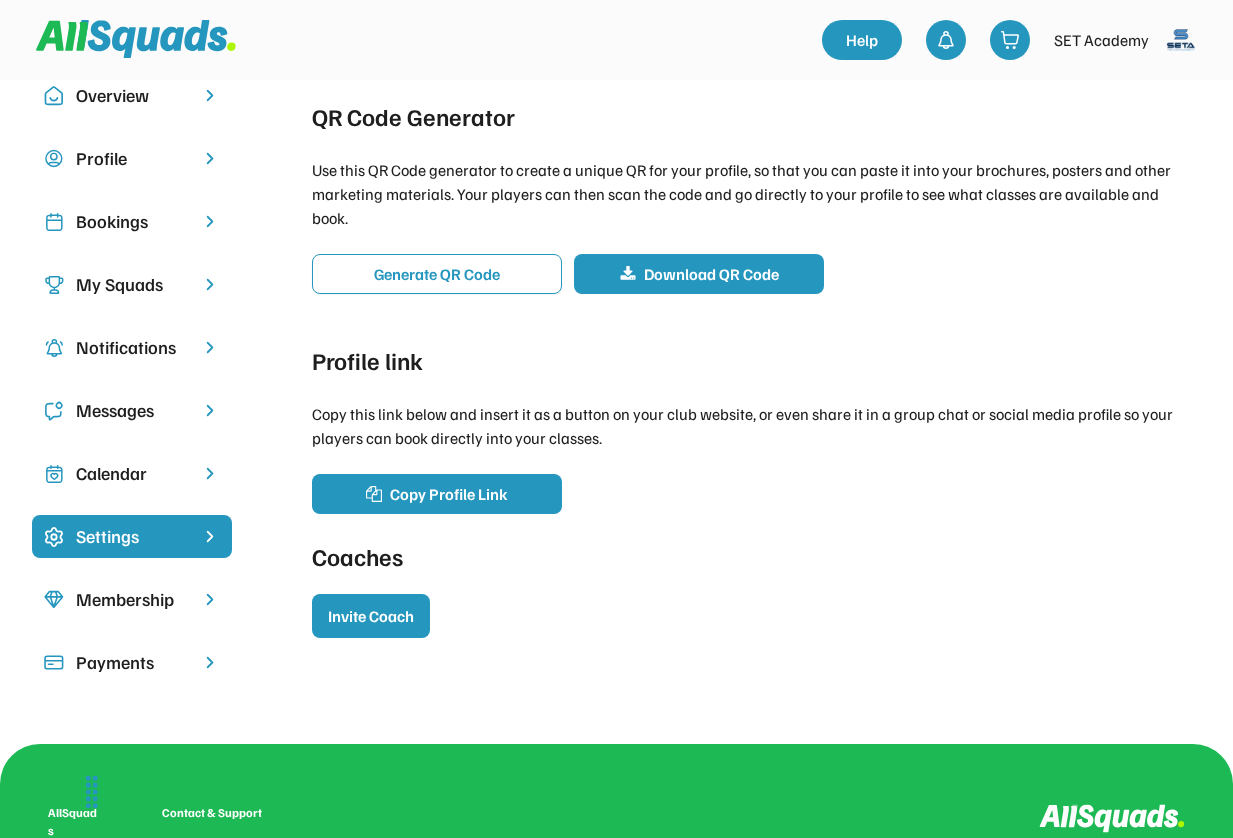 click on "Membership" at bounding box center [132, 599] 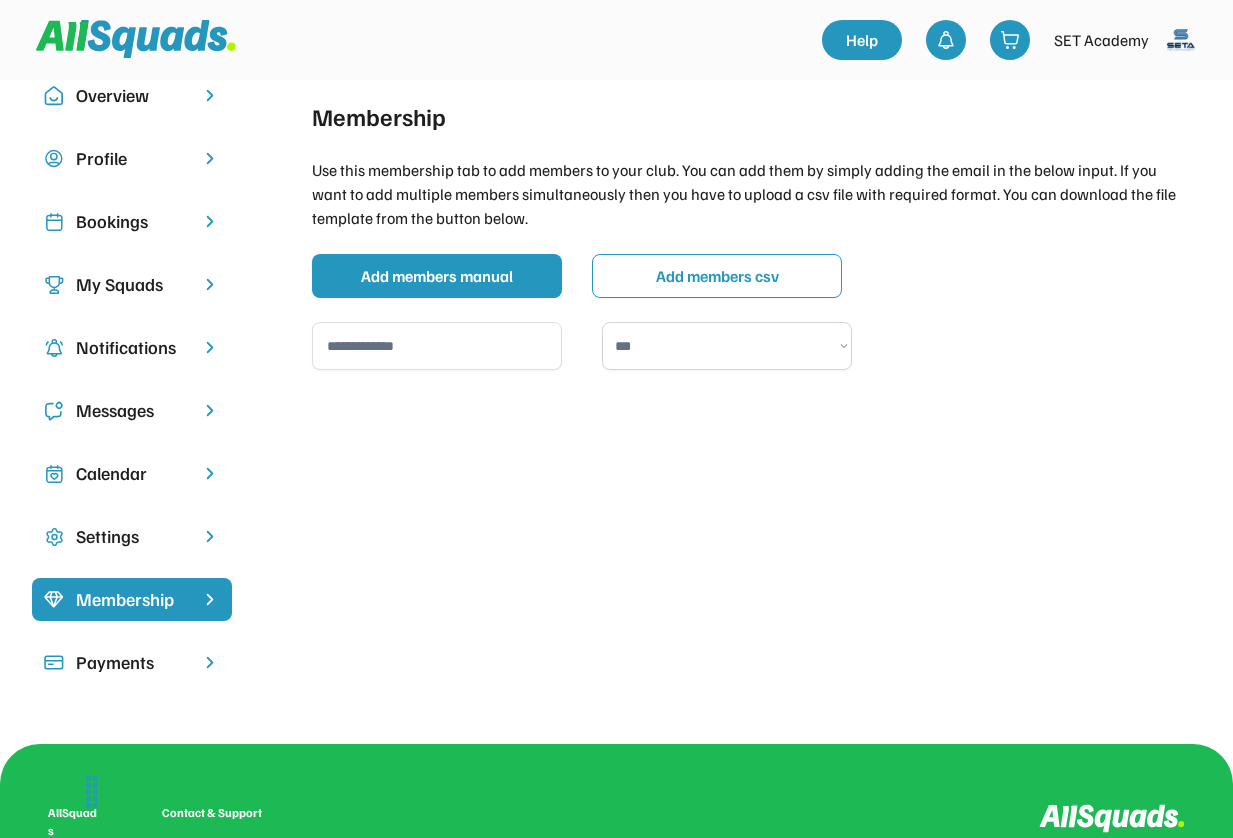 click on "Payments" at bounding box center (132, 662) 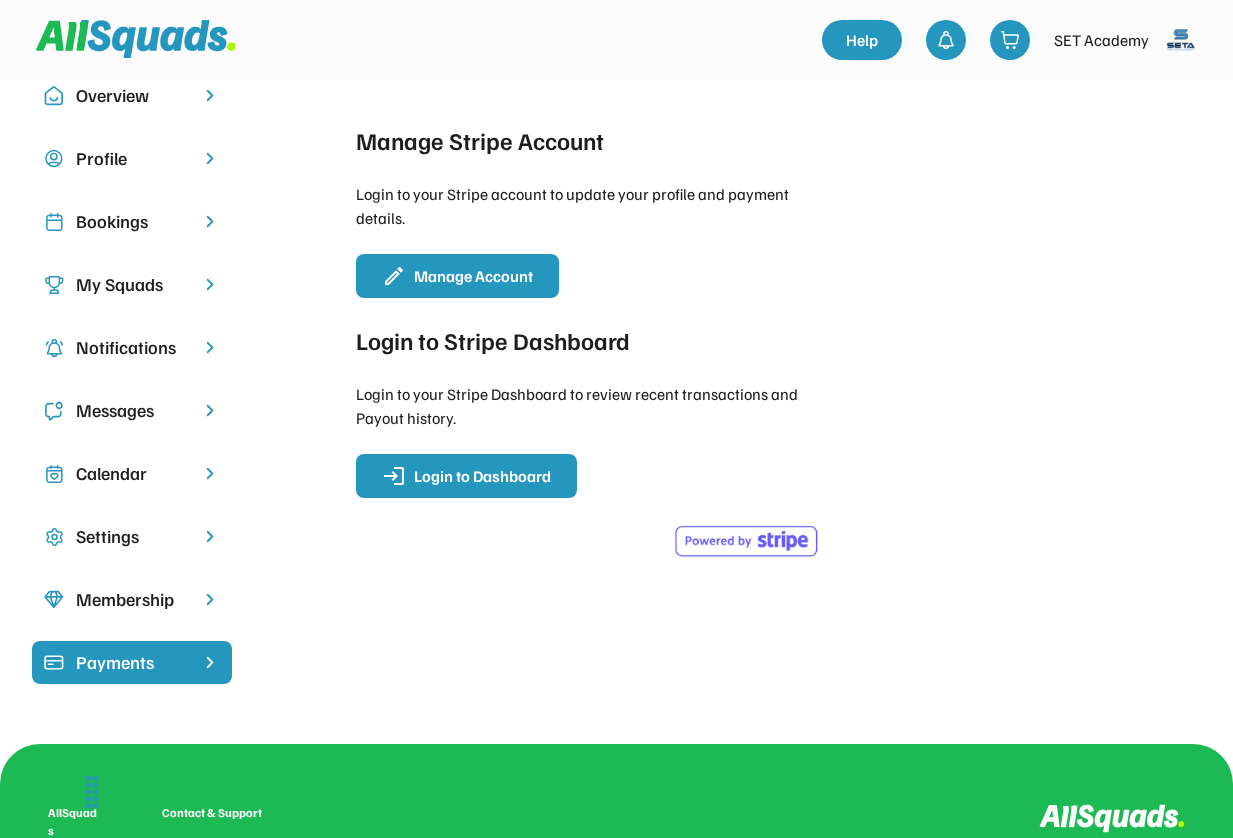click on "My Squads" at bounding box center (132, 284) 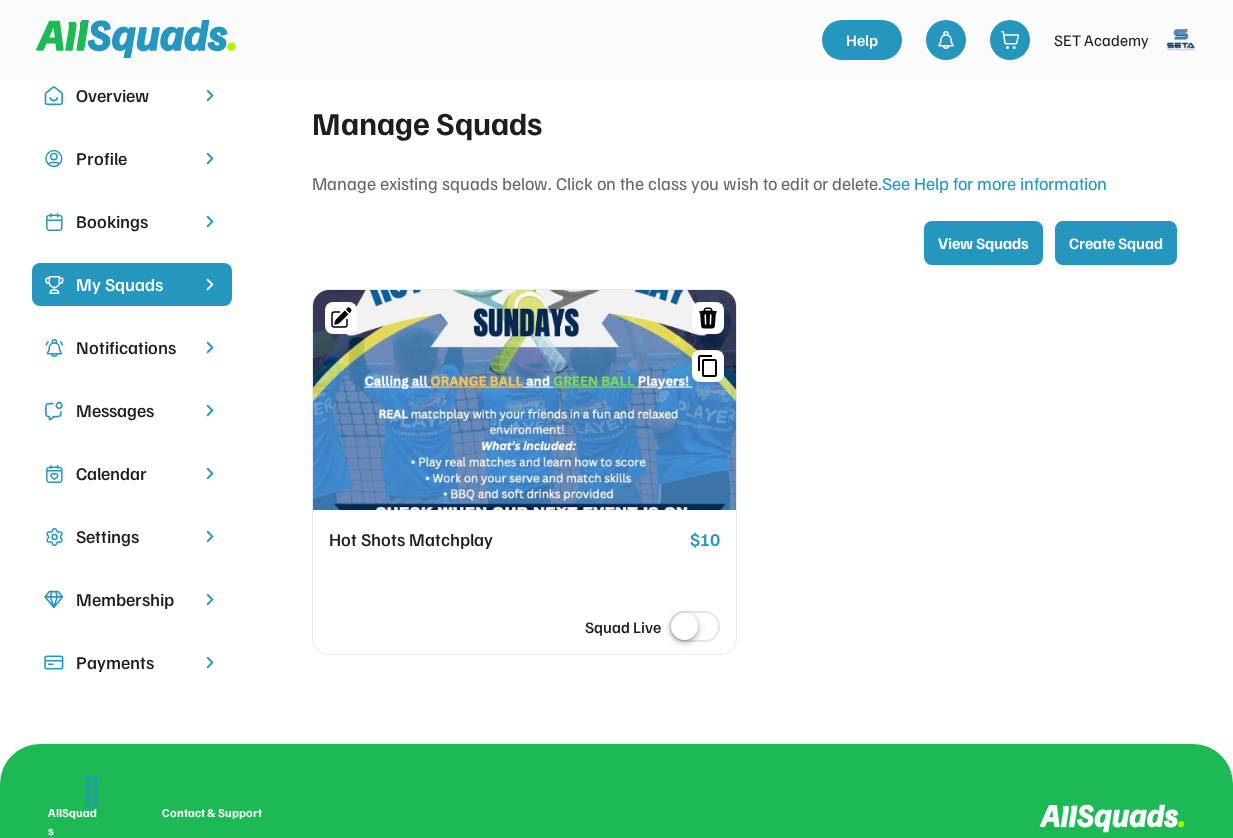 click at bounding box center [524, 400] 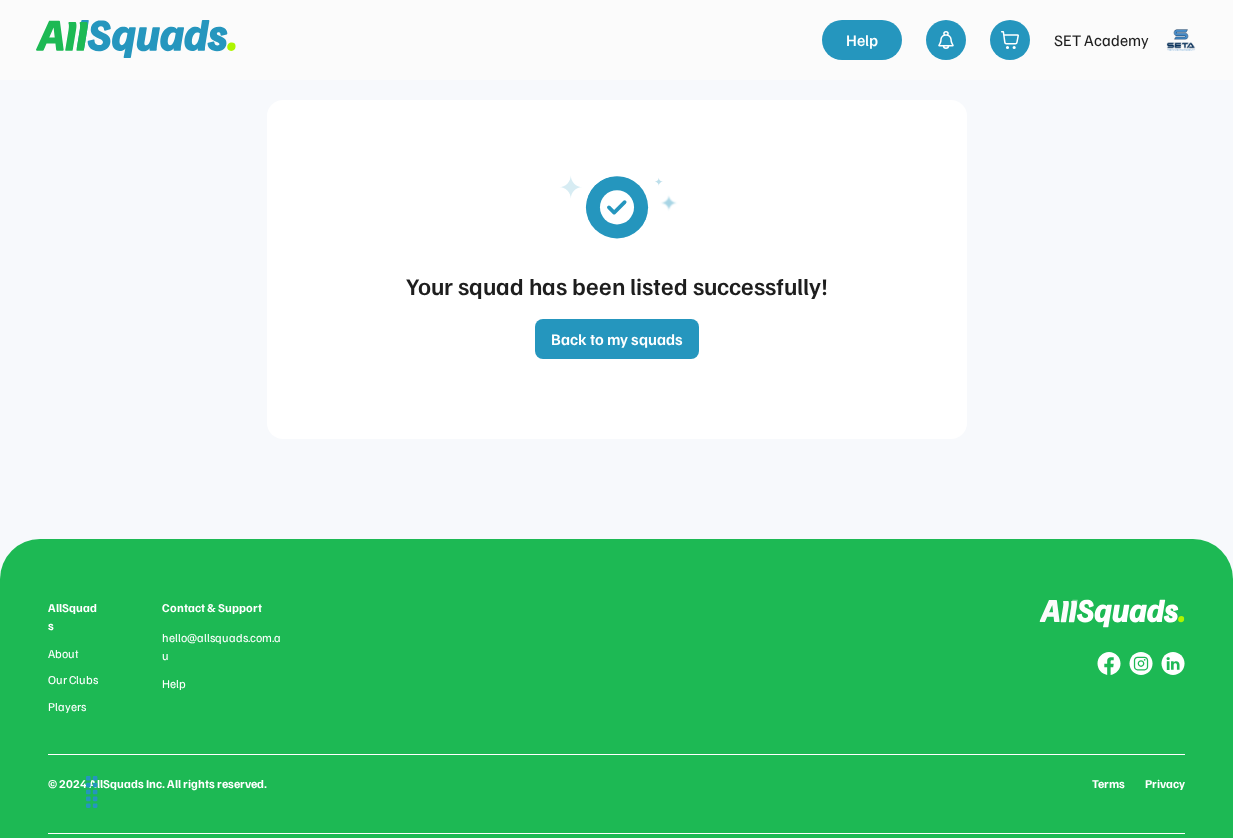 scroll, scrollTop: 0, scrollLeft: 0, axis: both 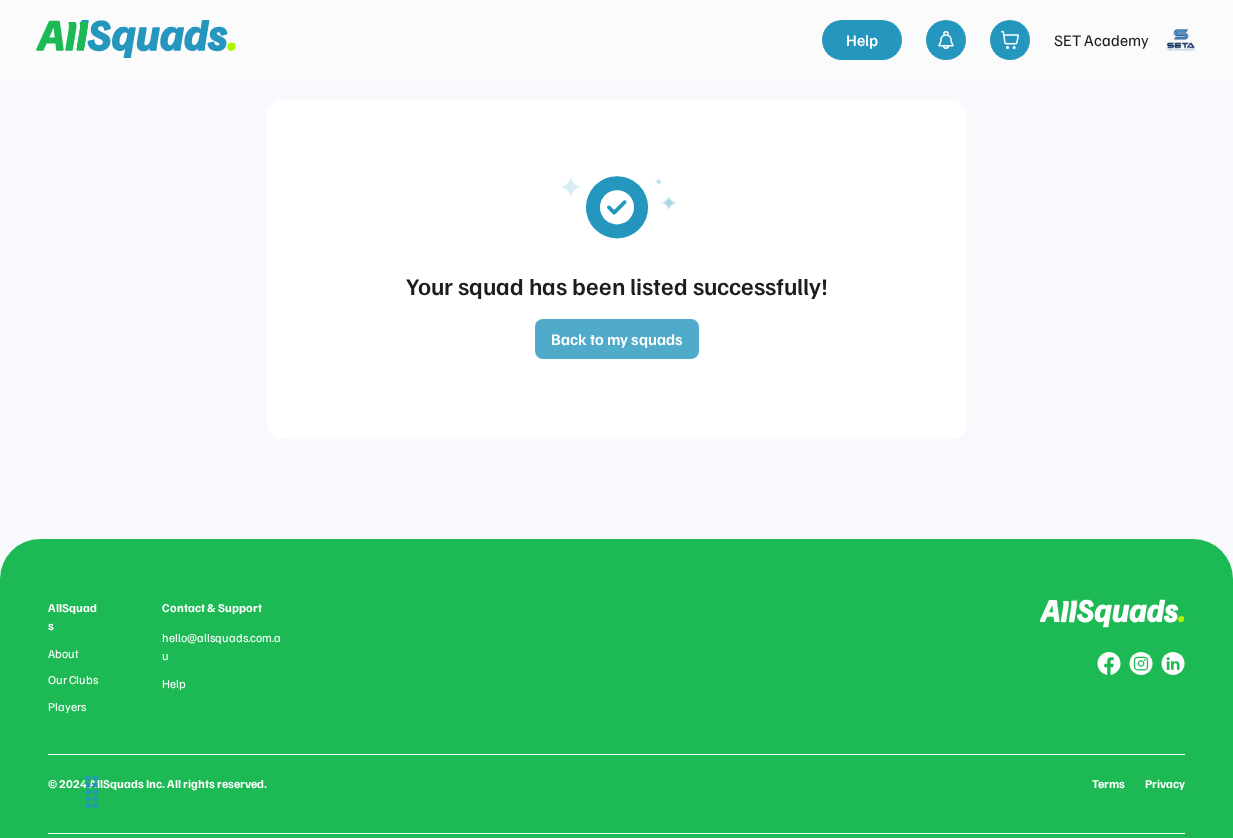 click on "Back to my squads" at bounding box center (617, 339) 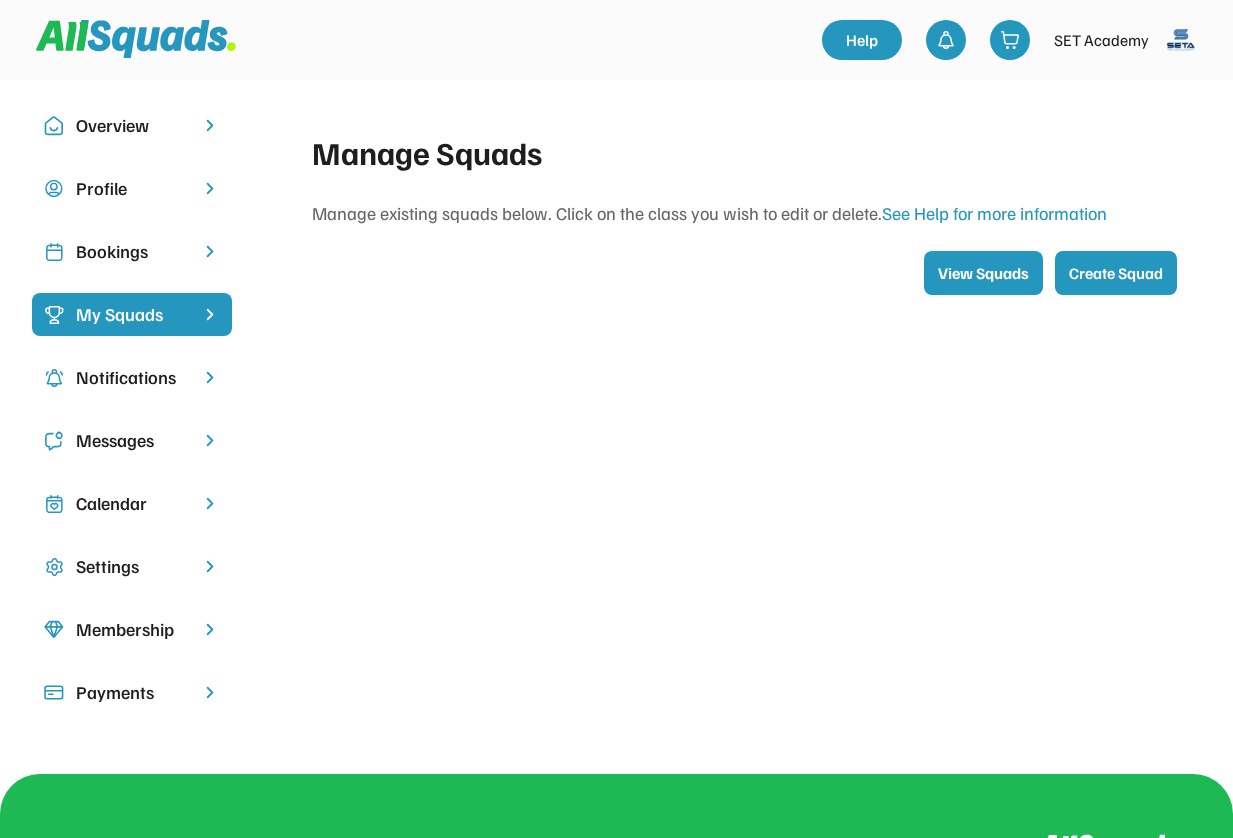 scroll, scrollTop: 196, scrollLeft: 0, axis: vertical 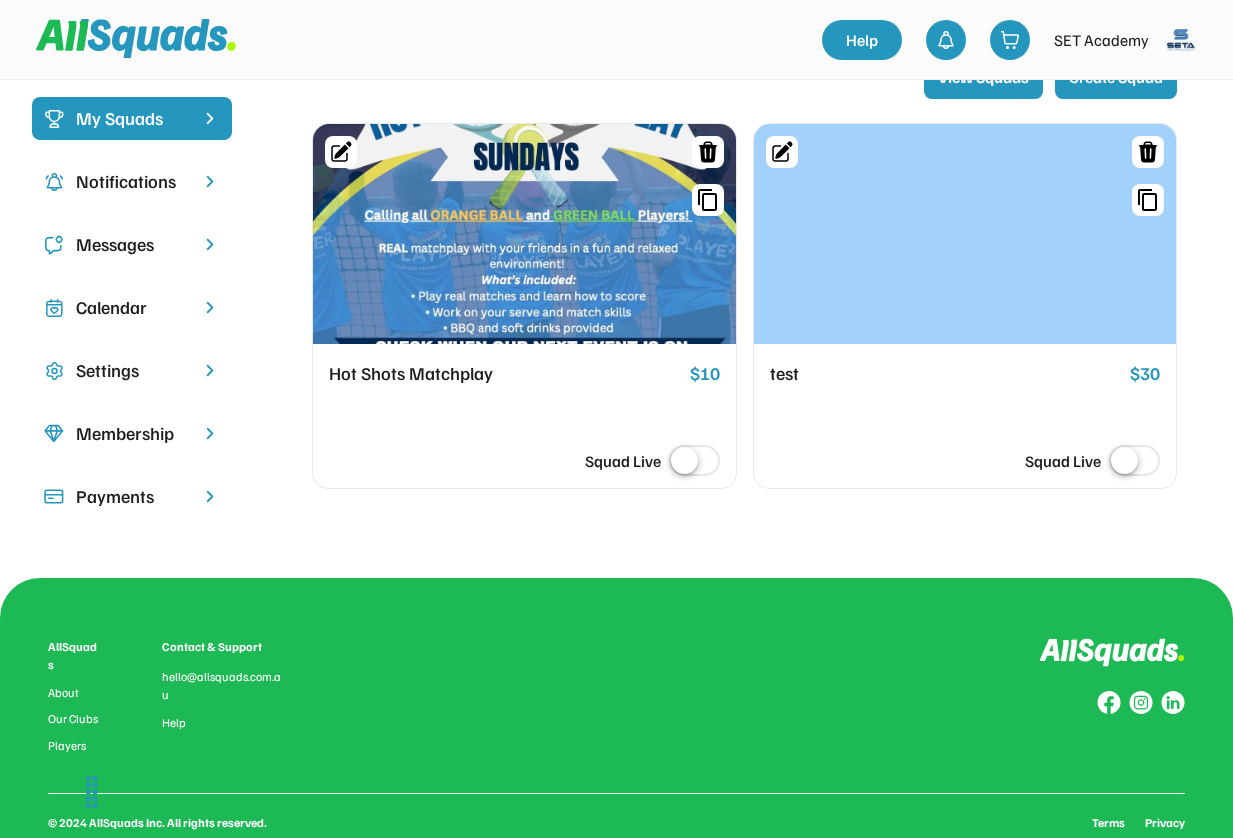 click at bounding box center (524, 234) 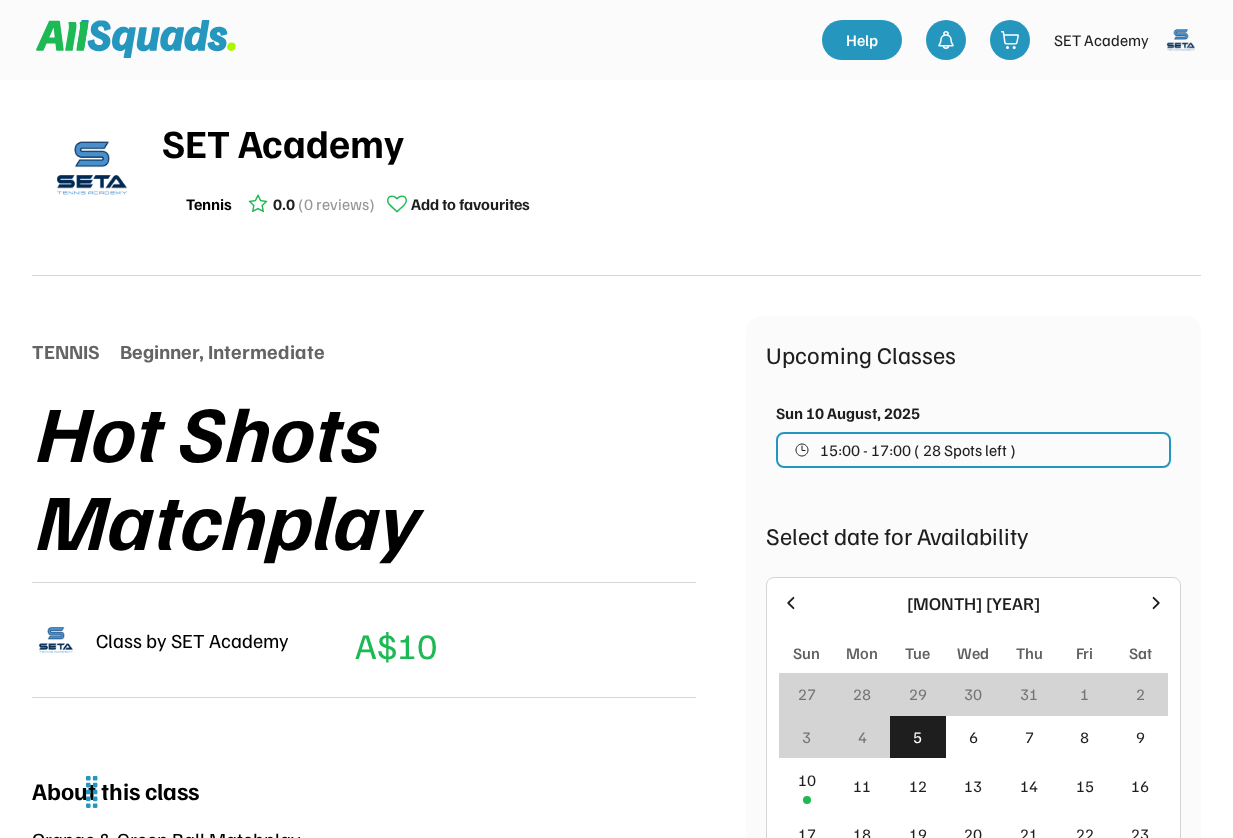 scroll, scrollTop: 0, scrollLeft: 0, axis: both 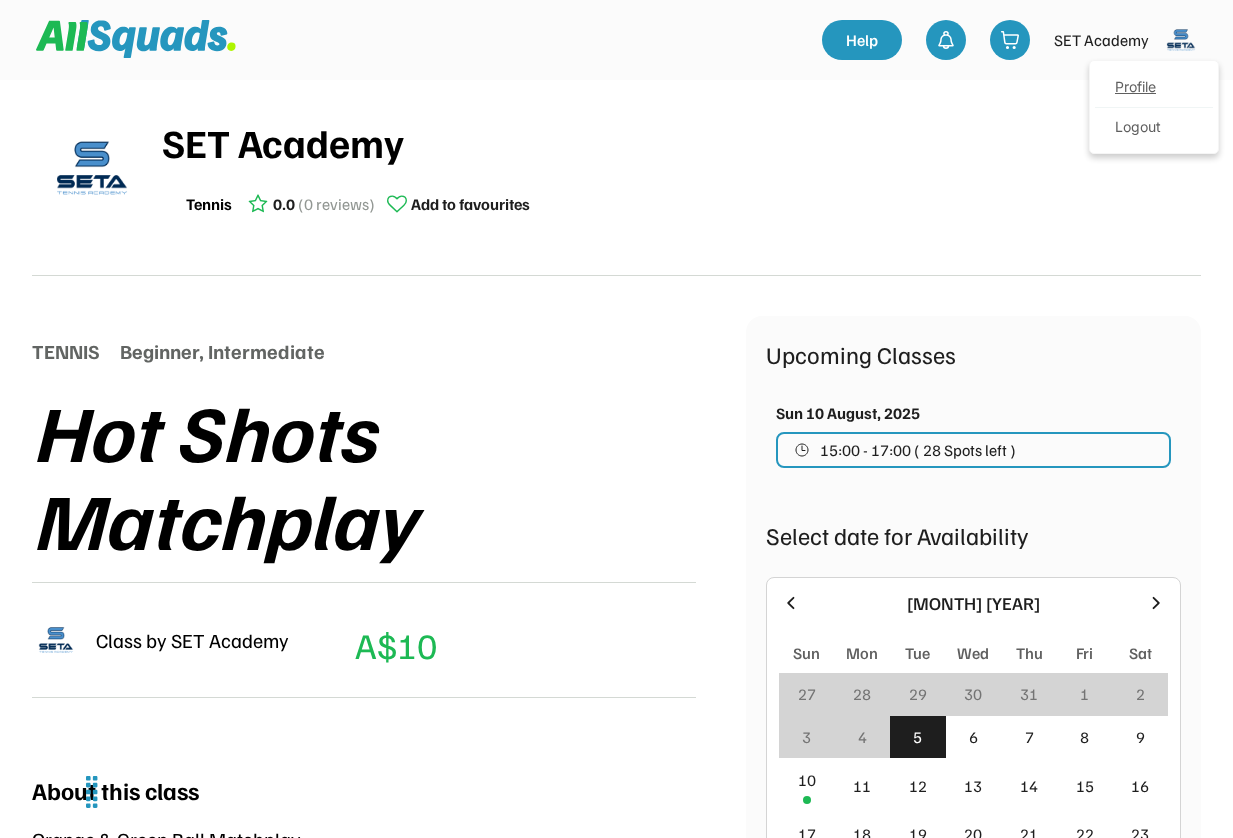 click on "Profile" at bounding box center [1154, 88] 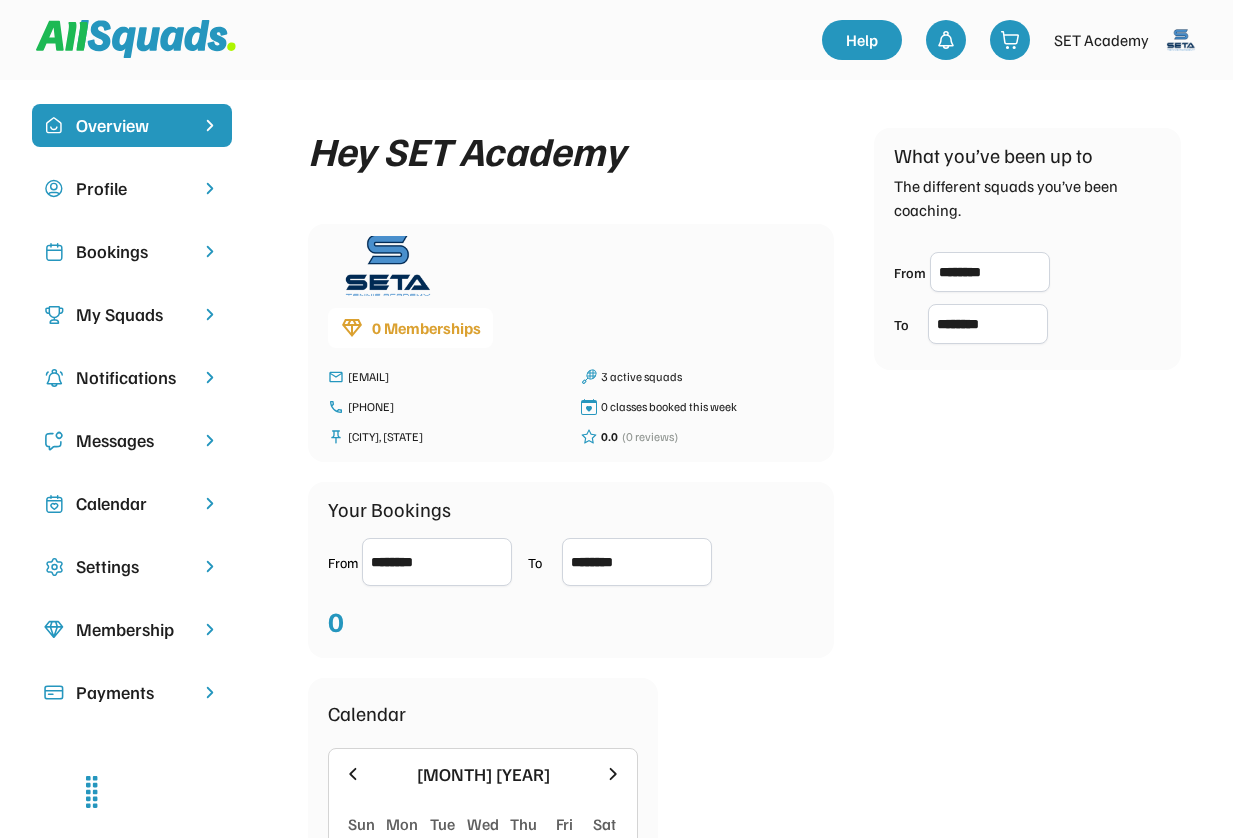 scroll, scrollTop: 0, scrollLeft: 0, axis: both 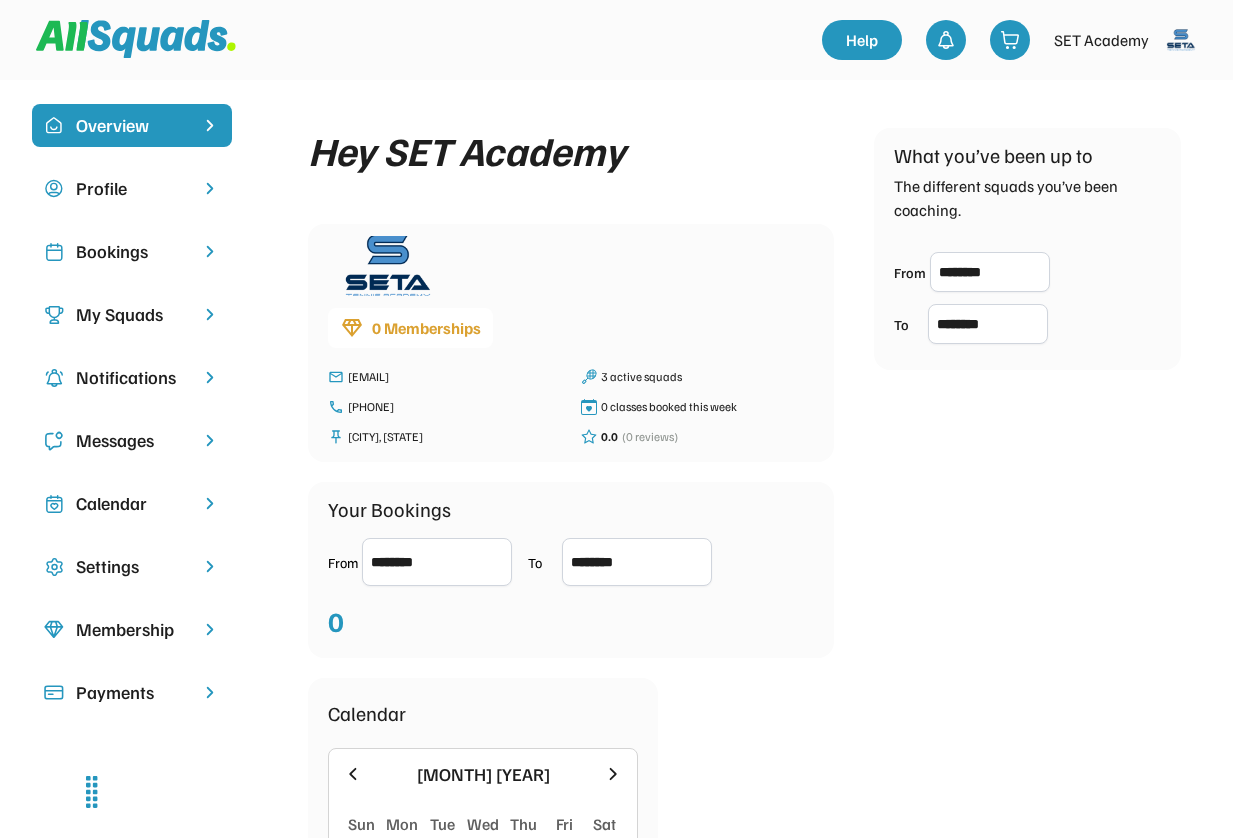 click on "My Squads" at bounding box center (132, 314) 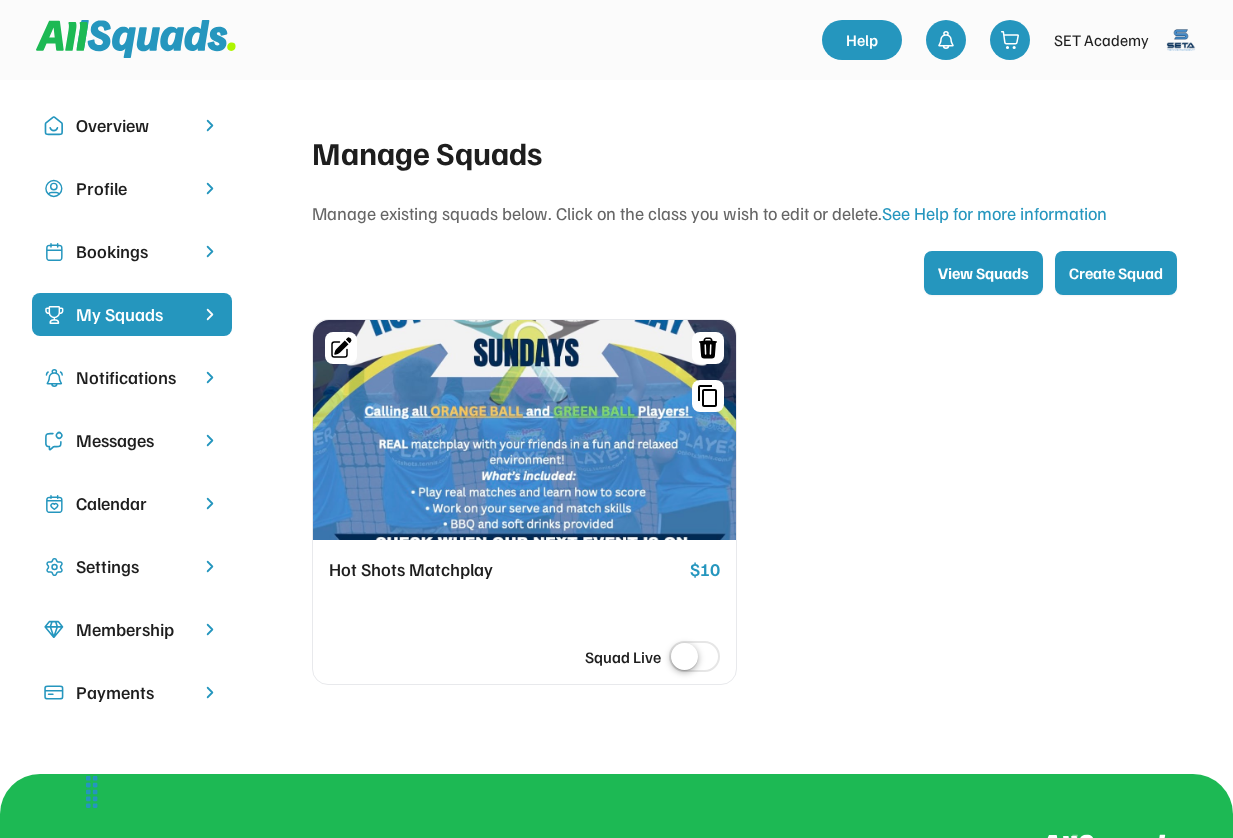 click at bounding box center (505, 603) 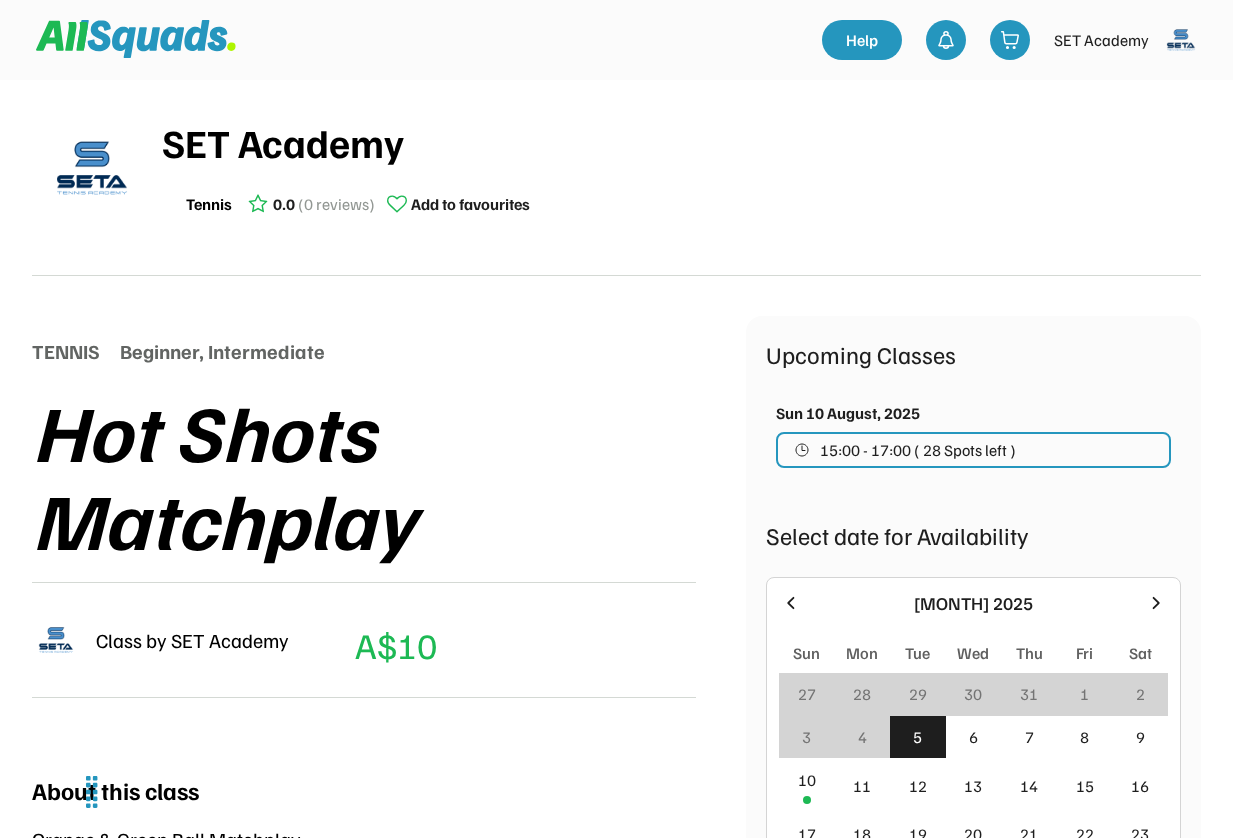 scroll, scrollTop: 0, scrollLeft: 0, axis: both 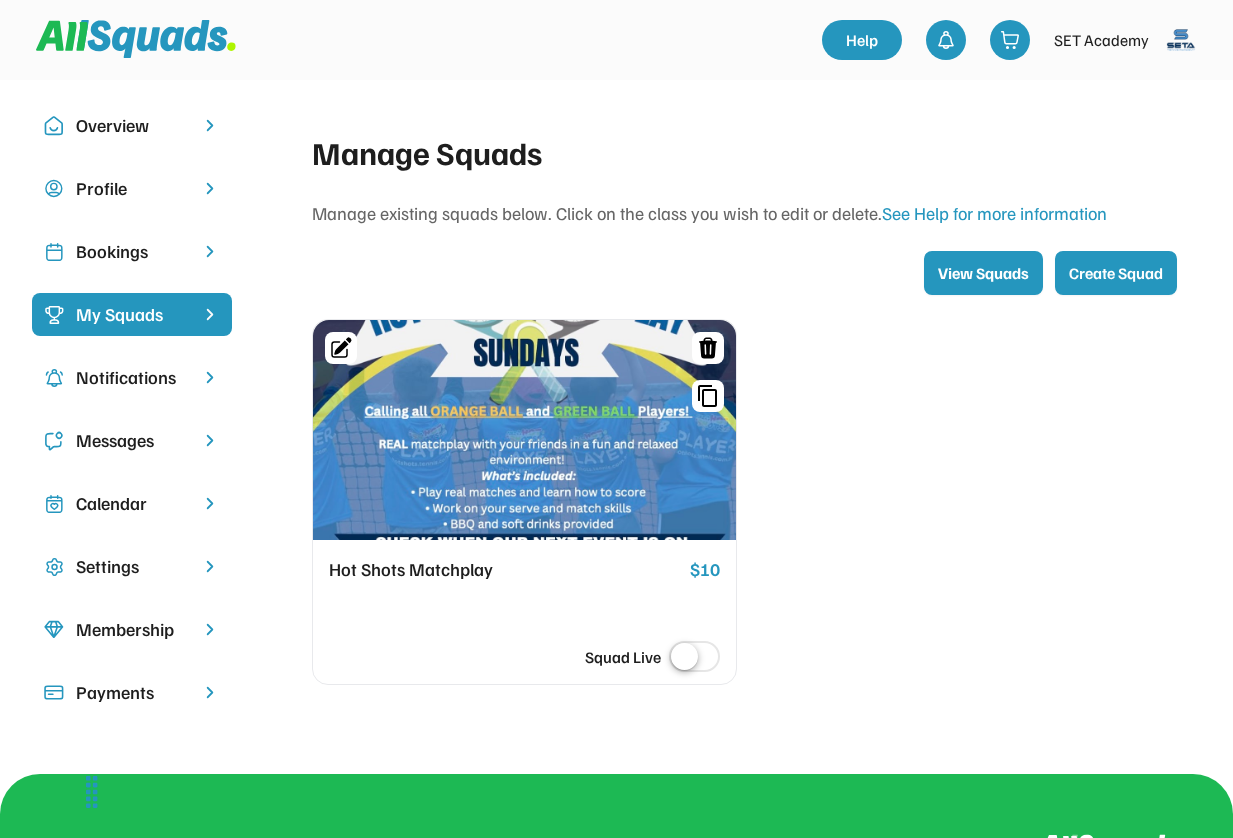 click 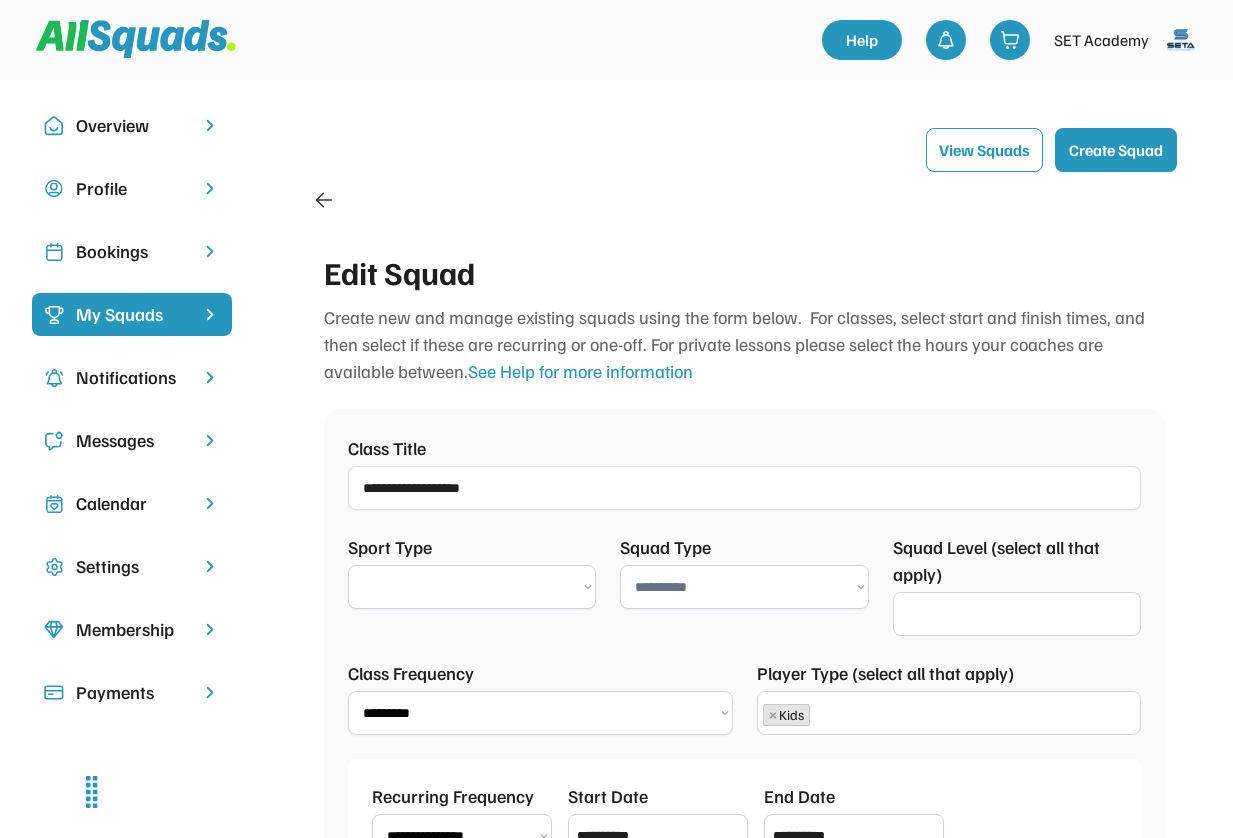 scroll, scrollTop: 45, scrollLeft: 0, axis: vertical 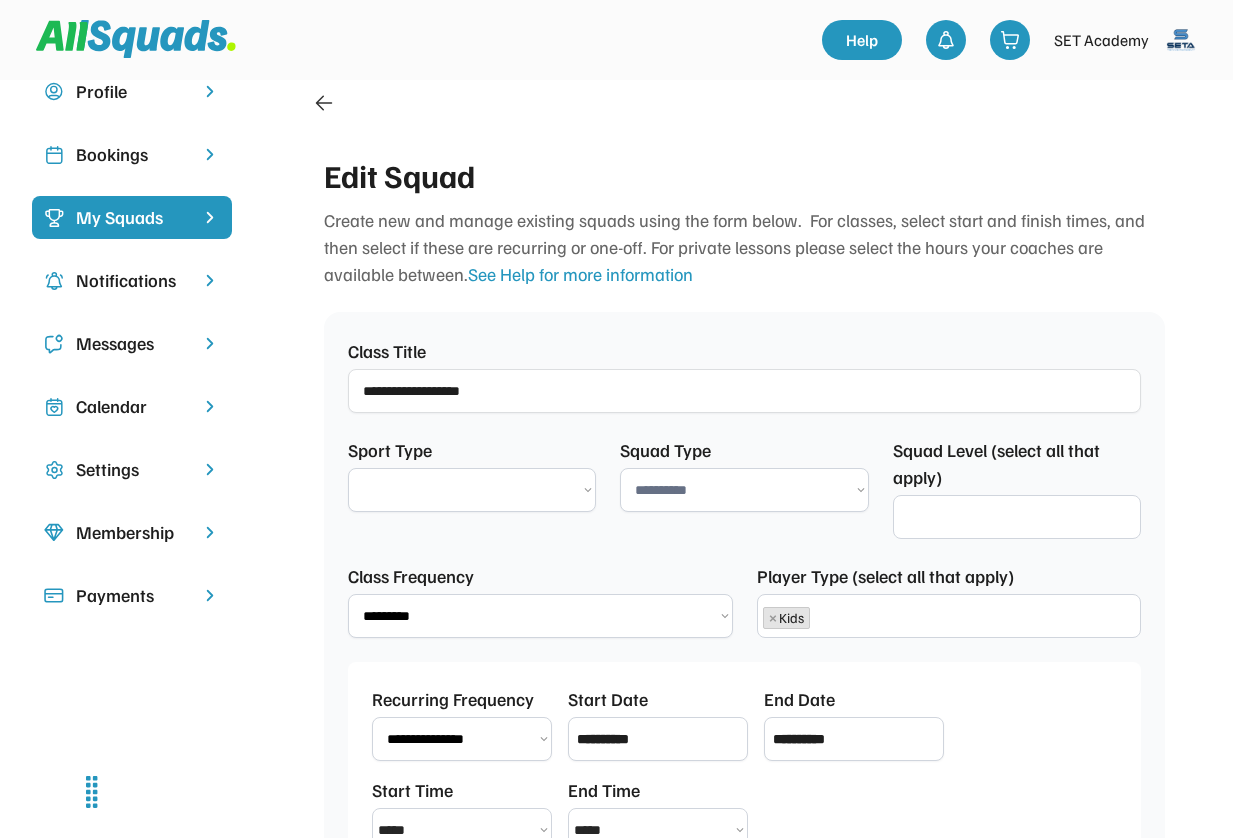 select on "**********" 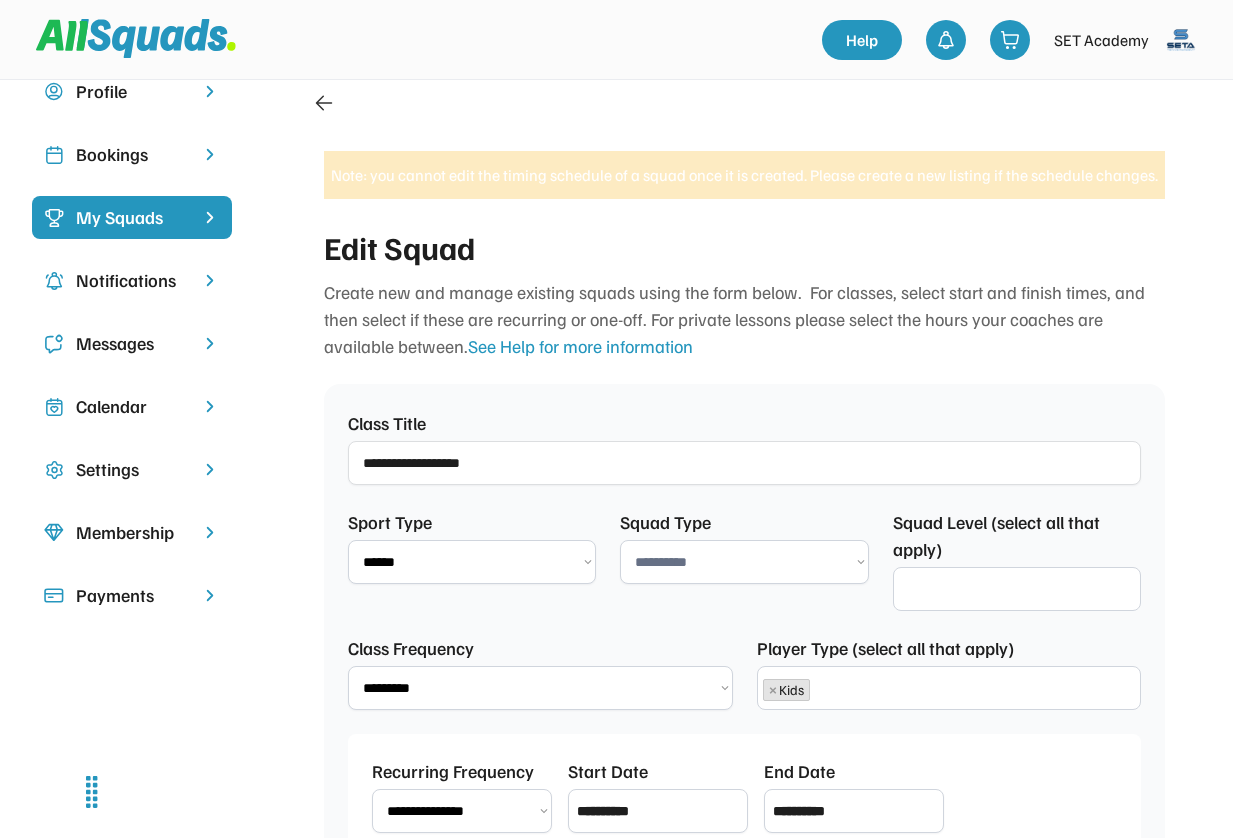 select 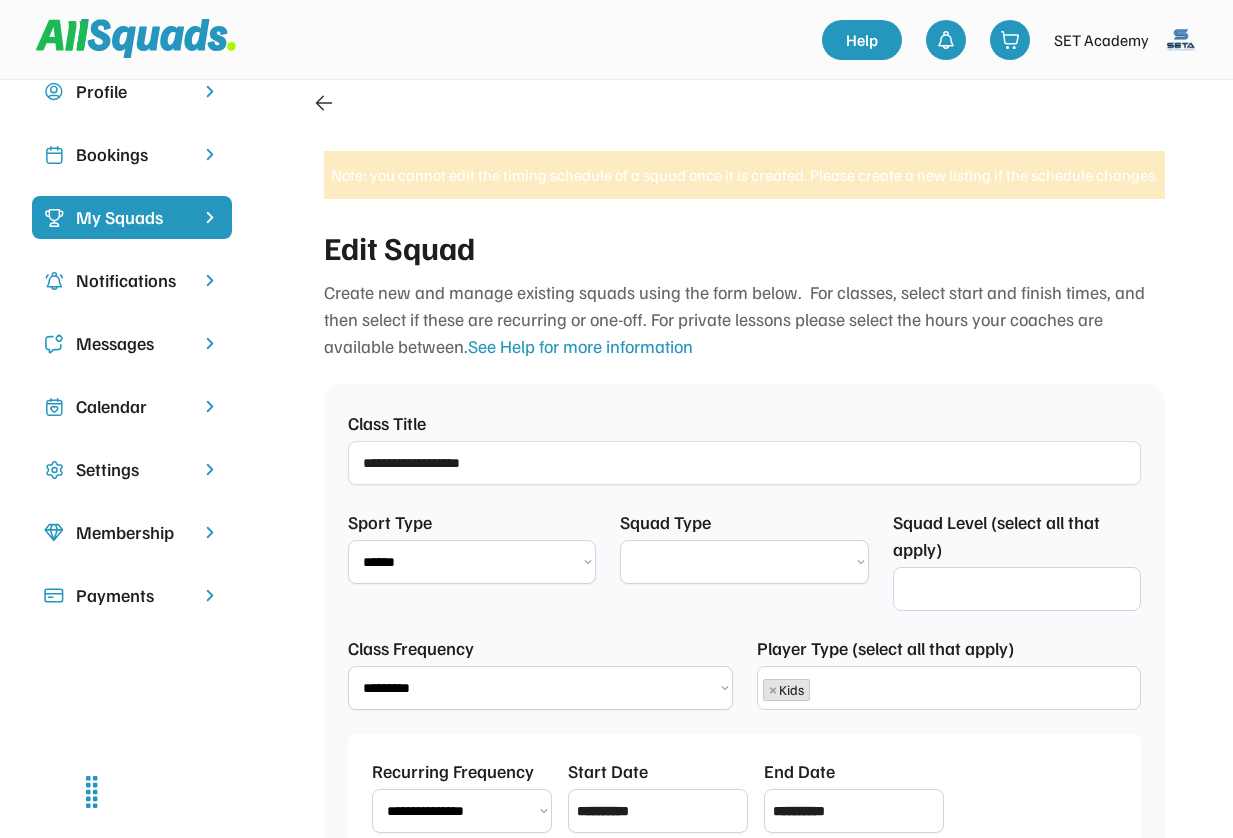 scroll, scrollTop: 104, scrollLeft: 0, axis: vertical 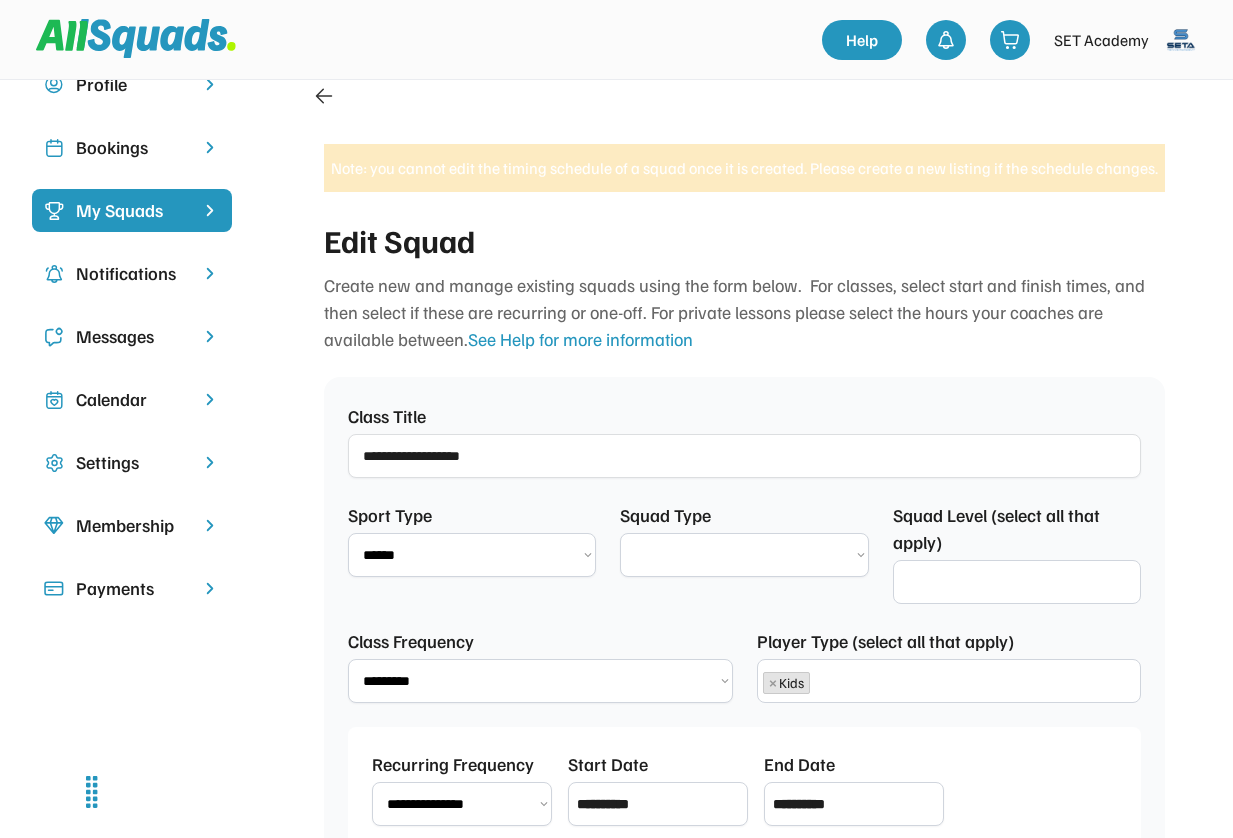 select on "********" 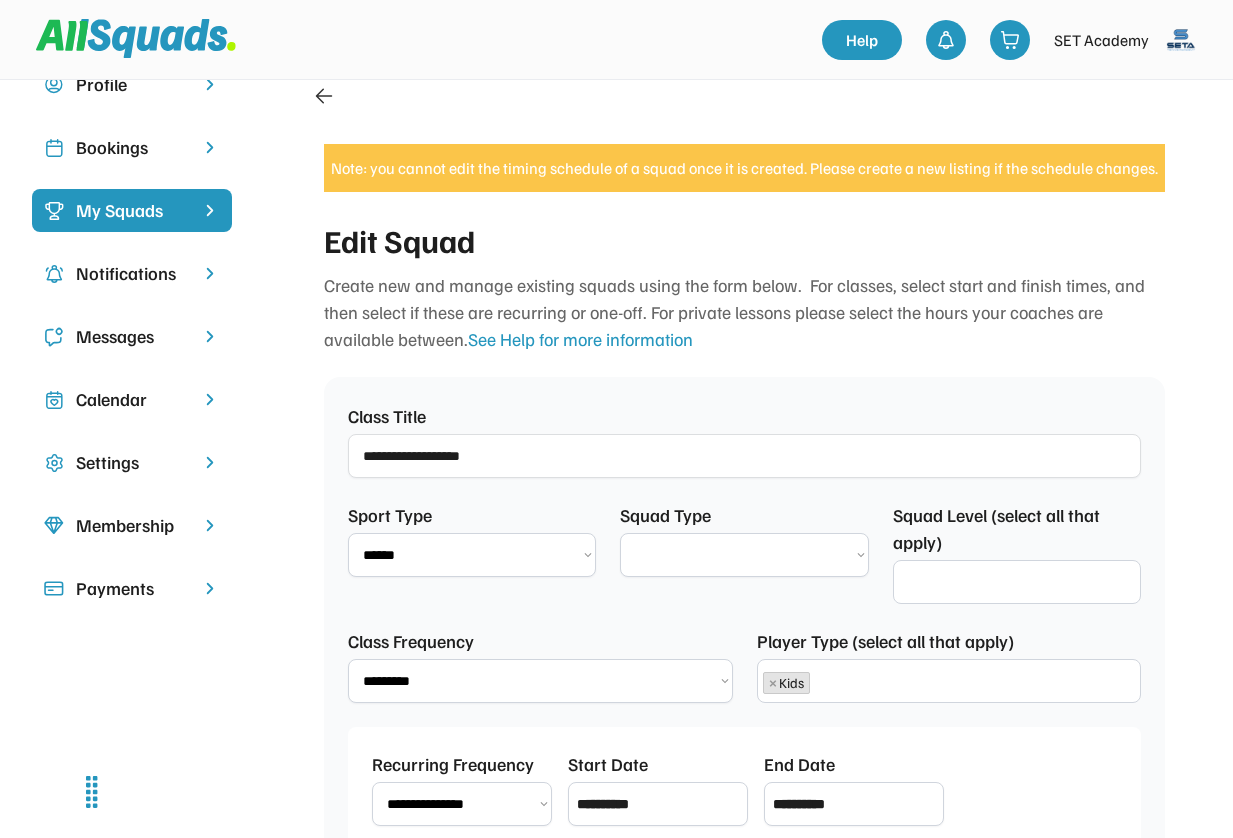 select on "**********" 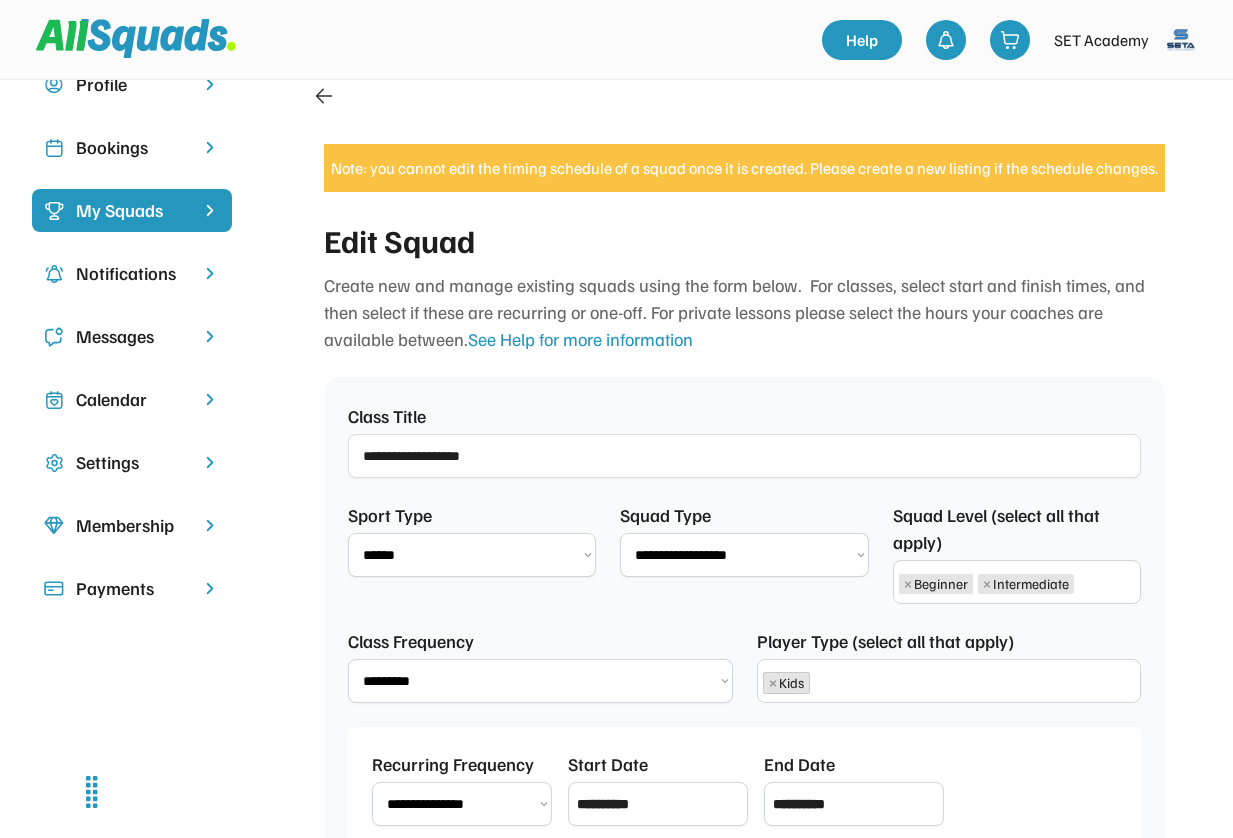 scroll, scrollTop: 14, scrollLeft: 0, axis: vertical 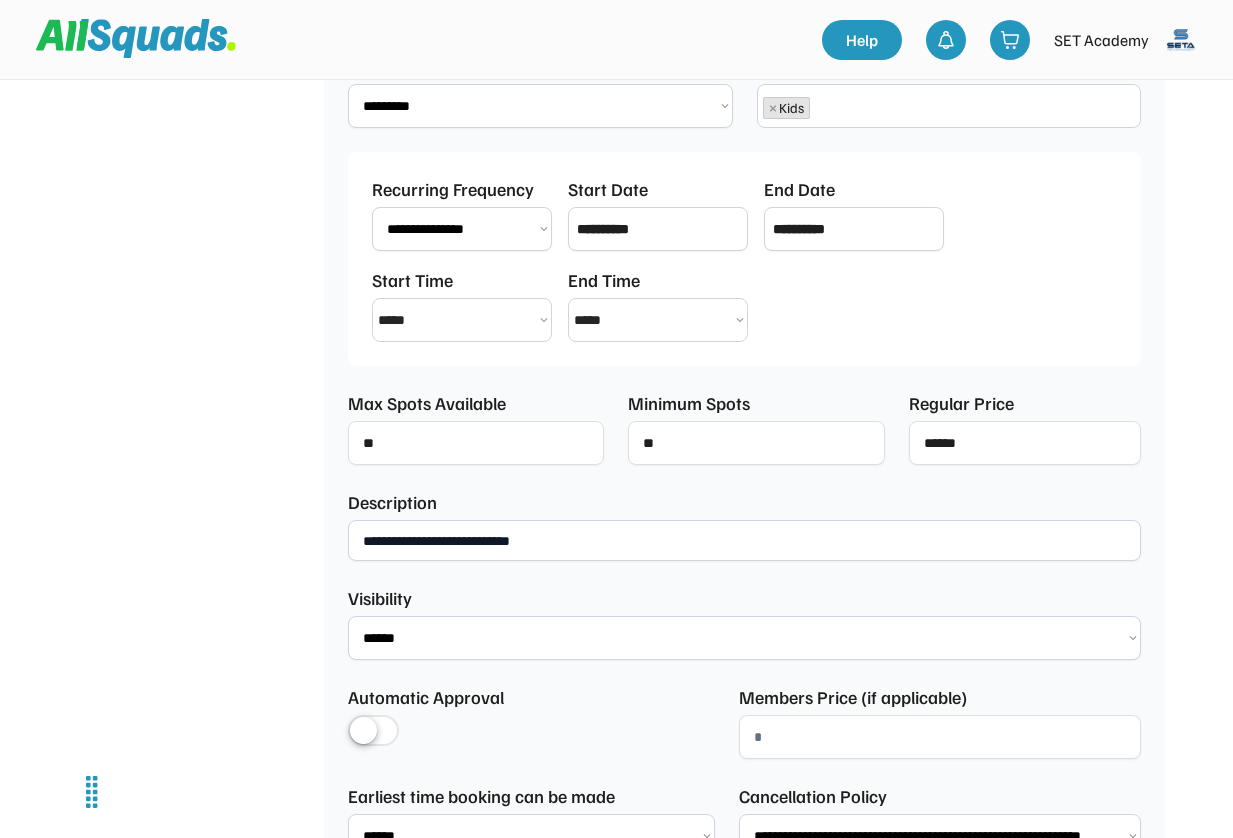 click on "**********" at bounding box center (744, 540) 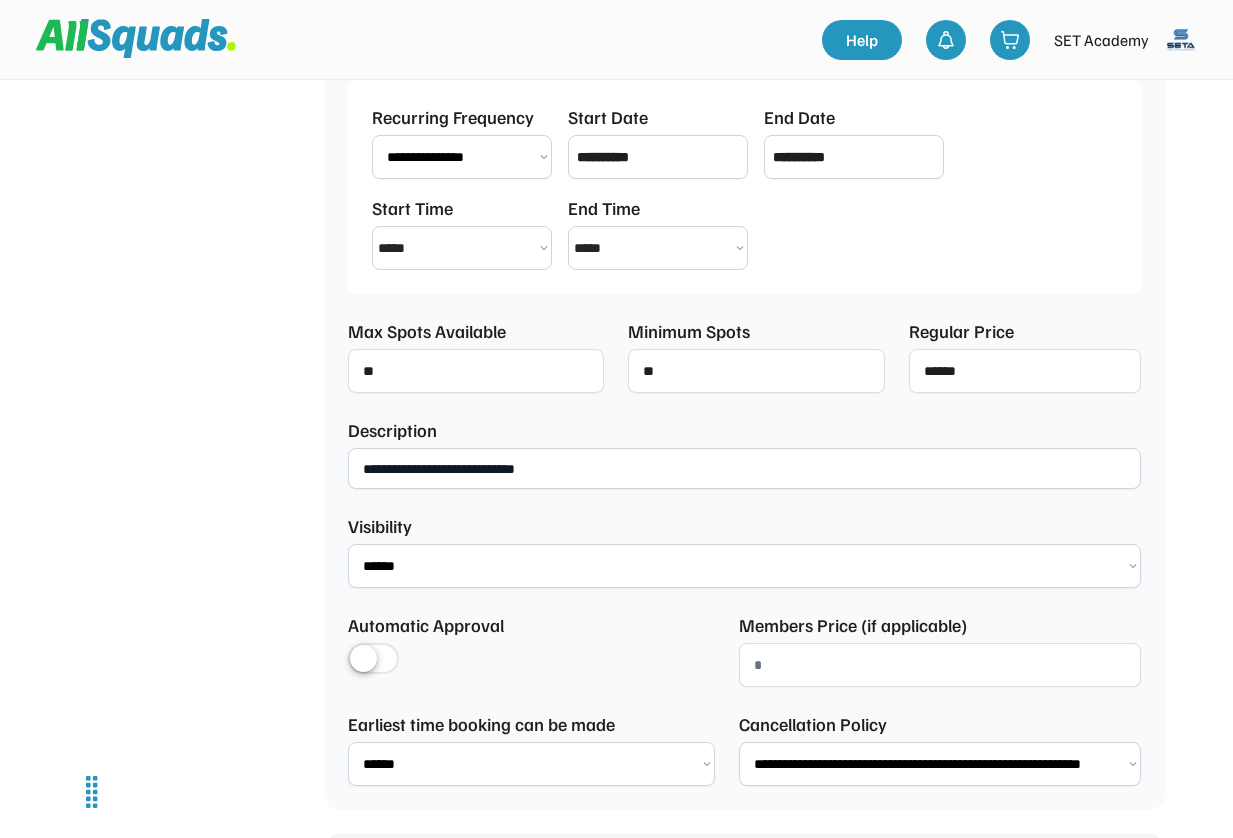 click at bounding box center [373, 660] 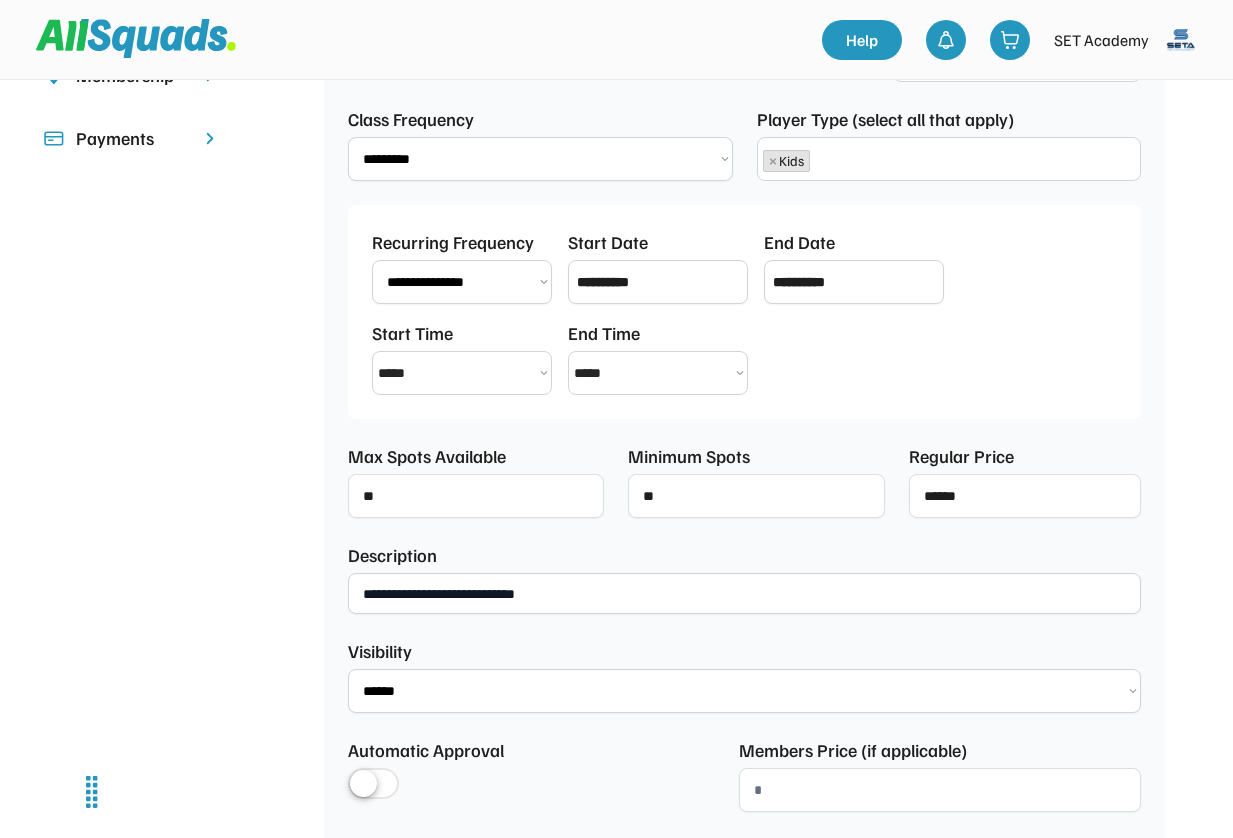 scroll, scrollTop: 582, scrollLeft: 0, axis: vertical 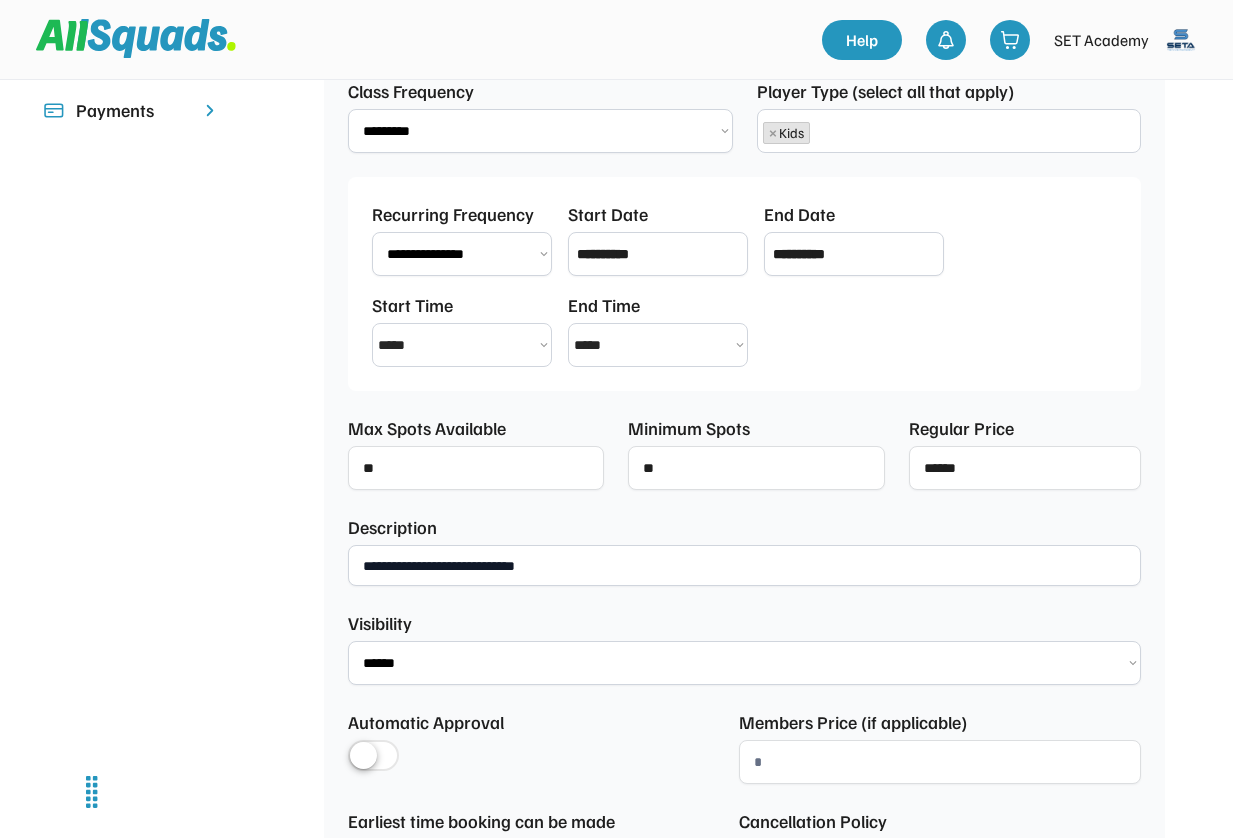click on "**********" at bounding box center (744, 565) 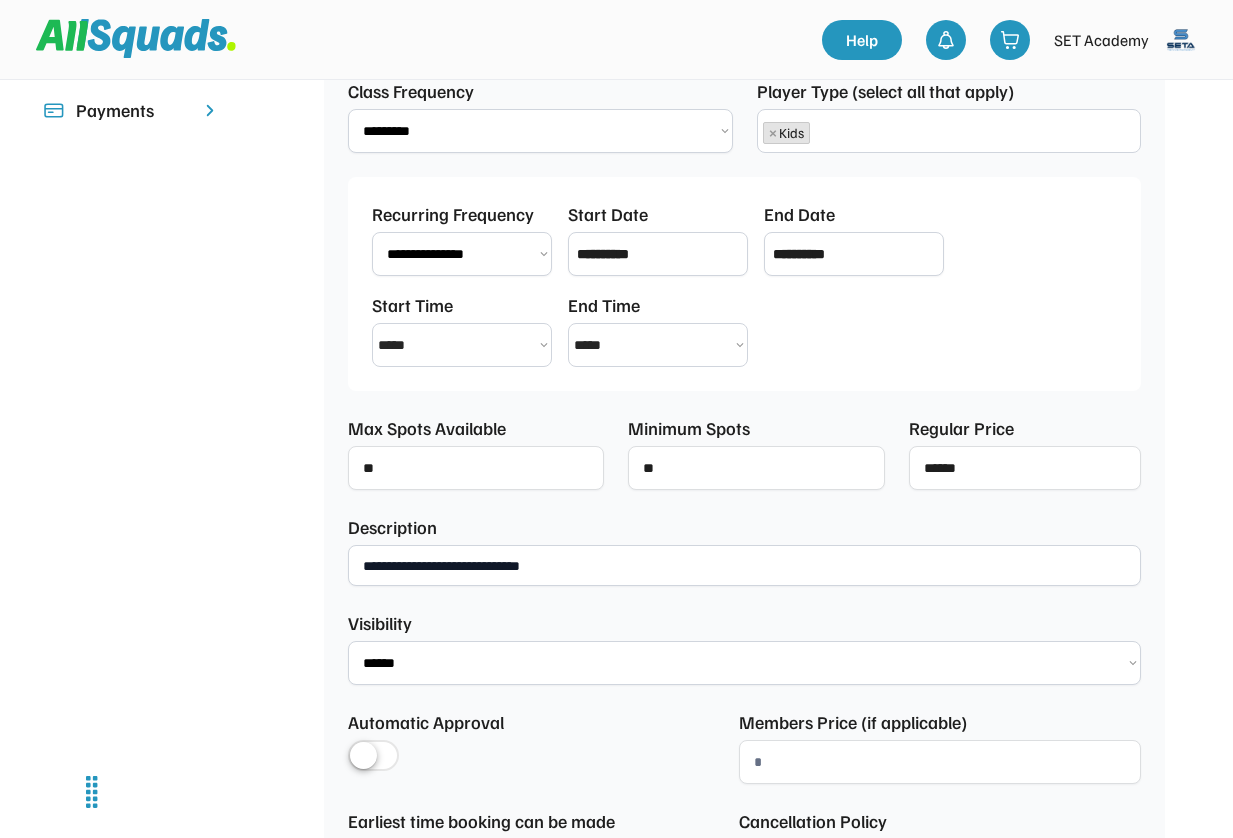 paste on "**********" 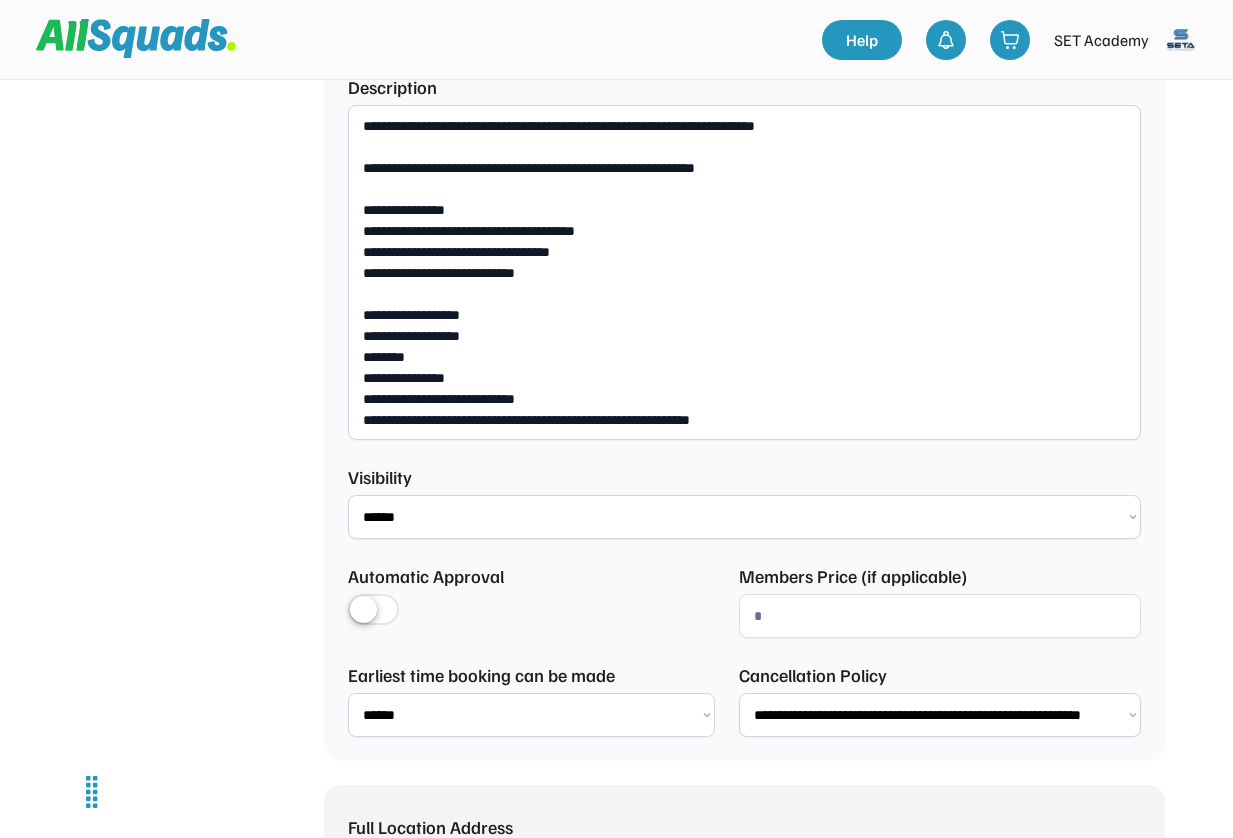 click on "**********" at bounding box center [744, 272] 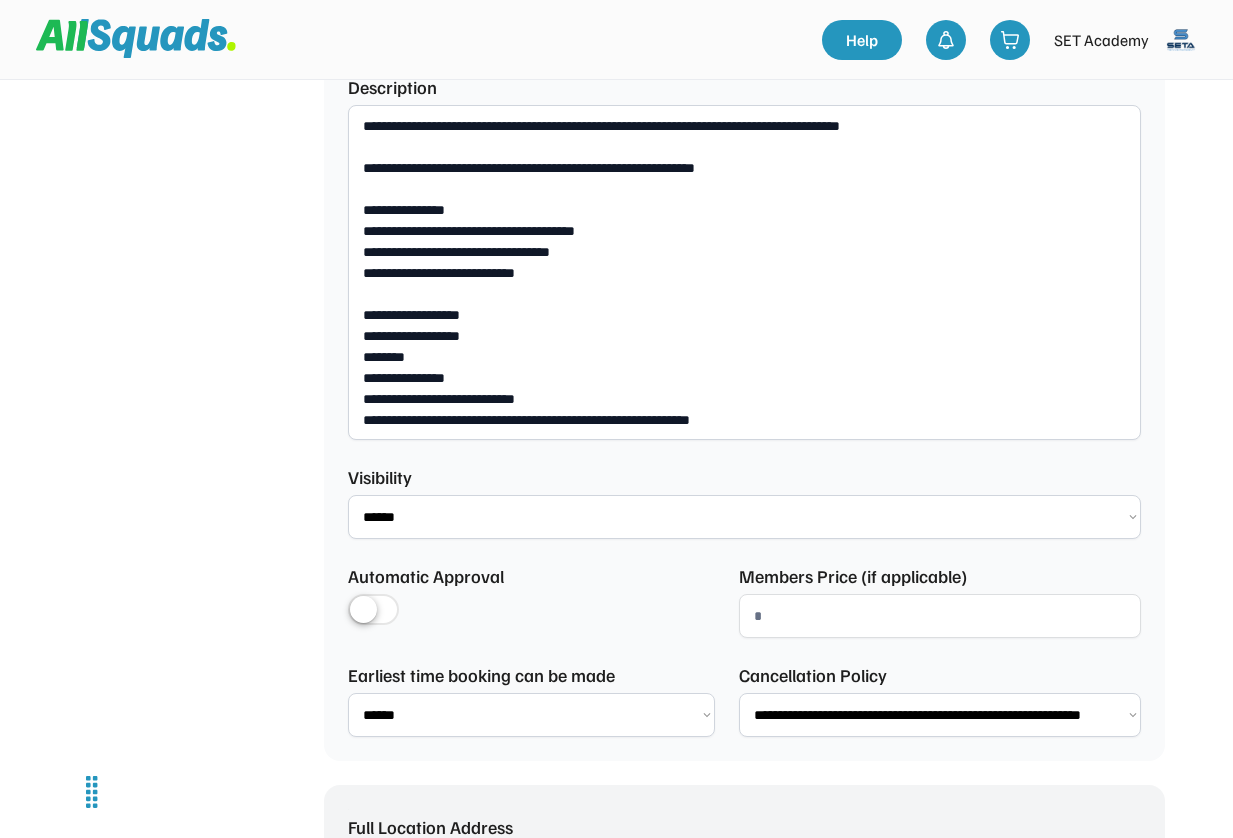 click on "**********" at bounding box center (744, 272) 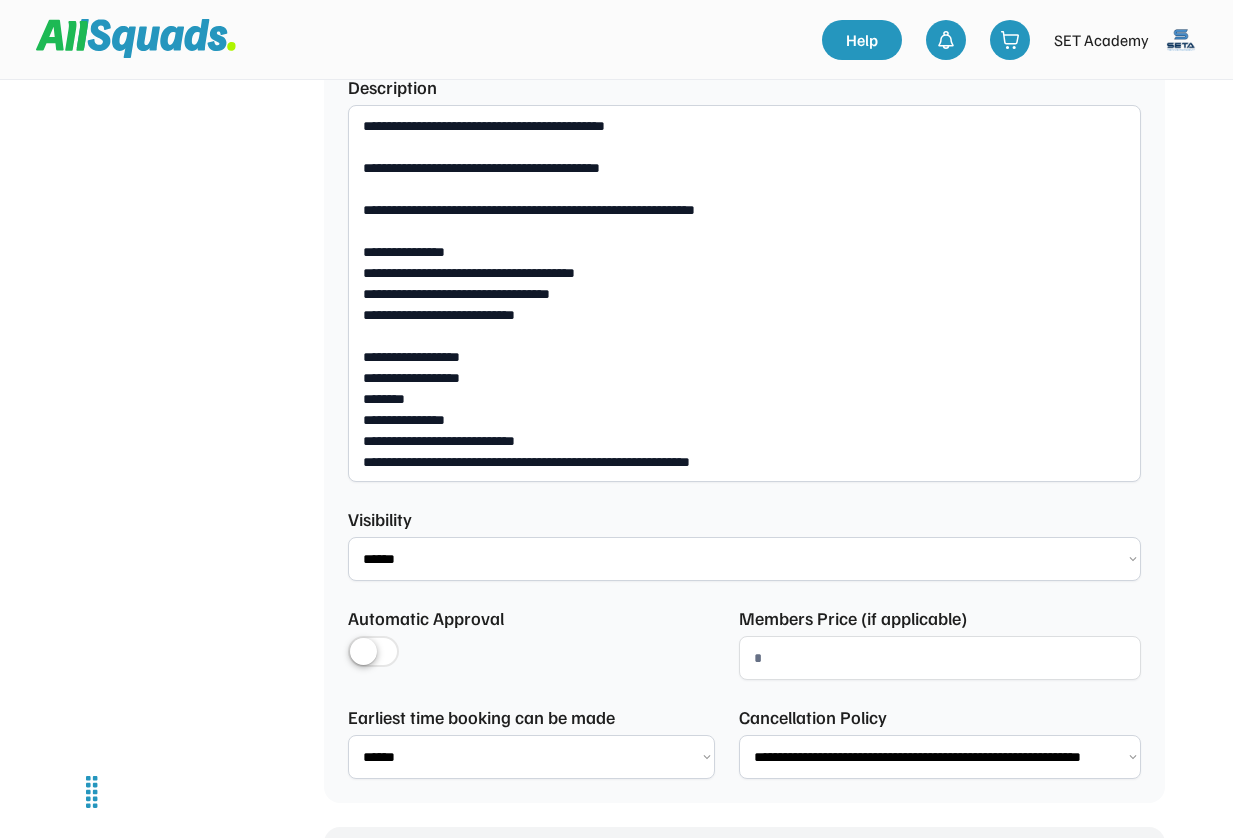 drag, startPoint x: 459, startPoint y: 425, endPoint x: 357, endPoint y: 422, distance: 102.044106 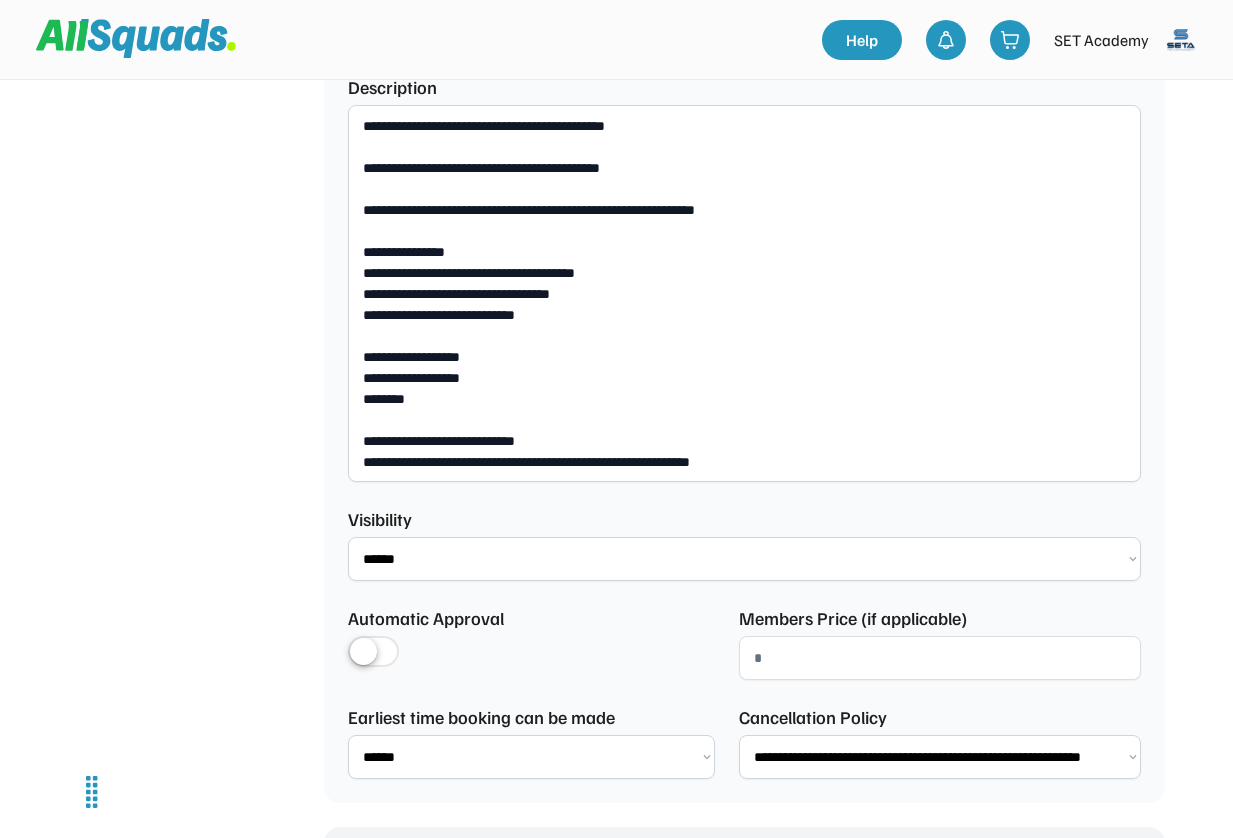 click on "**********" at bounding box center (744, 293) 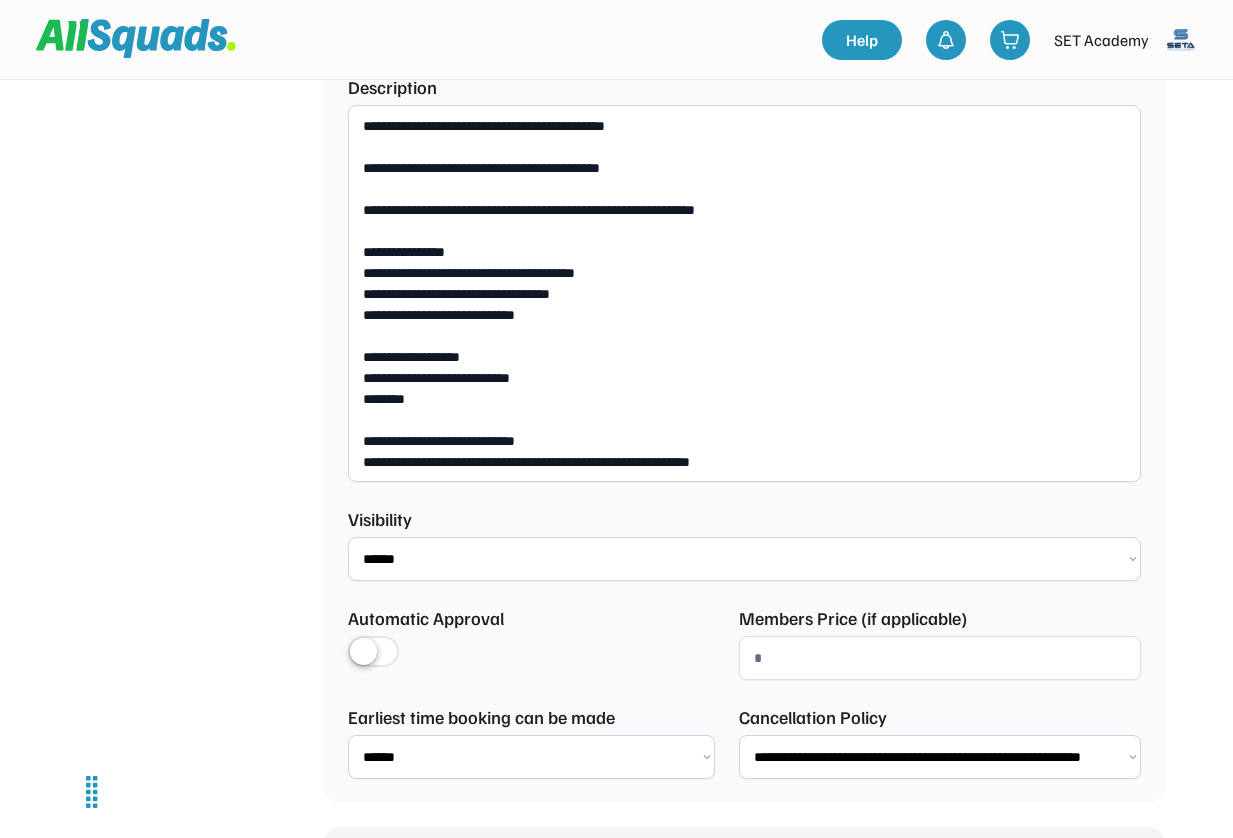 drag, startPoint x: 388, startPoint y: 444, endPoint x: 364, endPoint y: 443, distance: 24.020824 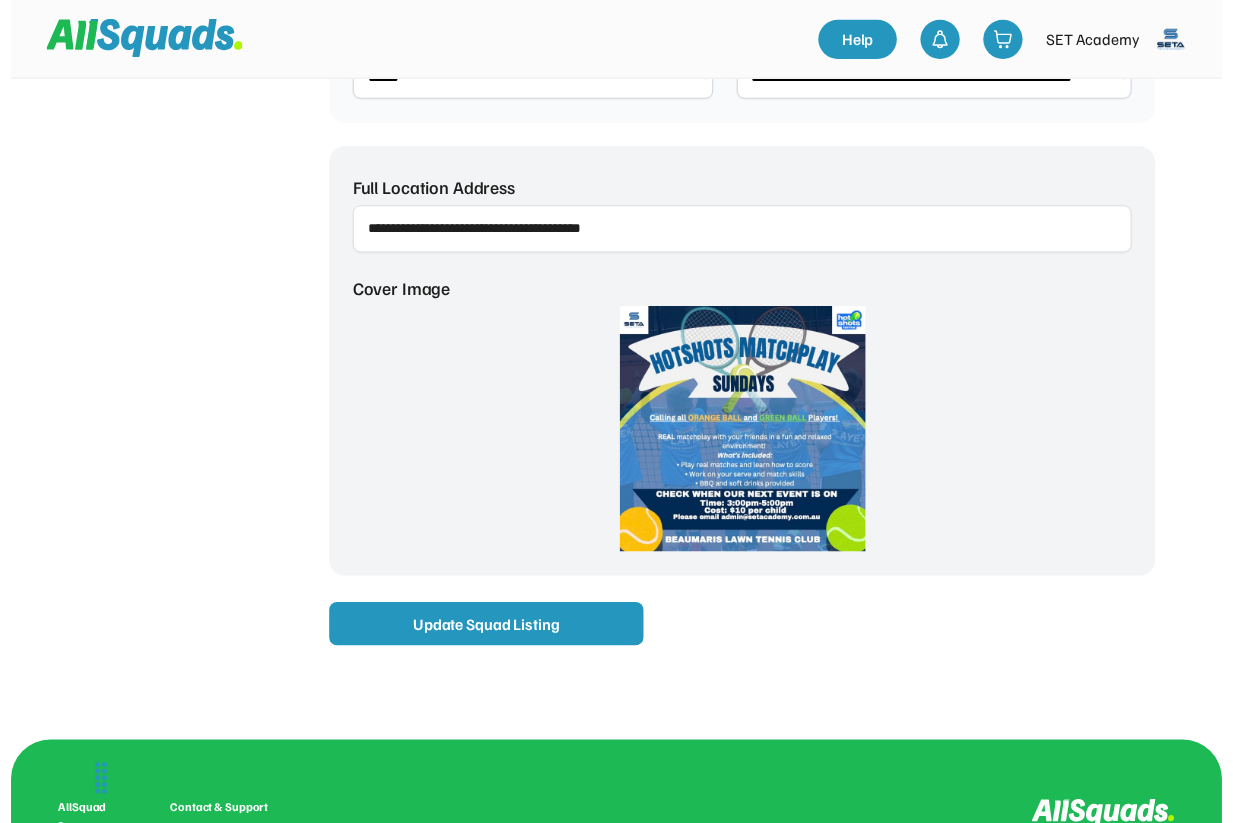 scroll, scrollTop: 1705, scrollLeft: 0, axis: vertical 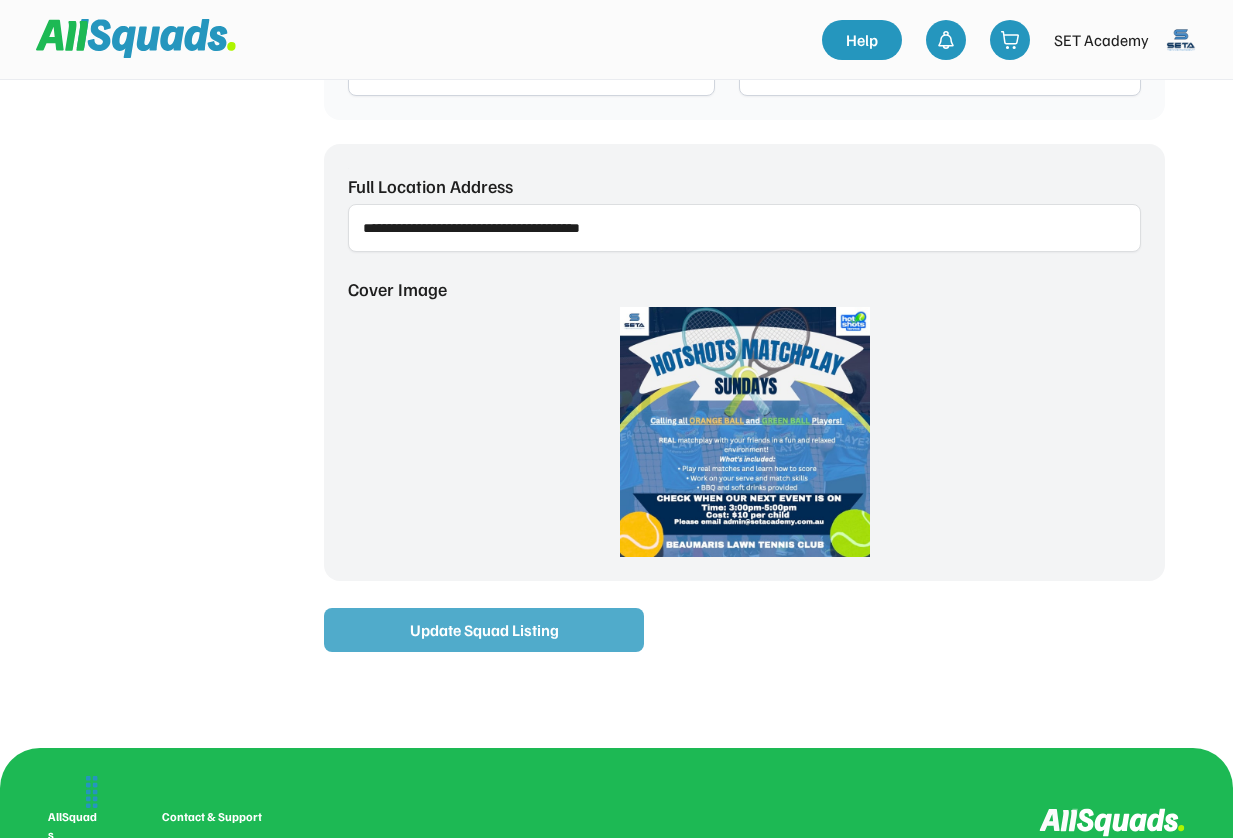 type on "**********" 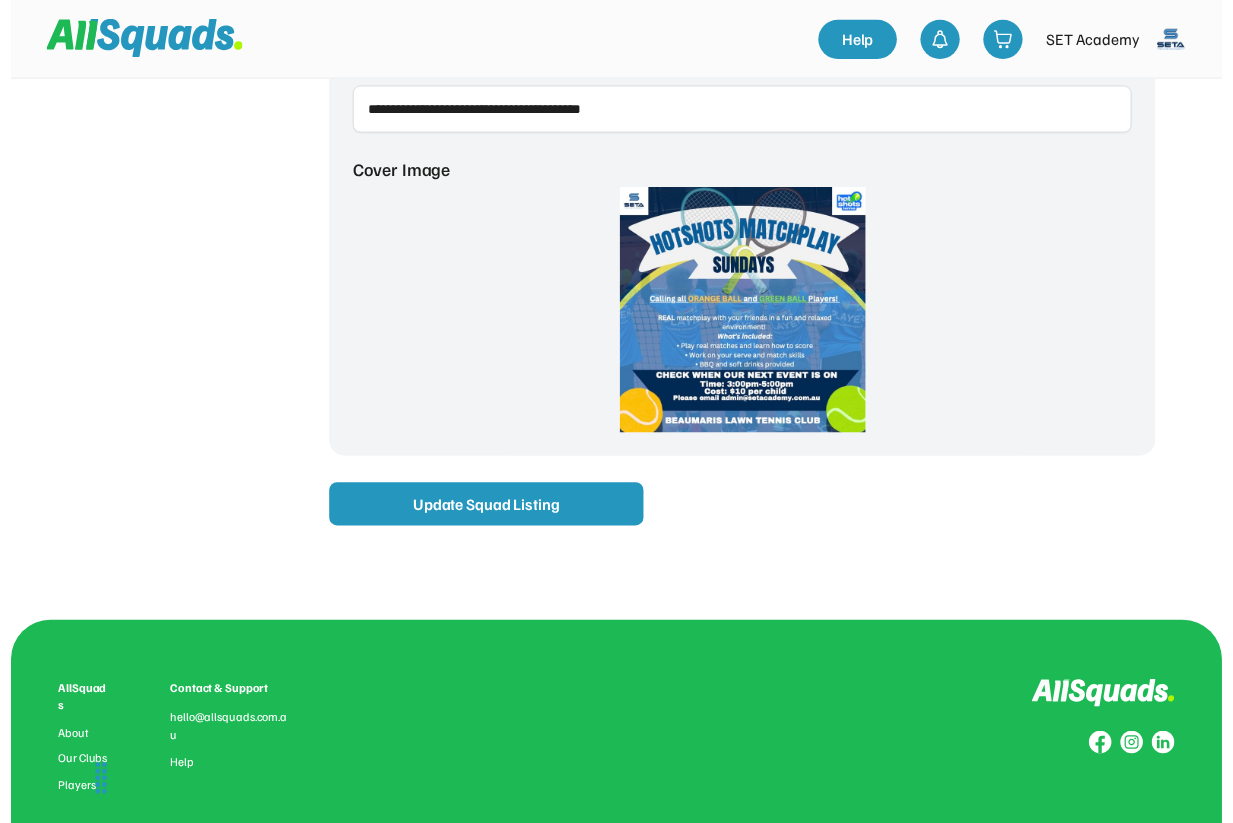 scroll, scrollTop: 1834, scrollLeft: 0, axis: vertical 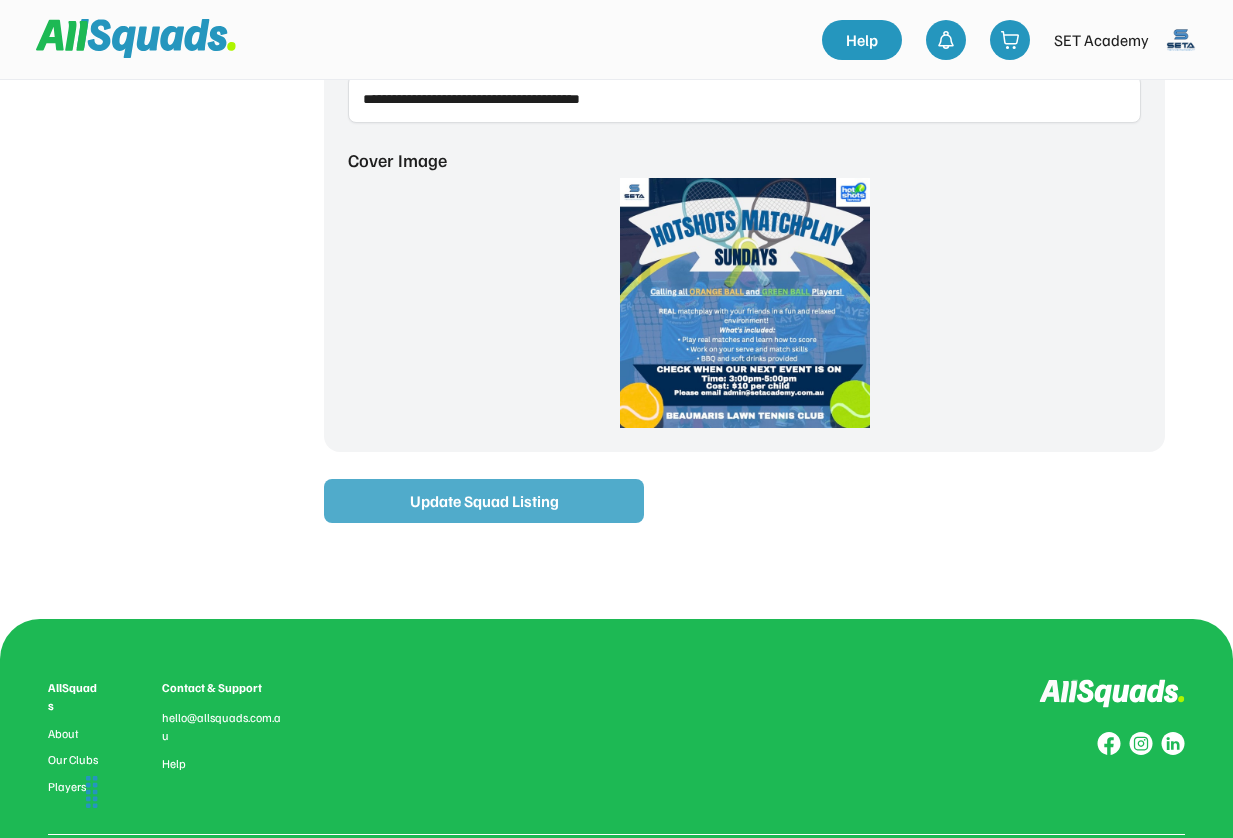 click on "Update Squad Listing" at bounding box center (484, 501) 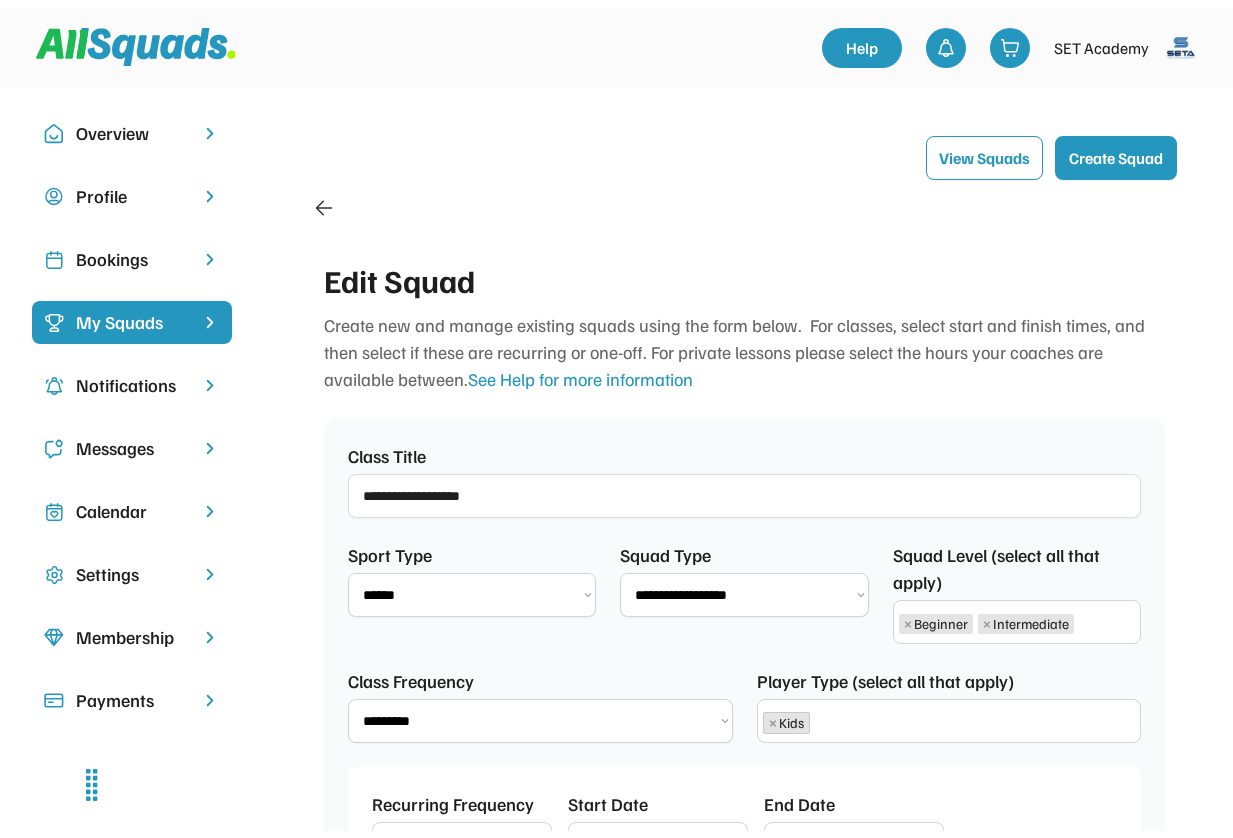 scroll, scrollTop: 0, scrollLeft: 0, axis: both 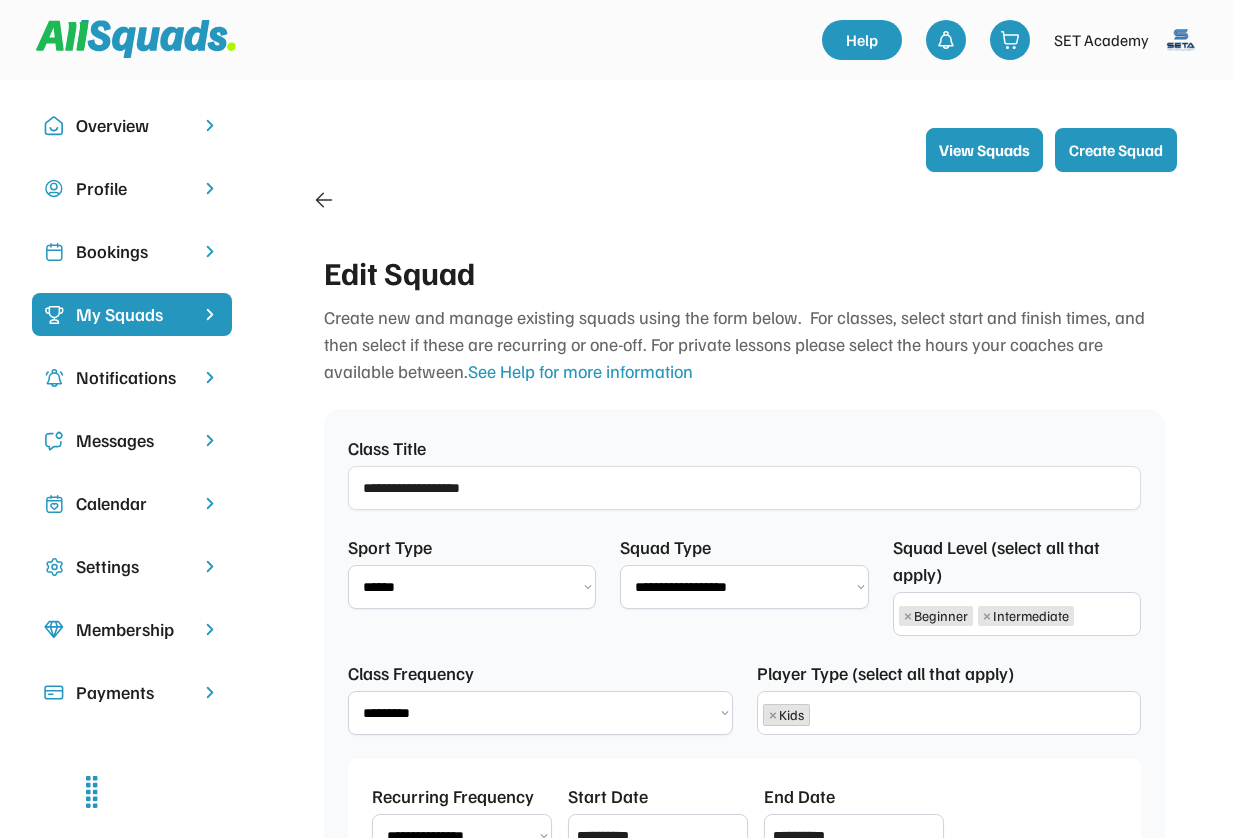 click on "View Squads" at bounding box center (984, 150) 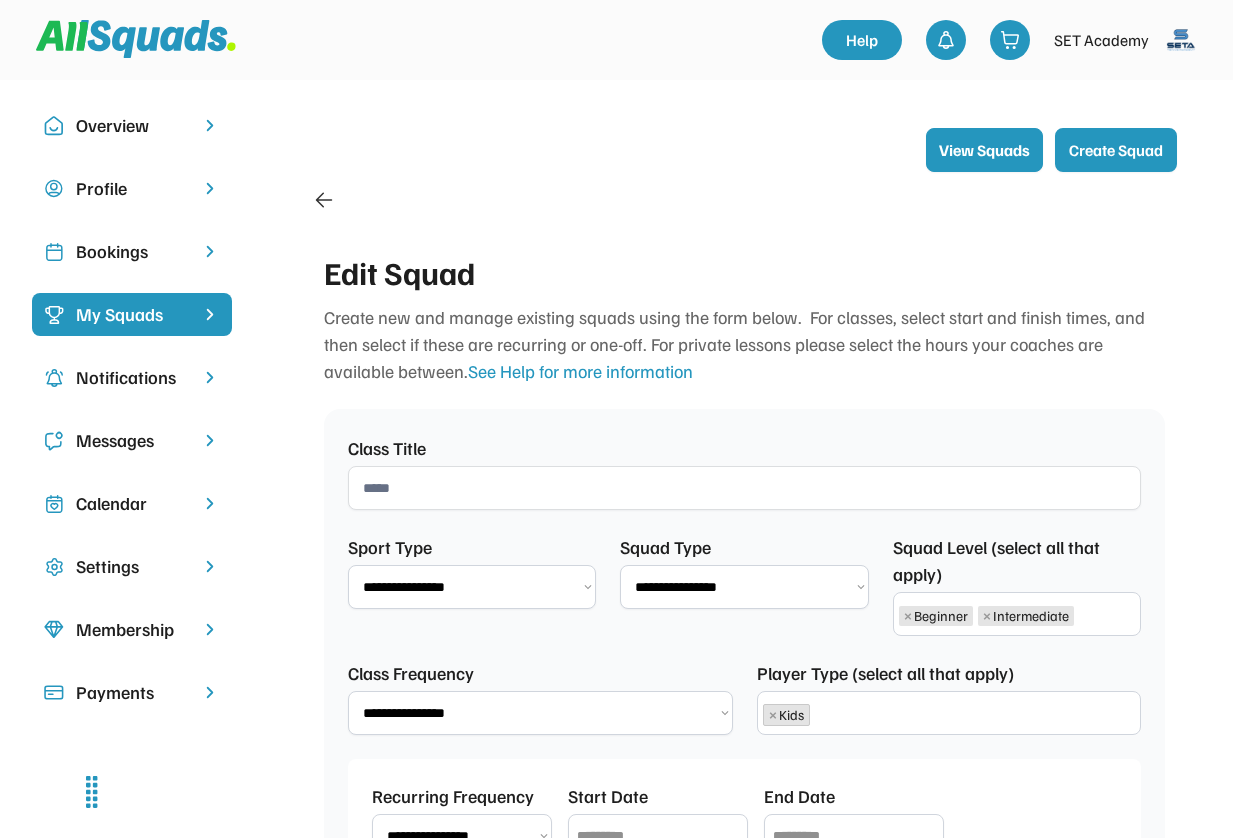 scroll, scrollTop: 0, scrollLeft: 0, axis: both 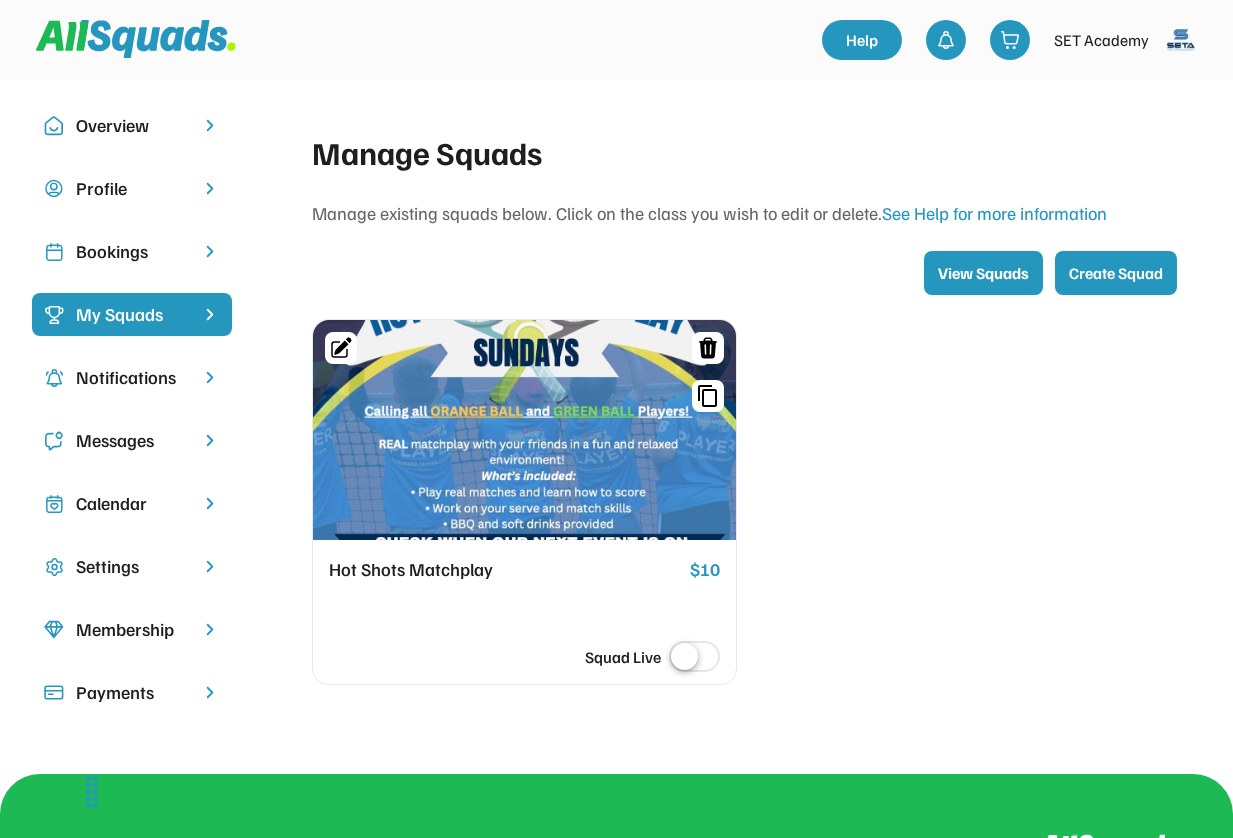 click at bounding box center [524, 430] 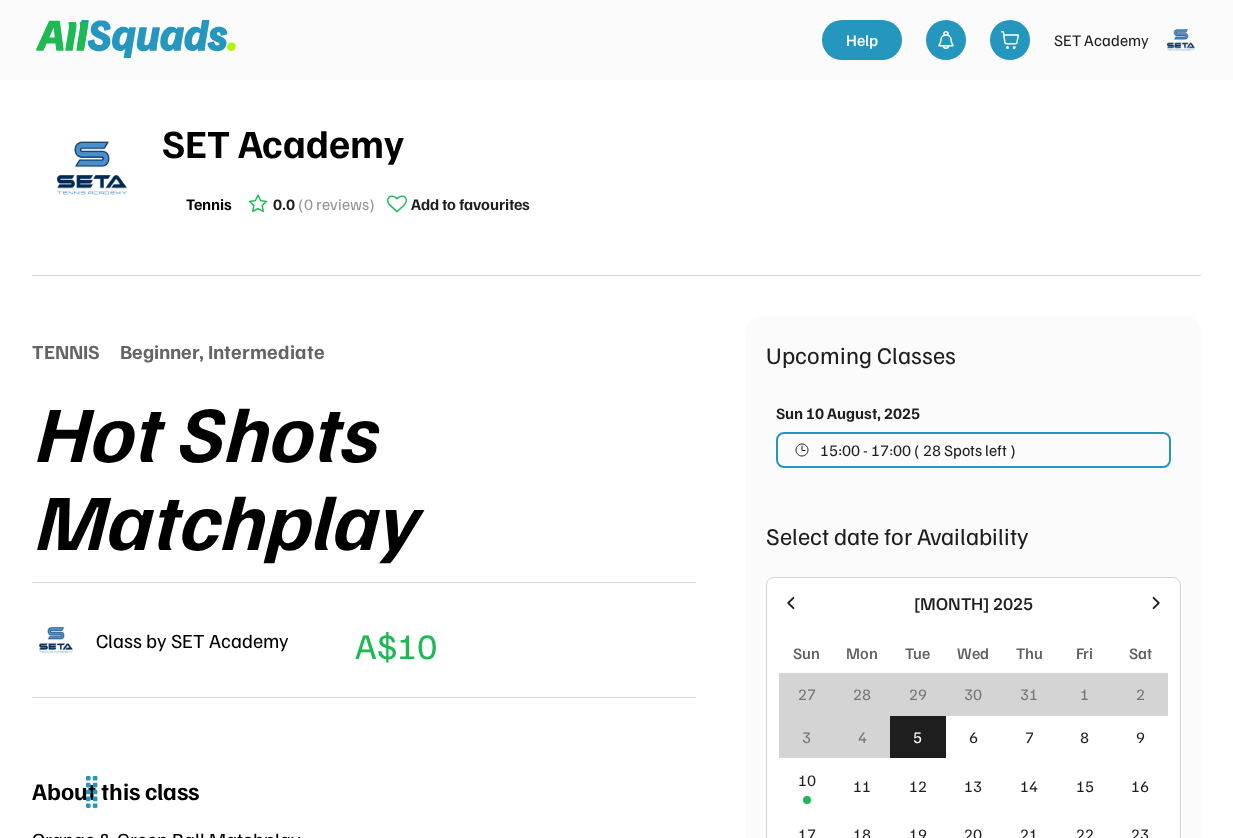 scroll, scrollTop: 0, scrollLeft: 0, axis: both 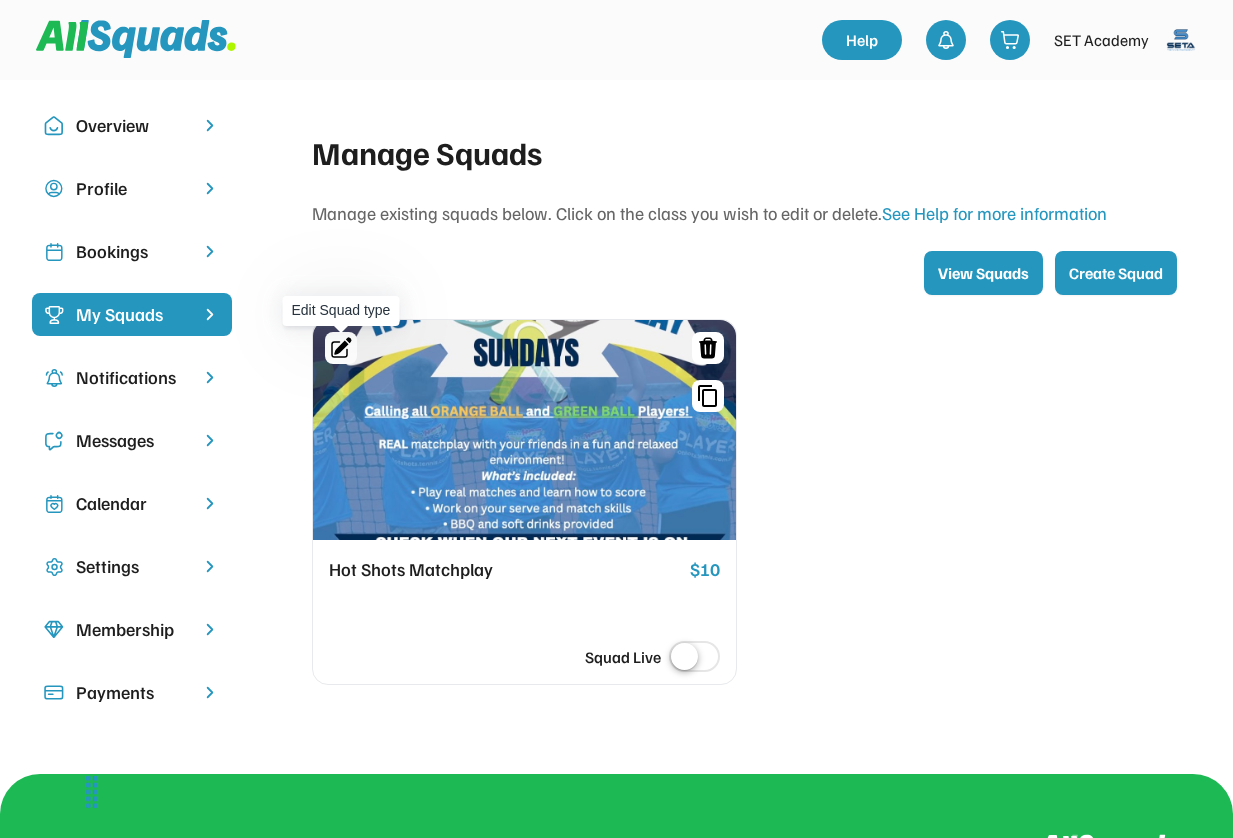 click 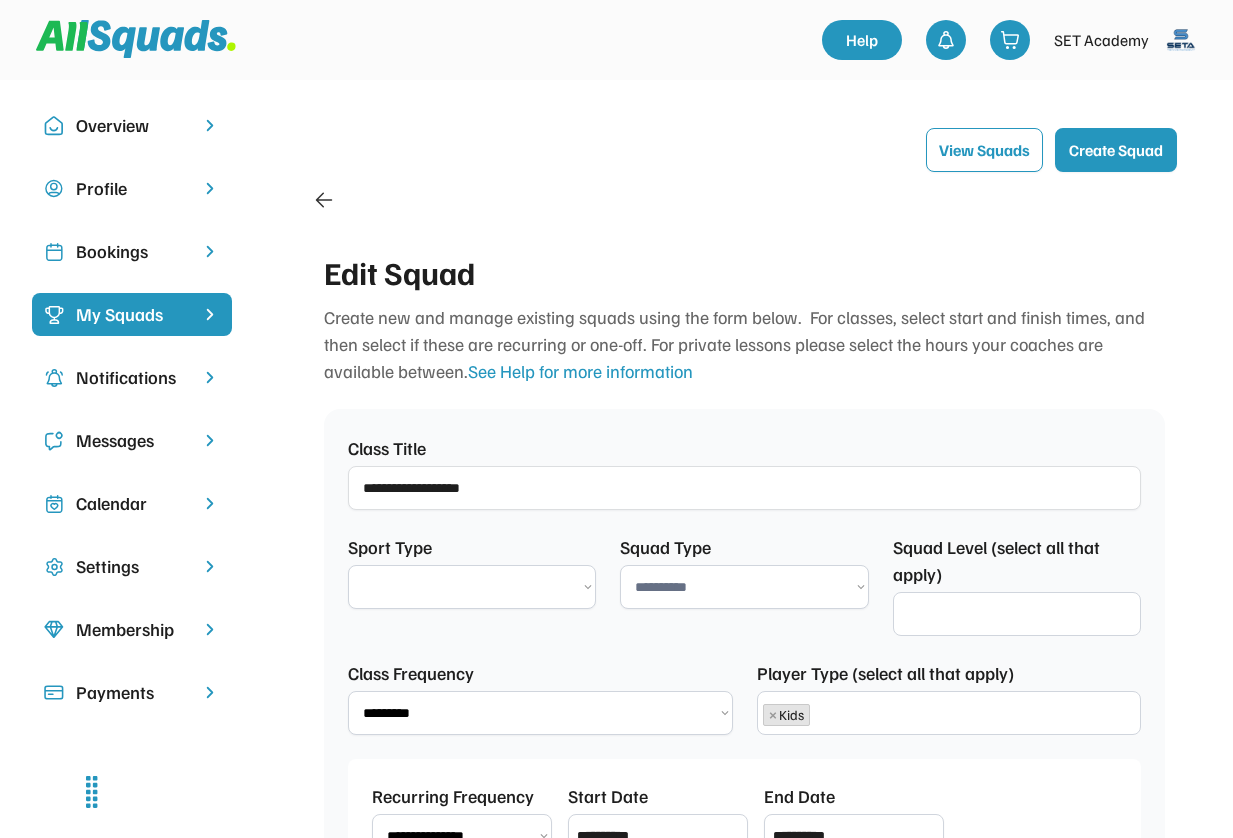 select on "****" 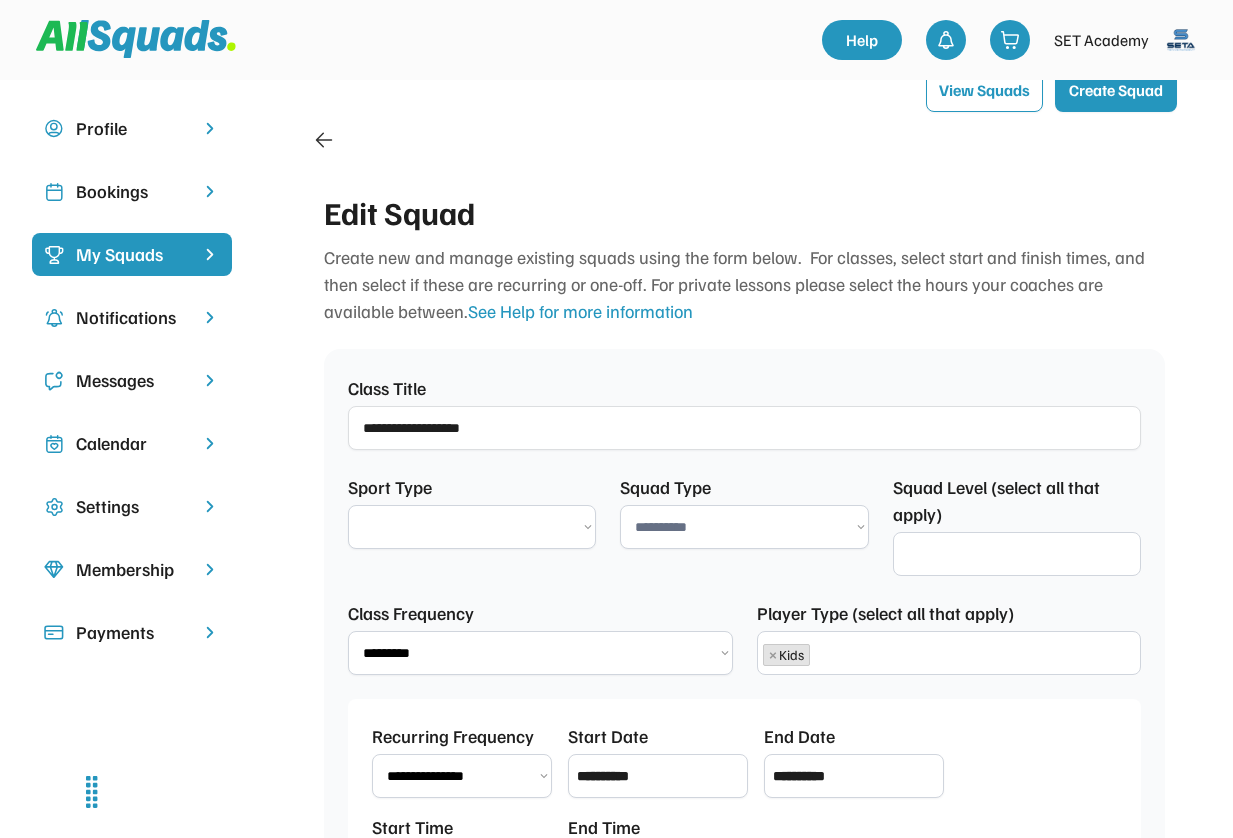 select 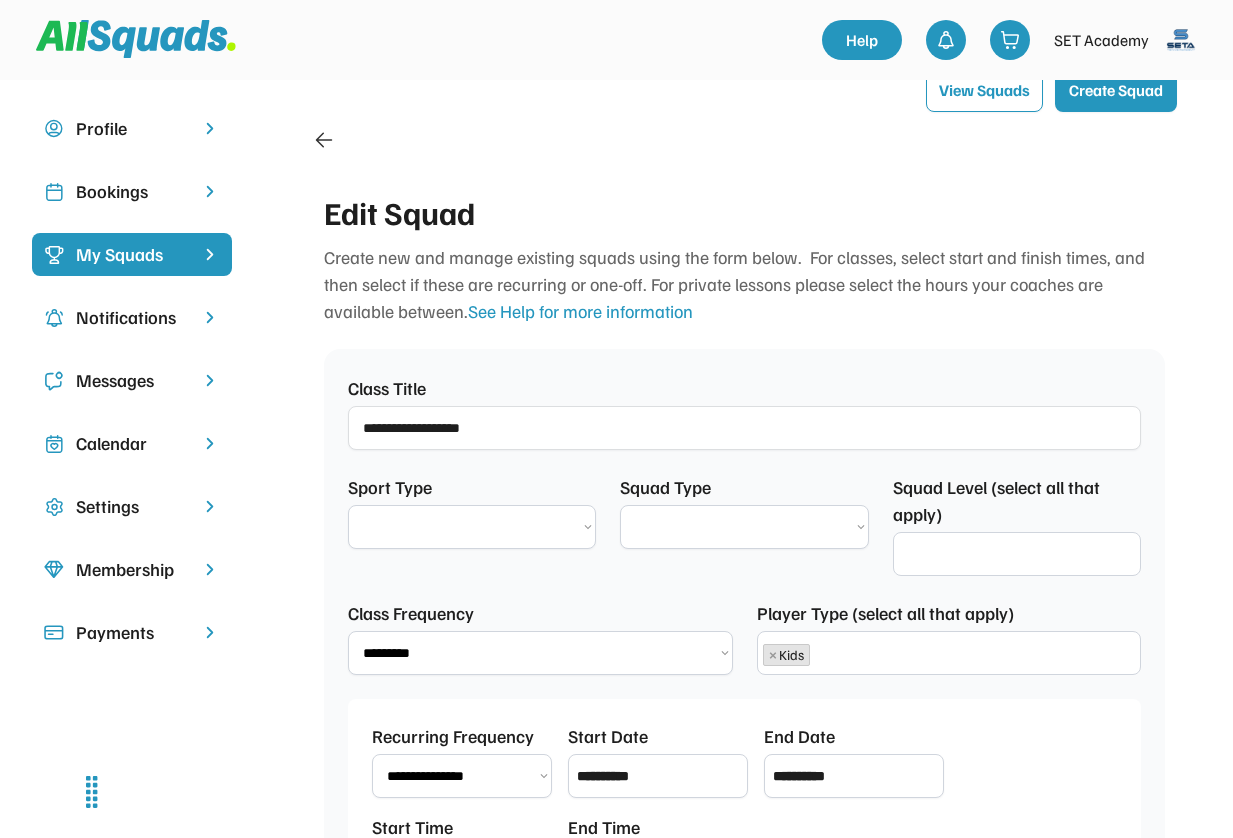select on "********" 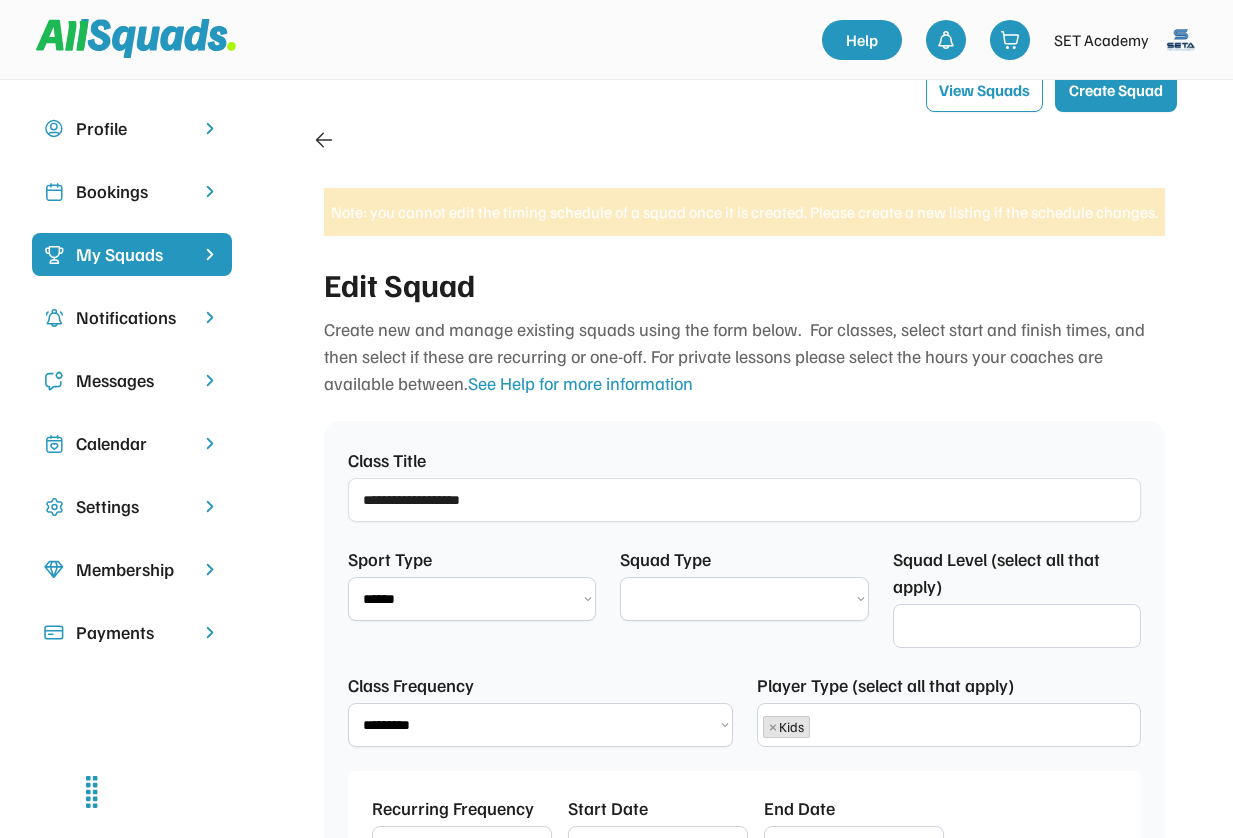 scroll, scrollTop: 104, scrollLeft: 0, axis: vertical 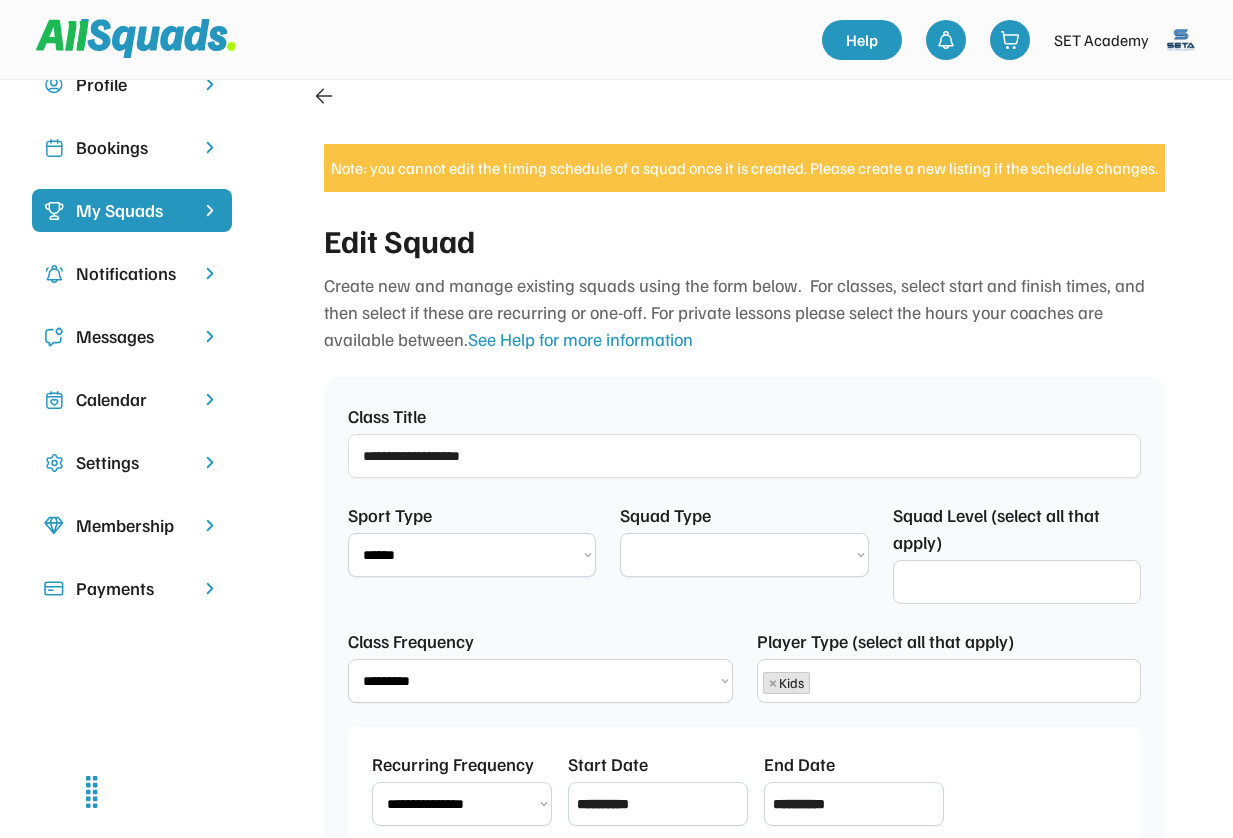 select on "**********" 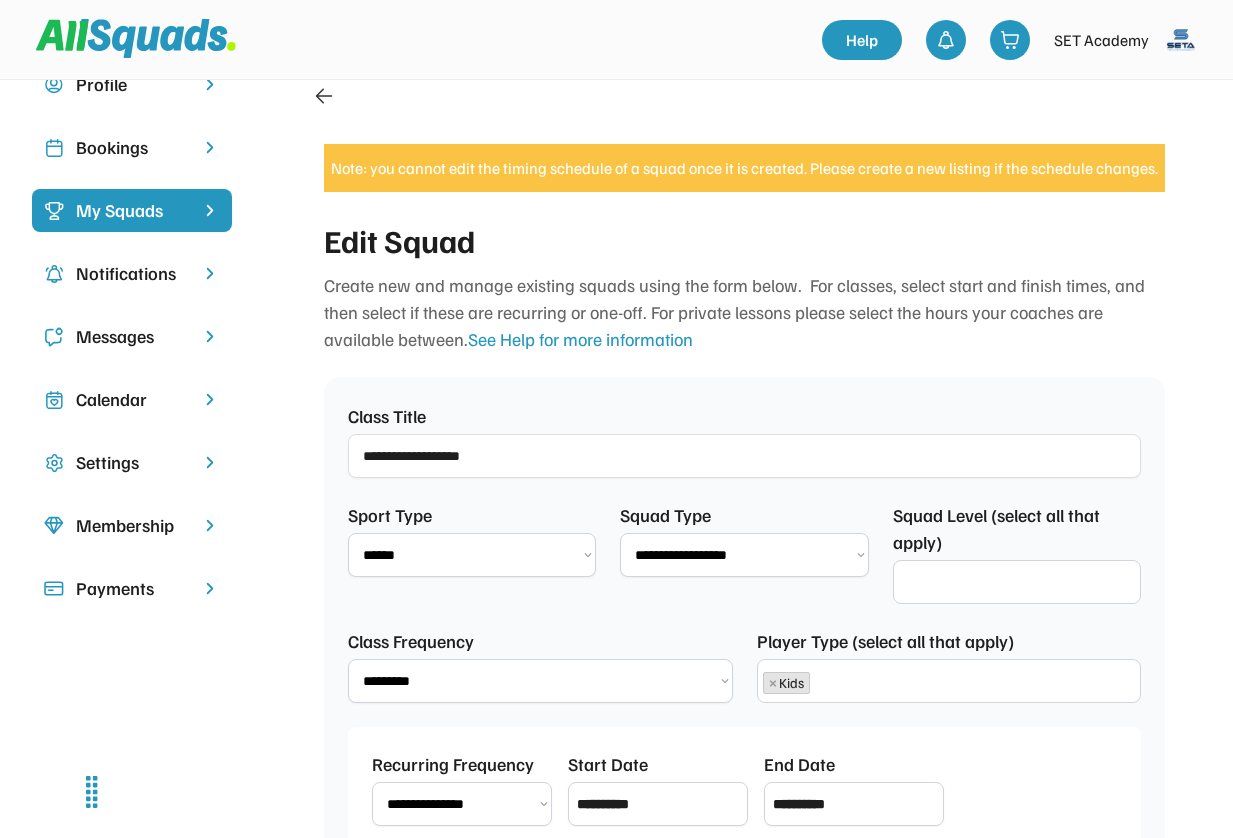 scroll, scrollTop: 14, scrollLeft: 0, axis: vertical 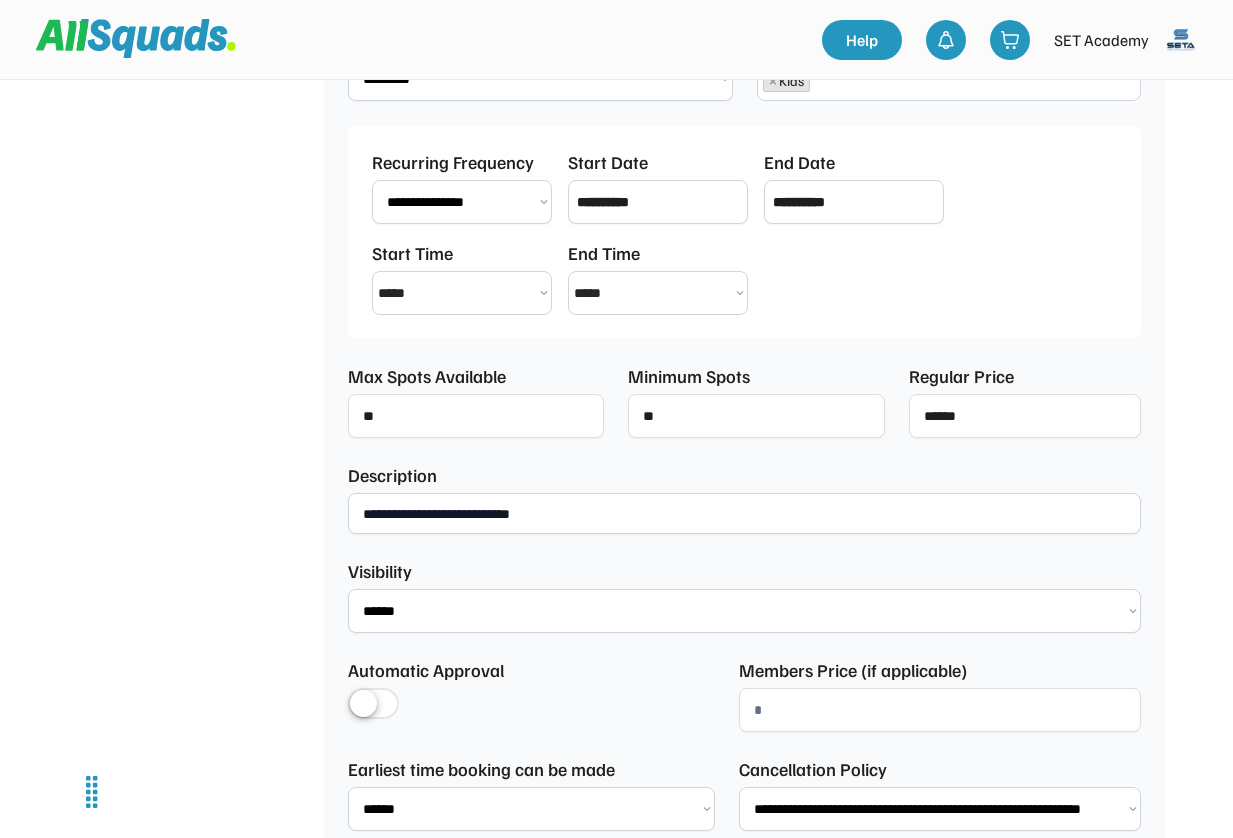 click on "**********" at bounding box center (744, 513) 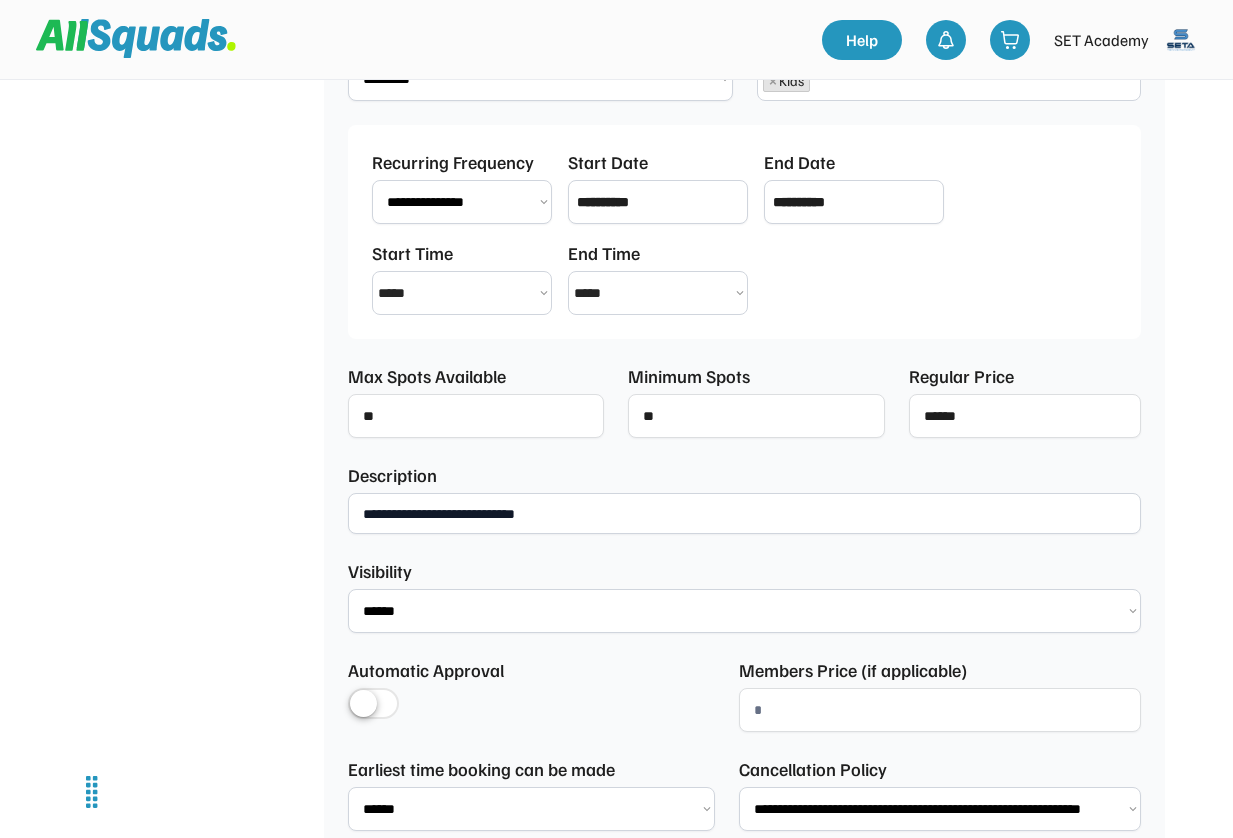 paste on "**********" 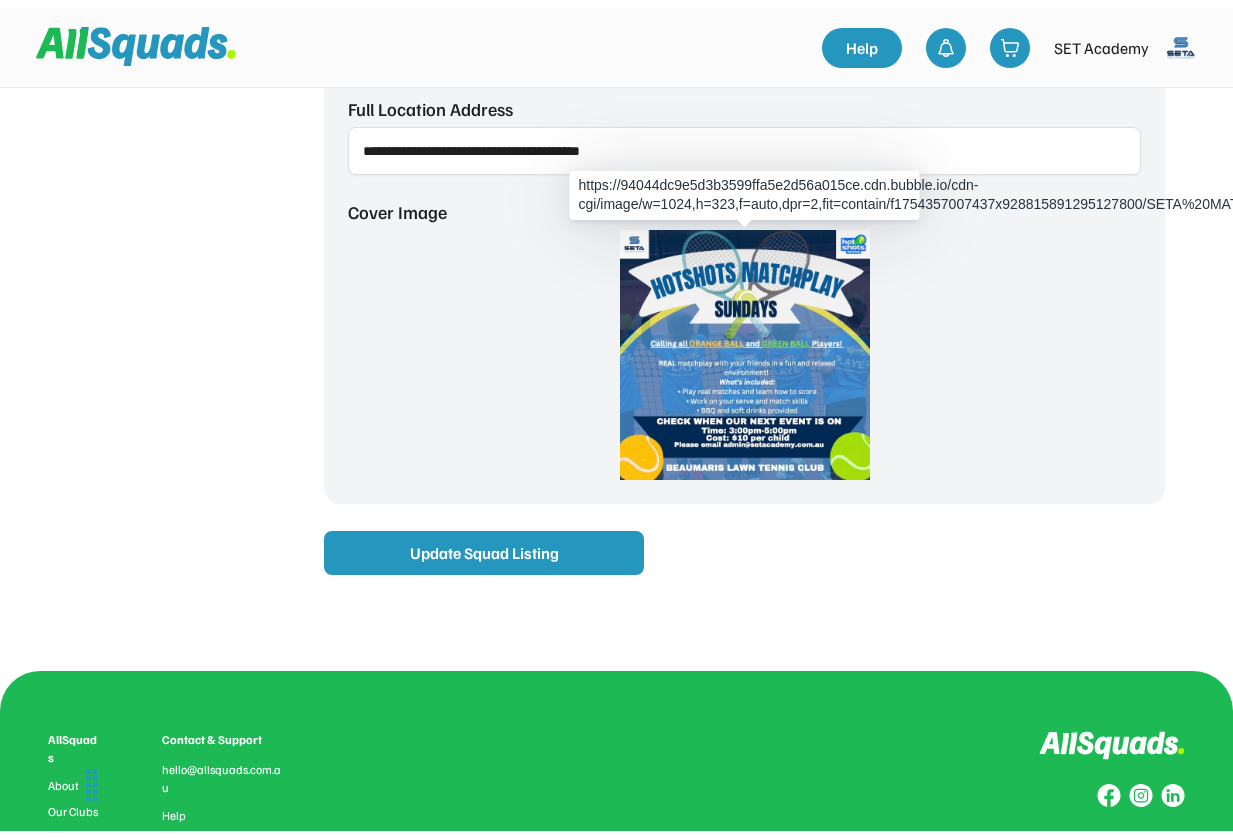 scroll, scrollTop: 1761, scrollLeft: 0, axis: vertical 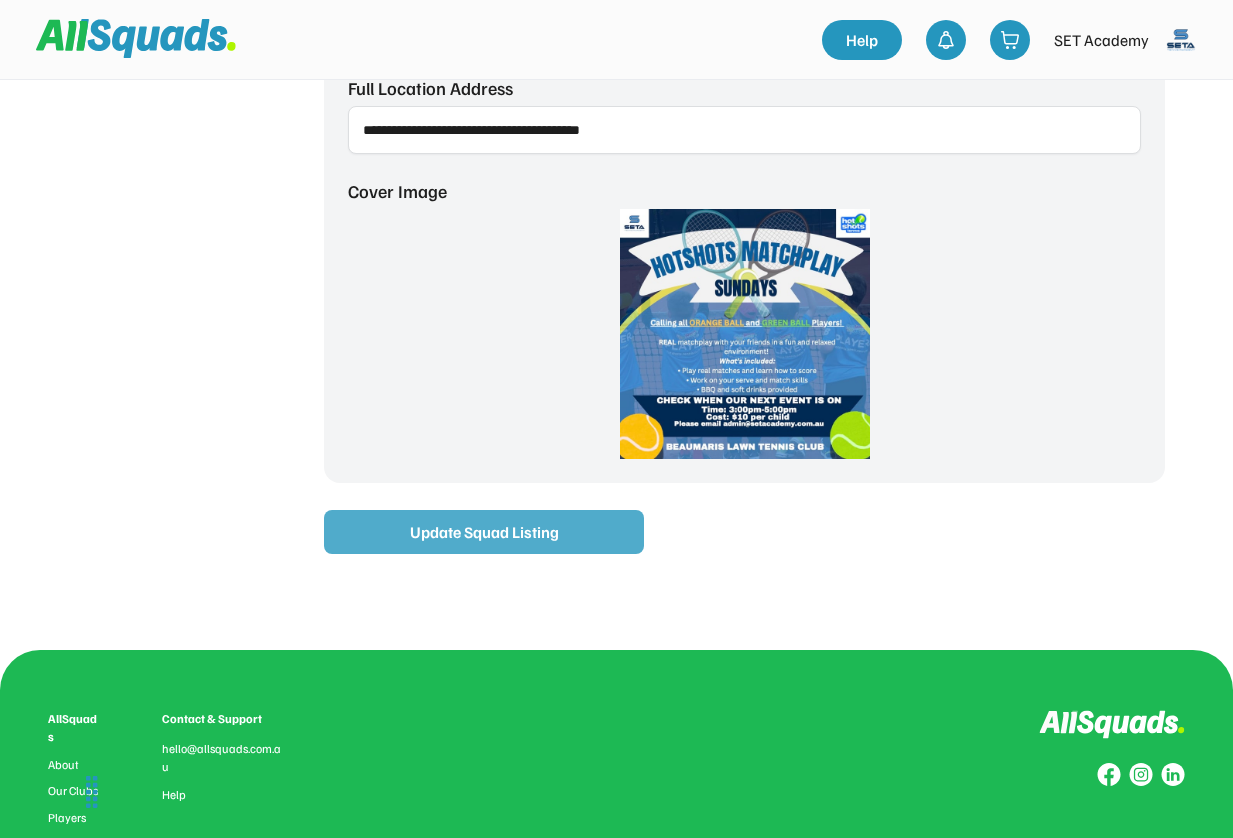 click on "Update Squad Listing" at bounding box center (484, 532) 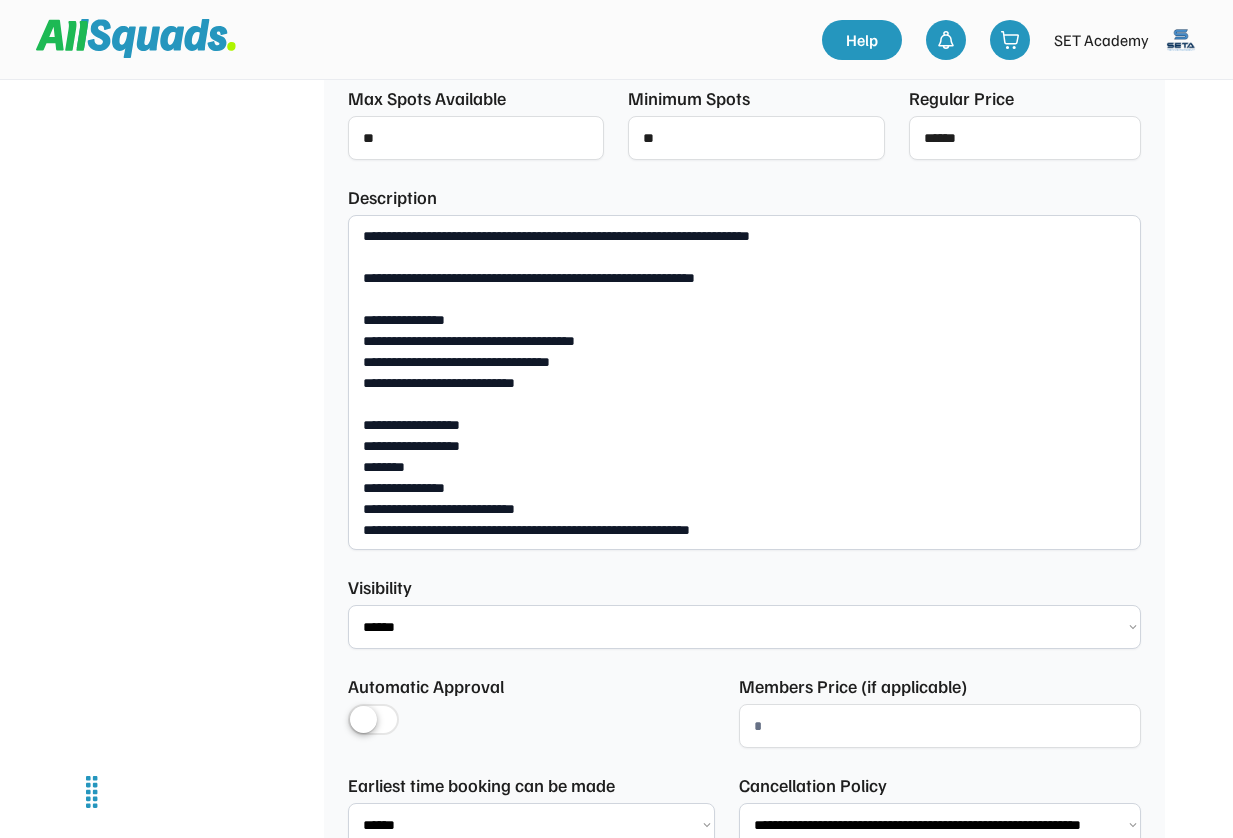 scroll, scrollTop: 906, scrollLeft: 0, axis: vertical 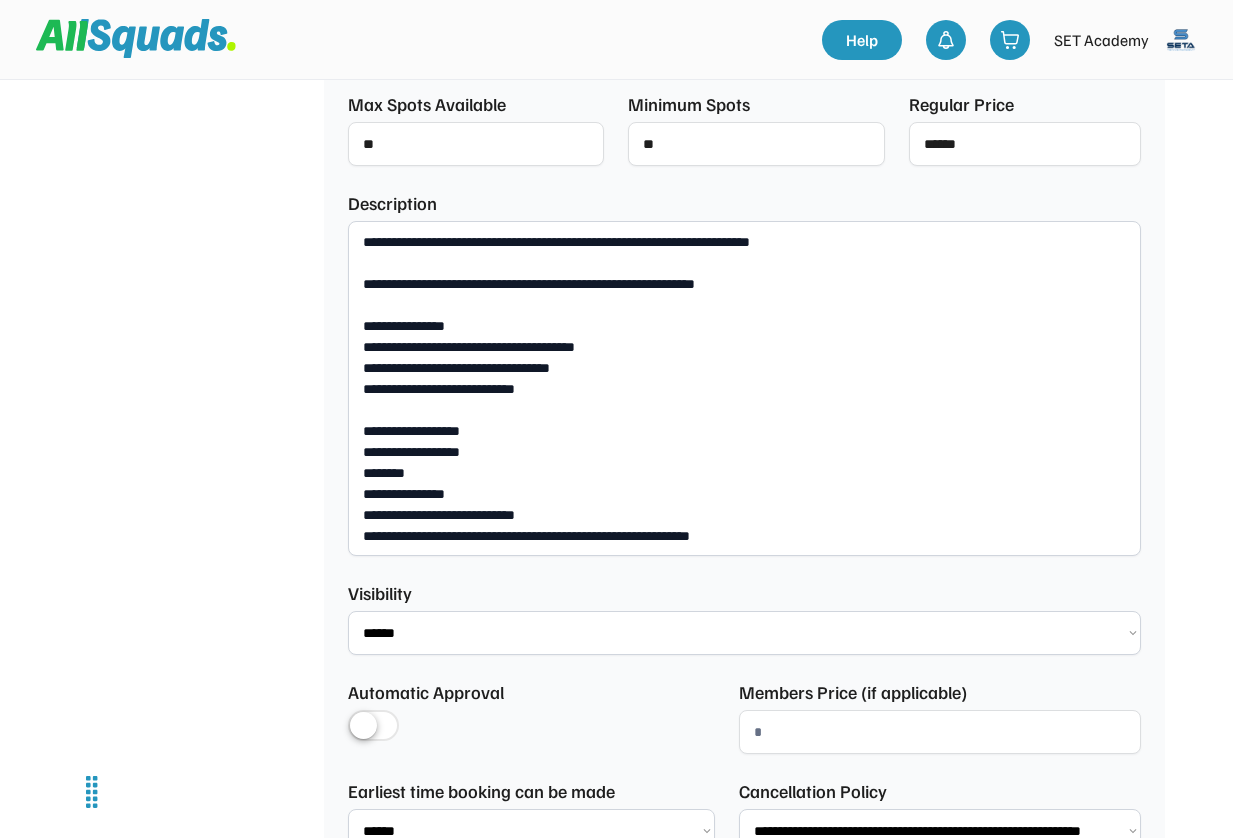 drag, startPoint x: 455, startPoint y: 497, endPoint x: 352, endPoint y: 497, distance: 103 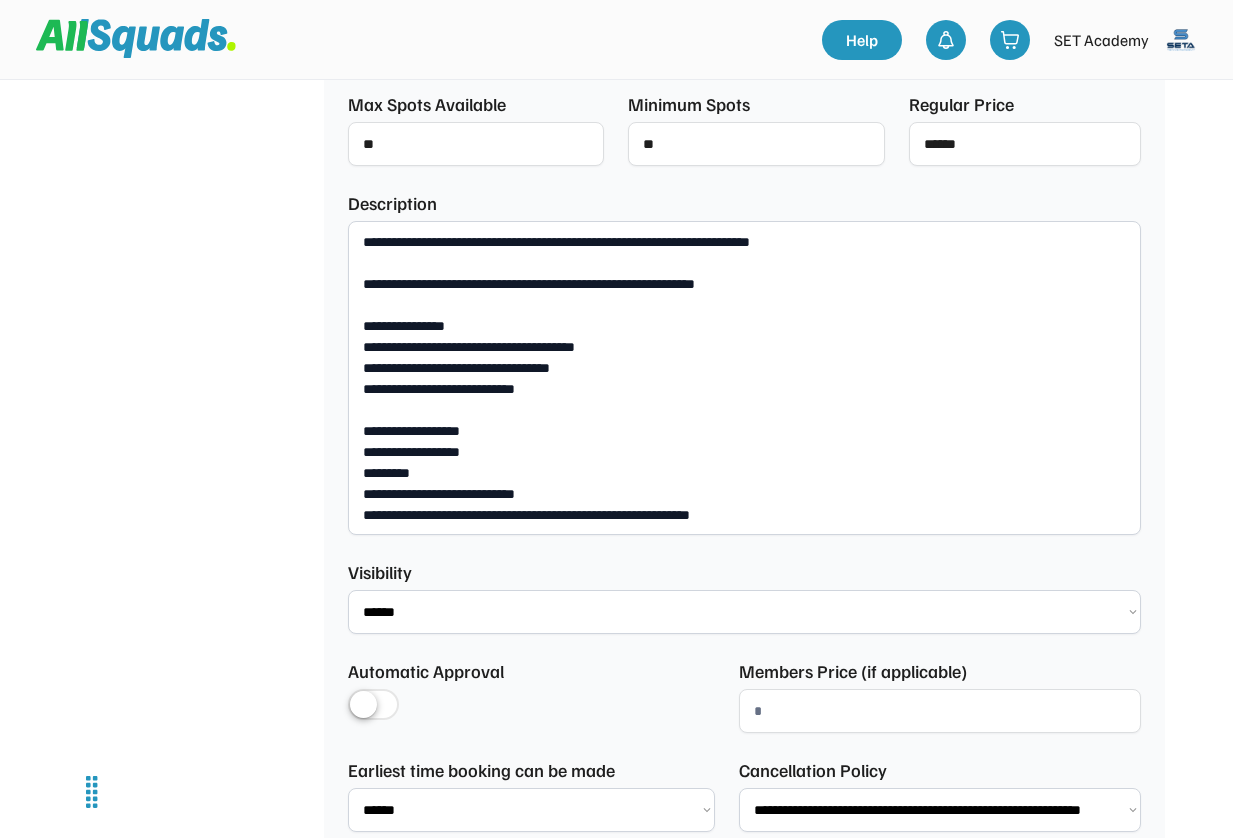click on "**********" at bounding box center [744, 378] 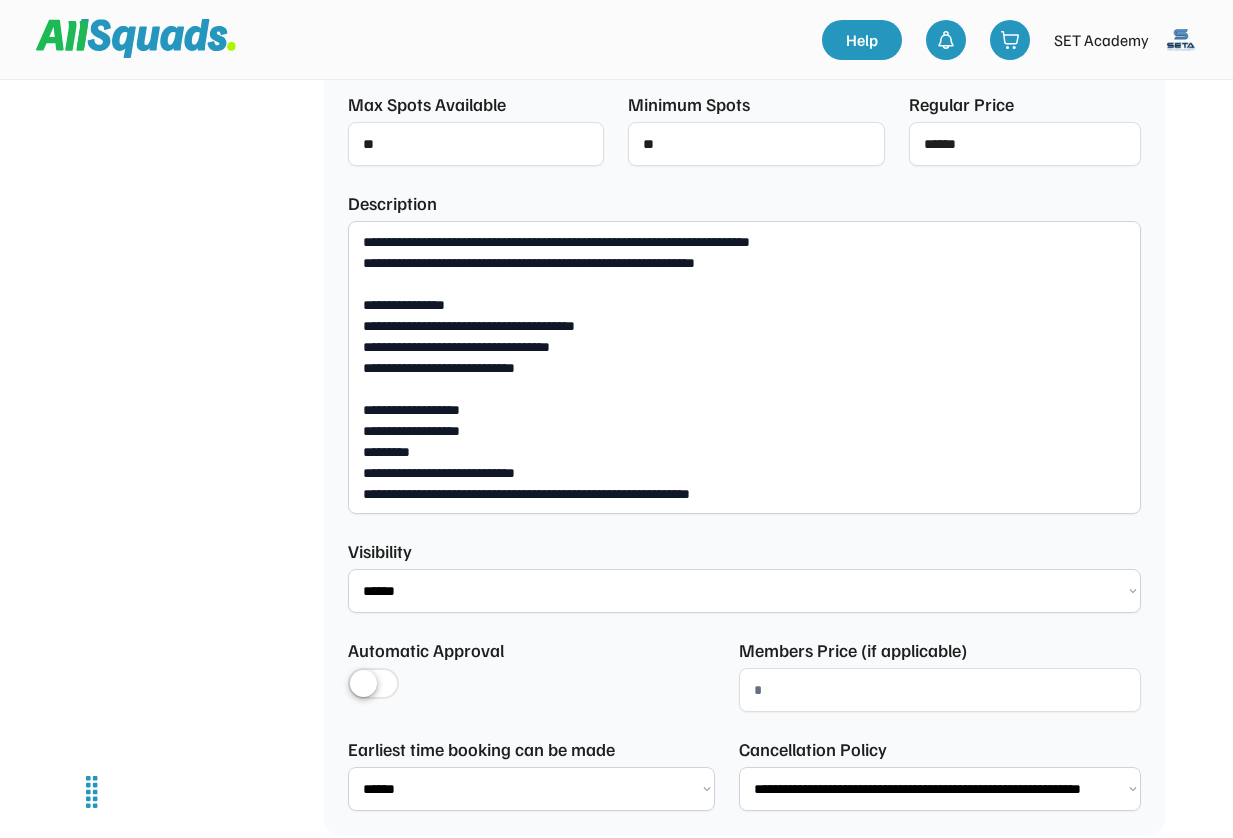 click on "**********" at bounding box center [744, 367] 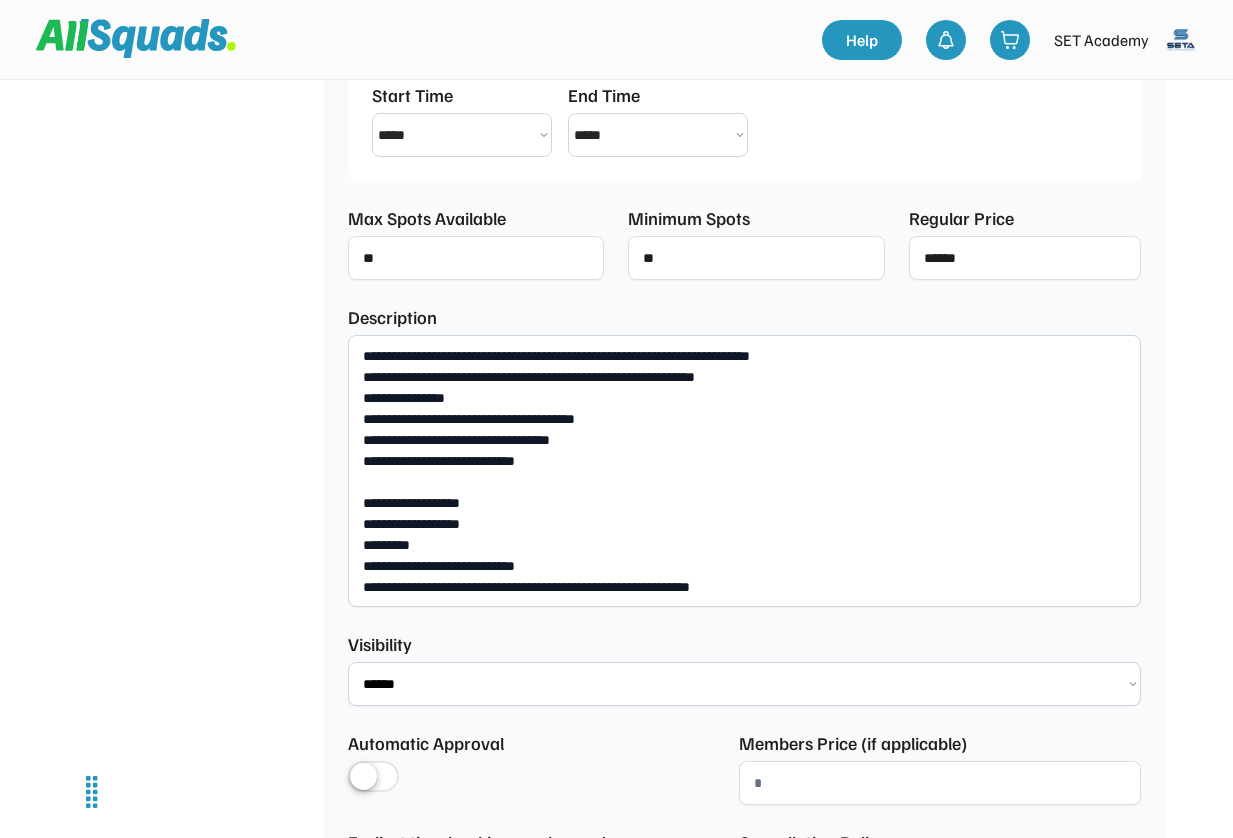 scroll, scrollTop: 794, scrollLeft: 0, axis: vertical 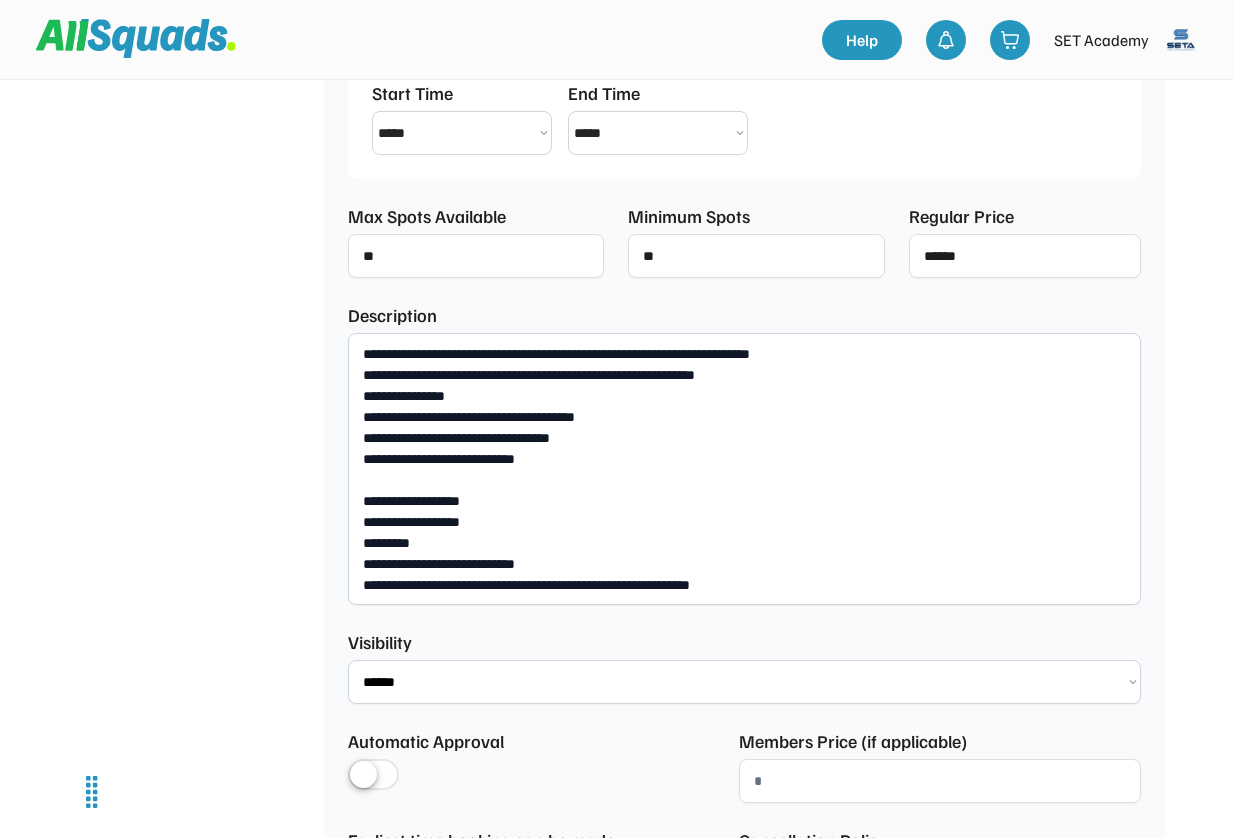 click on "**********" at bounding box center [744, 469] 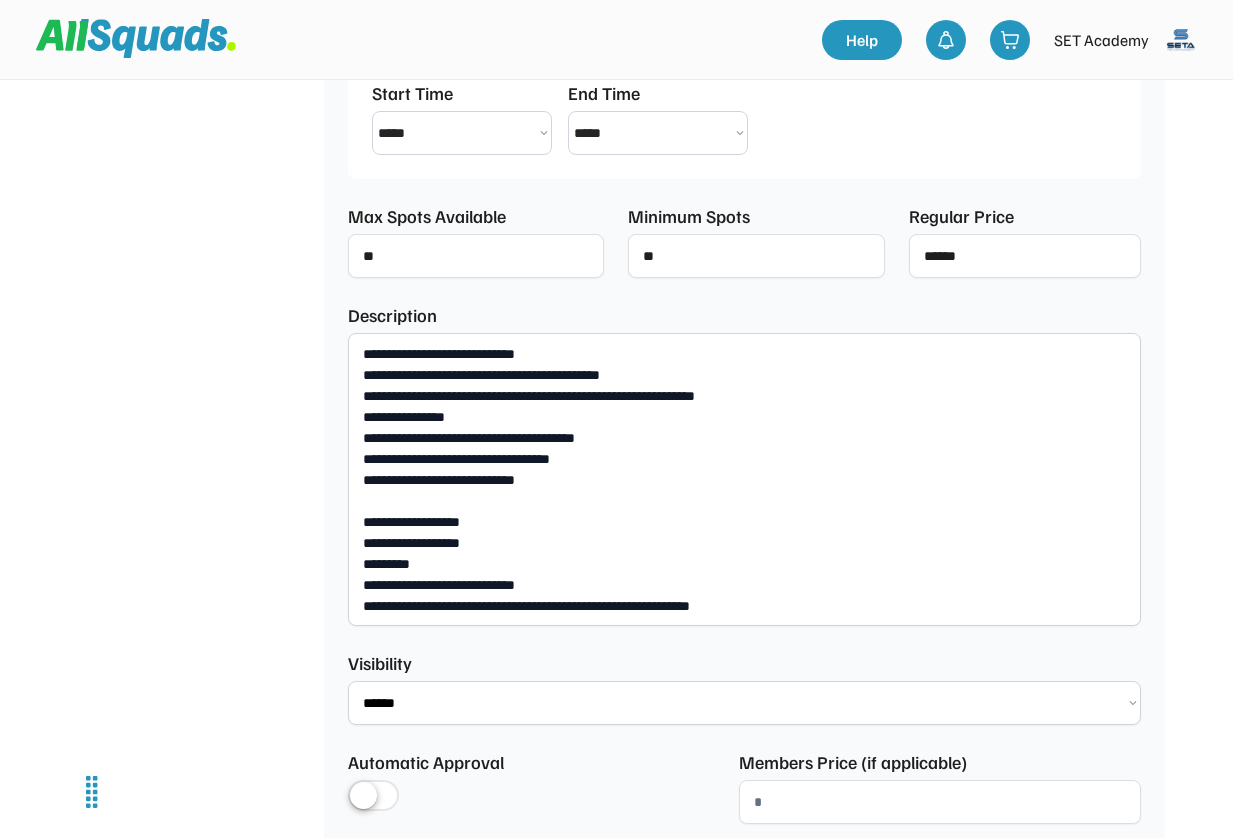 click on "**********" at bounding box center [744, 479] 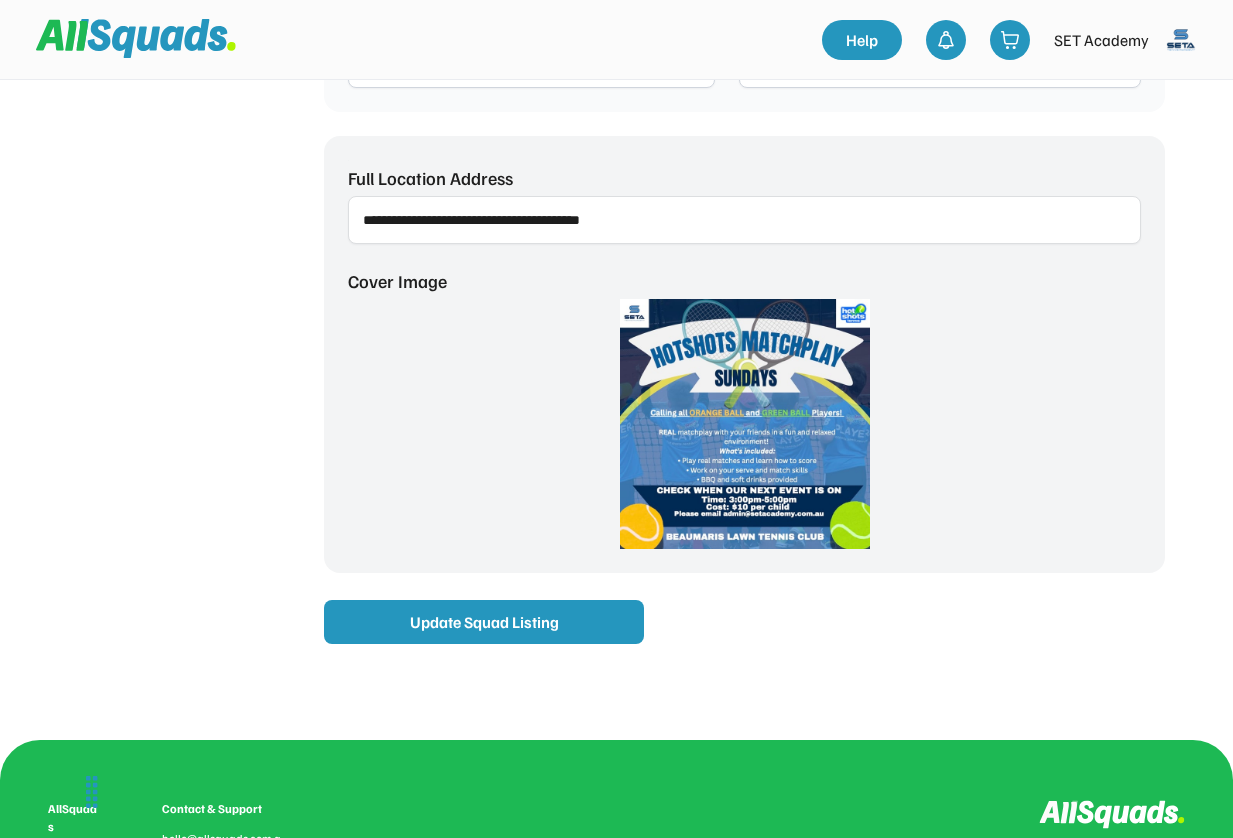 scroll, scrollTop: 1803, scrollLeft: 0, axis: vertical 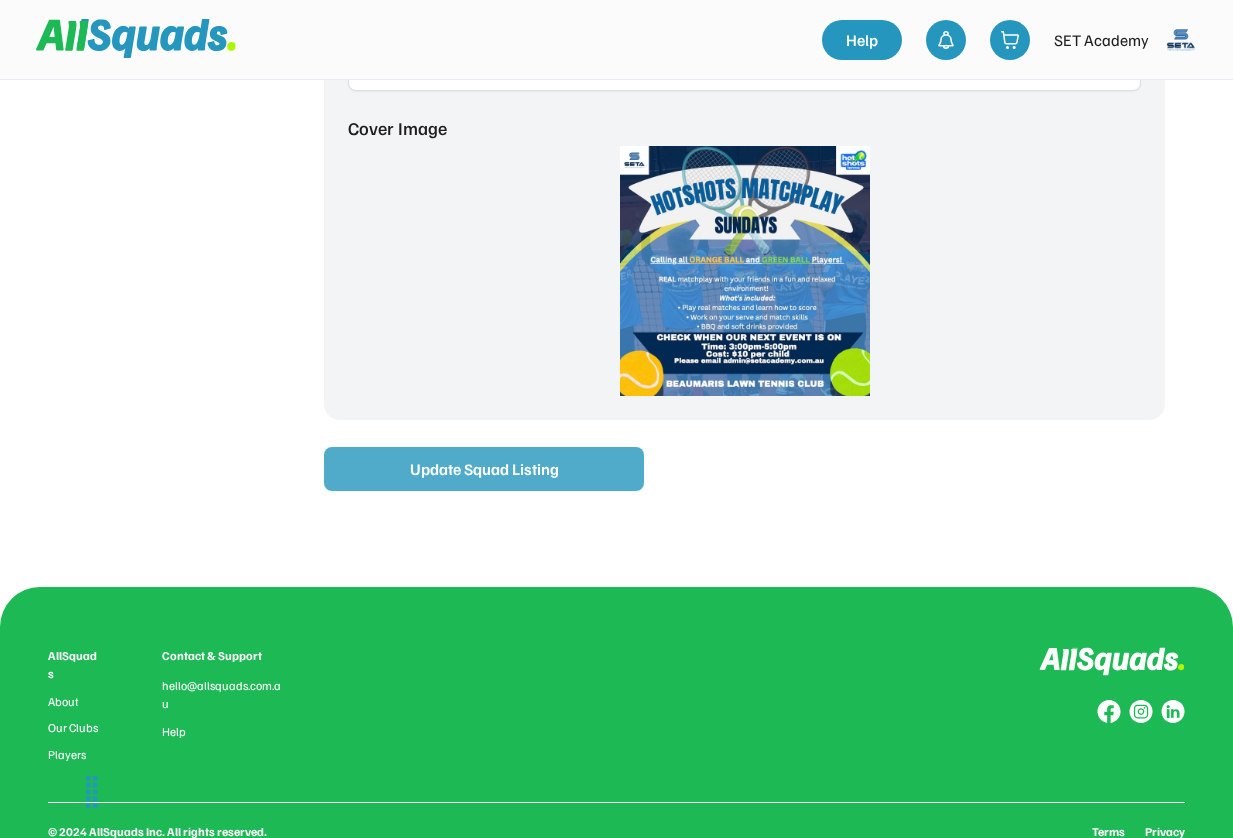 type on "**********" 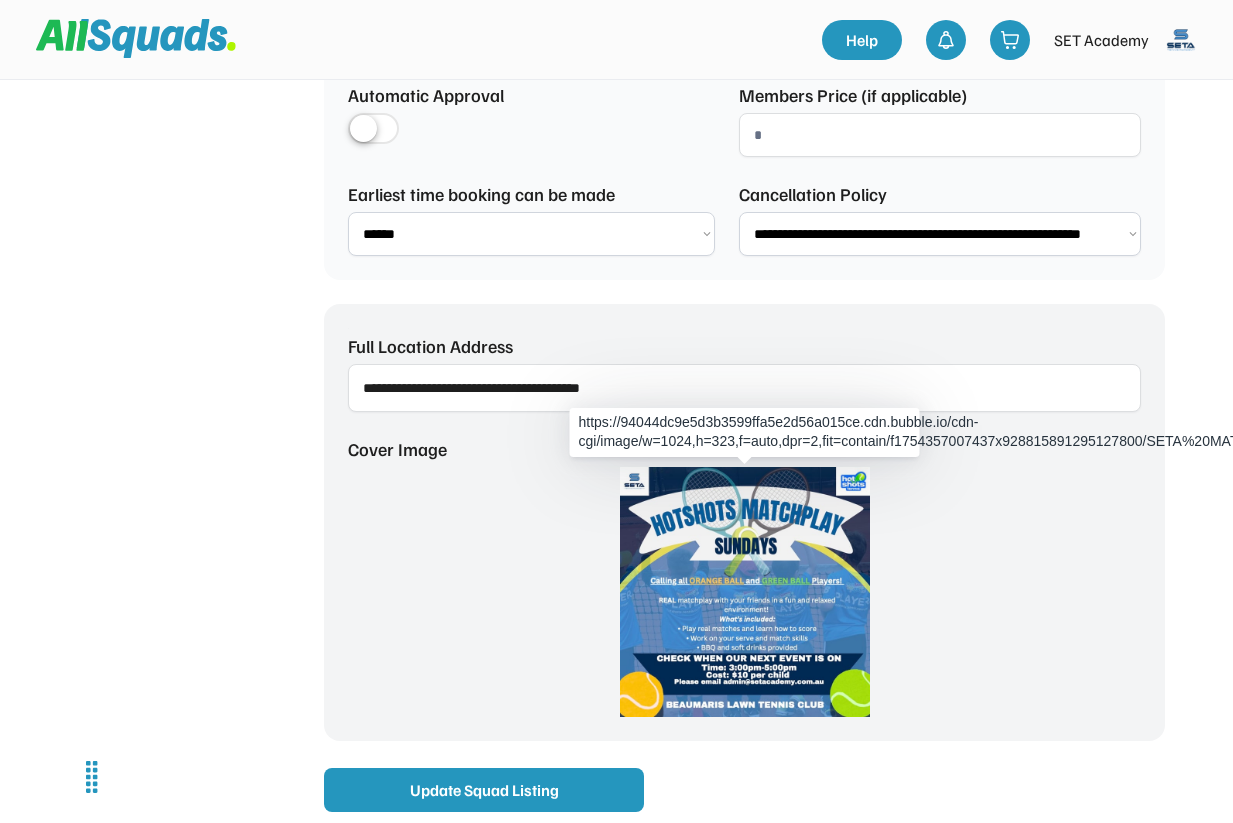 scroll, scrollTop: 1470, scrollLeft: 0, axis: vertical 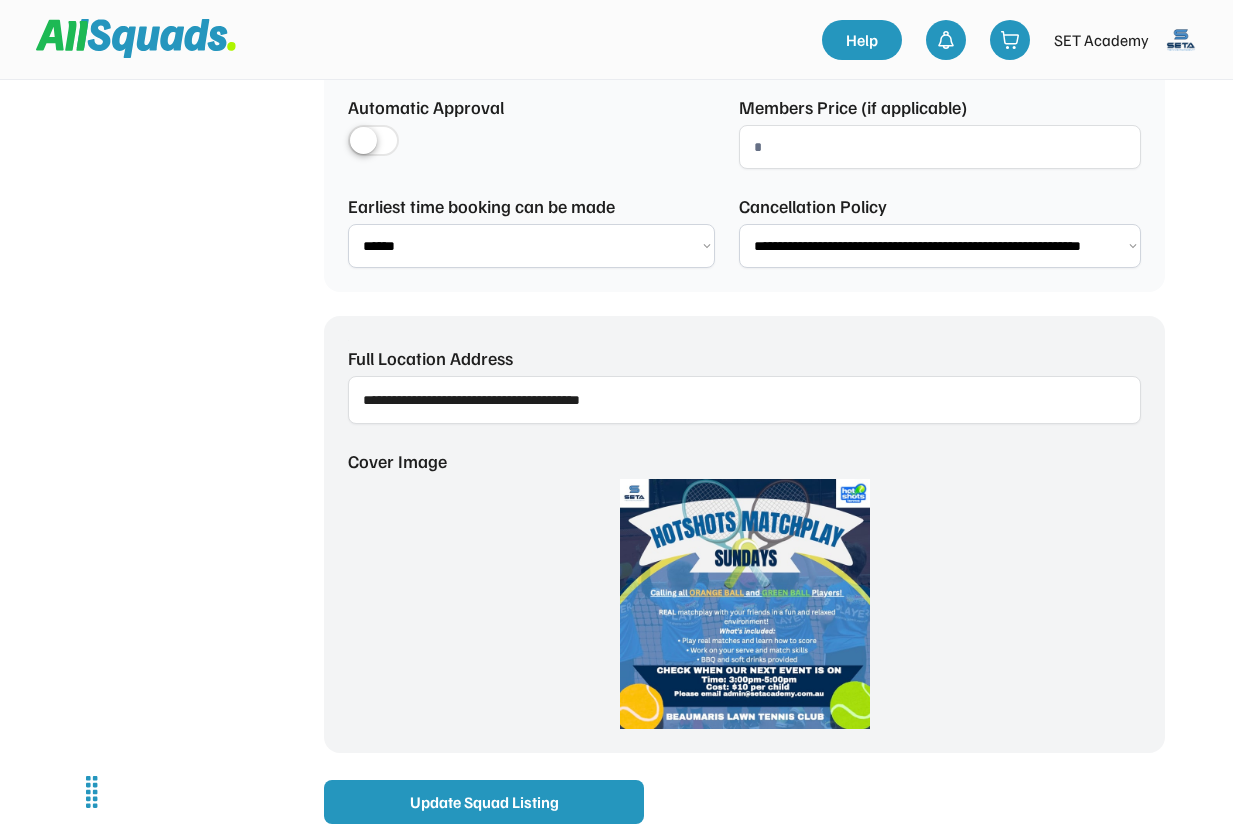 click at bounding box center (744, 400) 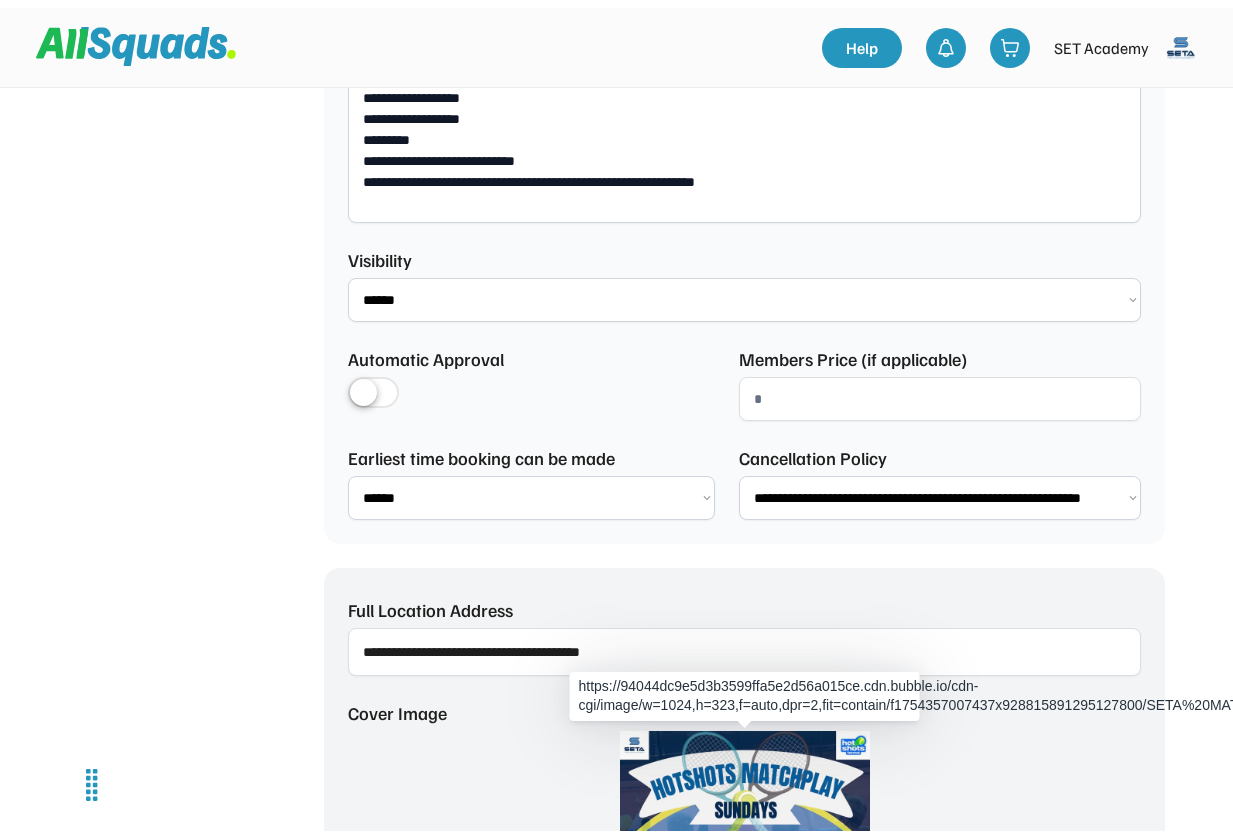 scroll, scrollTop: 1208, scrollLeft: 0, axis: vertical 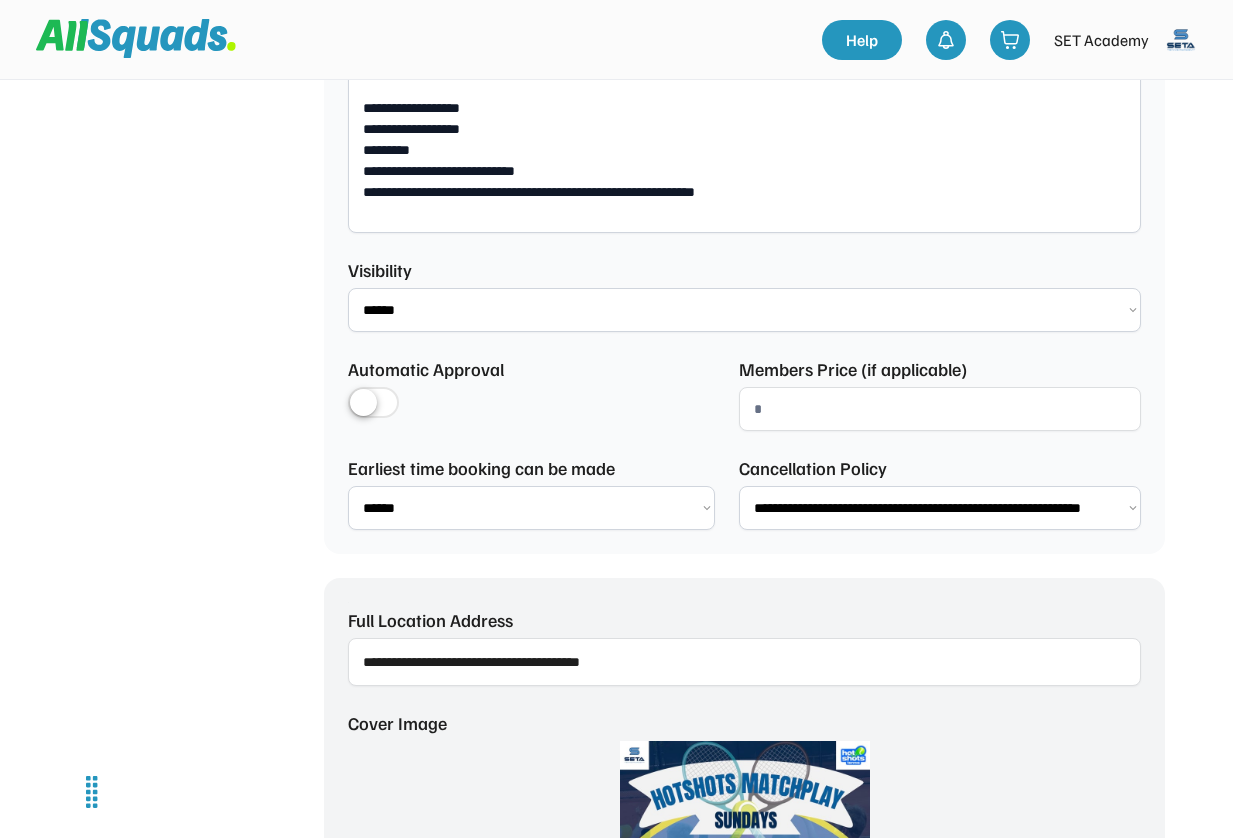click at bounding box center [373, 404] 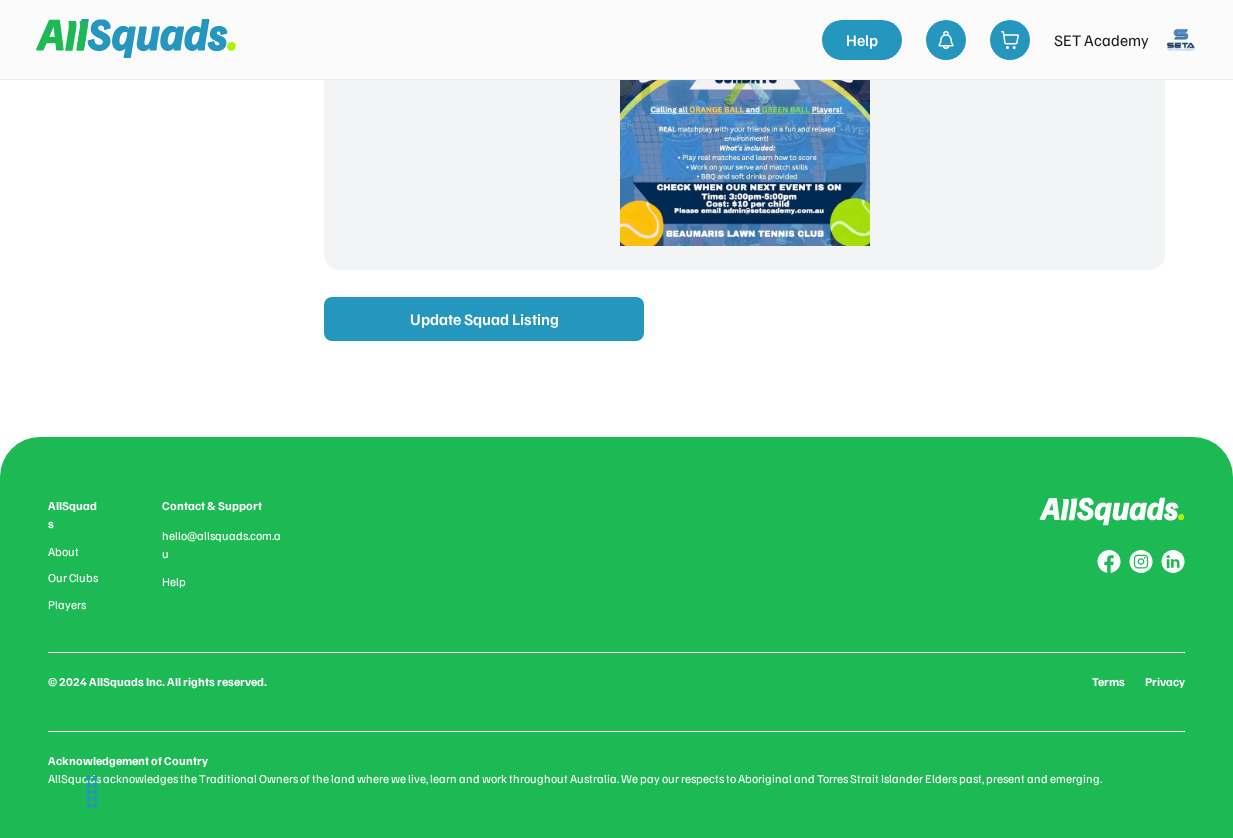 scroll, scrollTop: 1952, scrollLeft: 0, axis: vertical 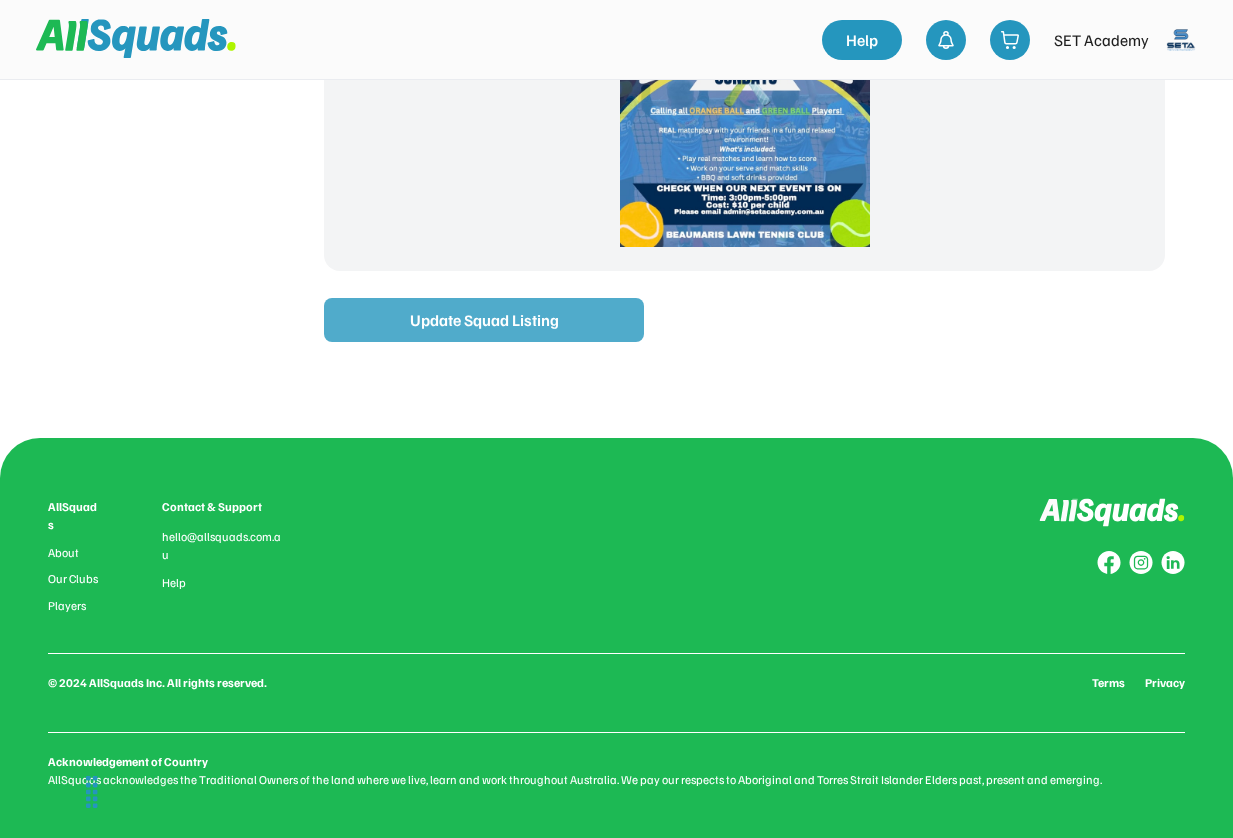 click on "Update Squad Listing" at bounding box center [484, 320] 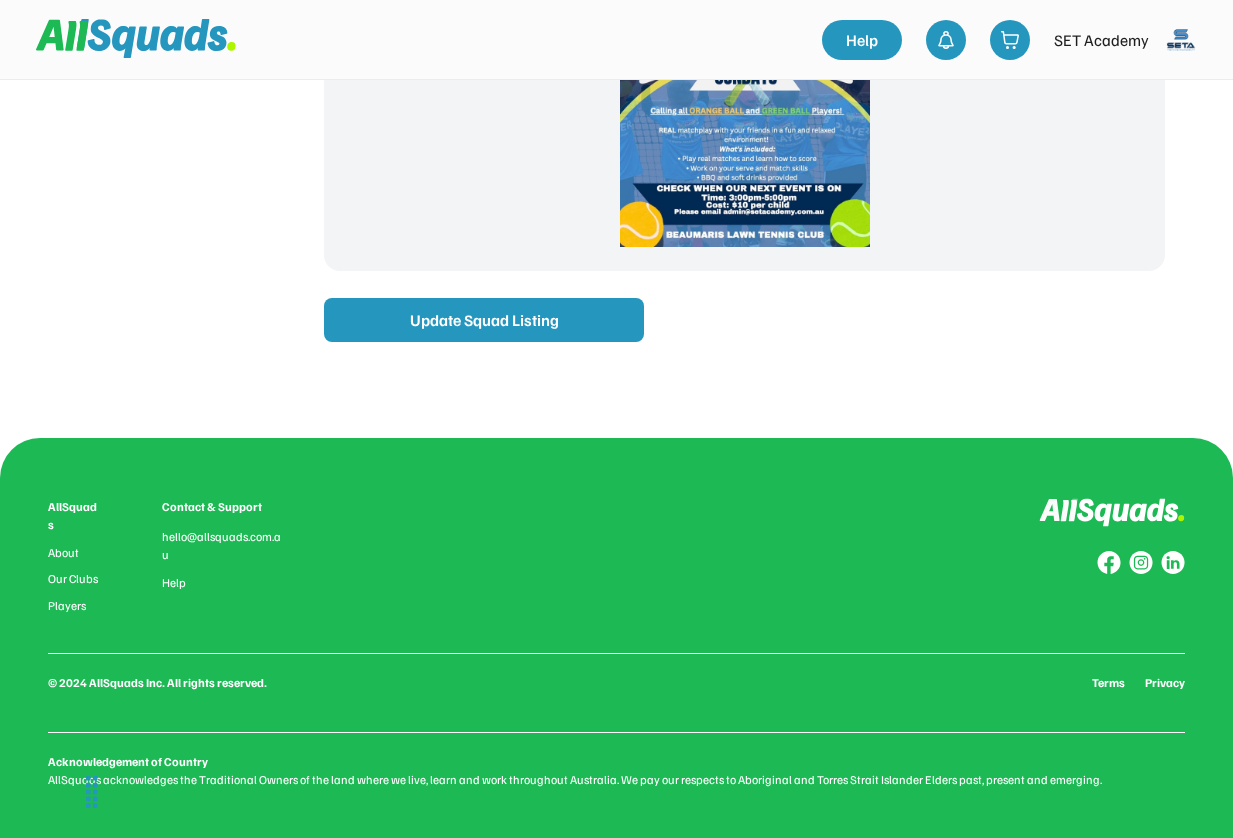 click on "**********" at bounding box center [744, -601] 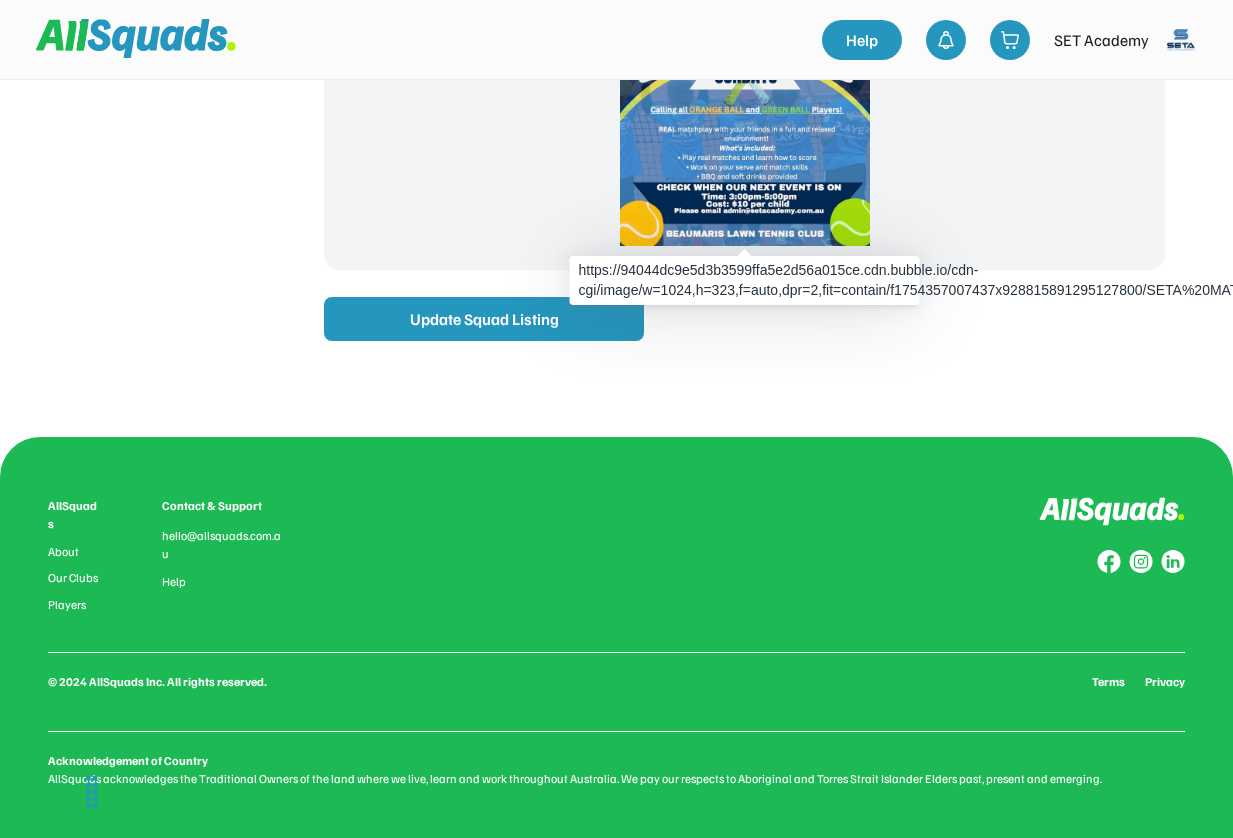 scroll, scrollTop: 1952, scrollLeft: 0, axis: vertical 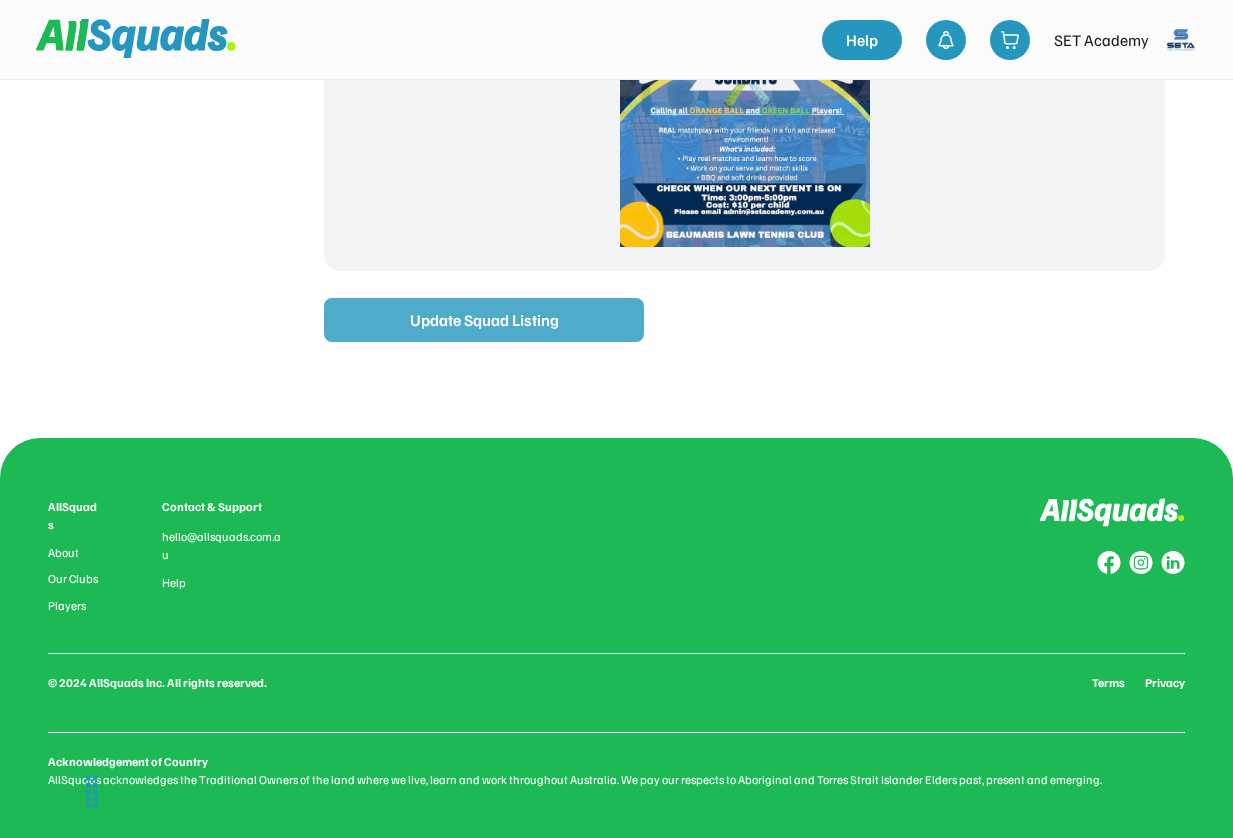 click on "Update Squad Listing" at bounding box center [484, 320] 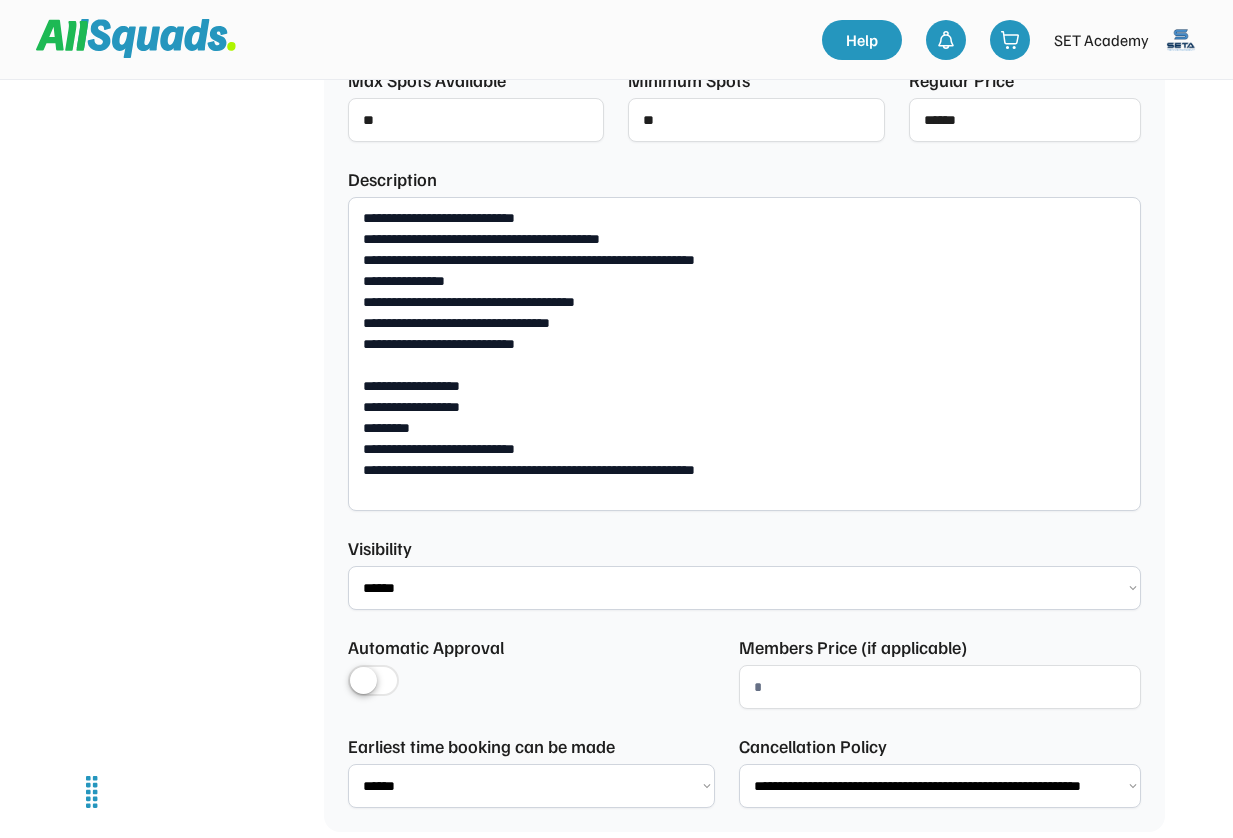 scroll, scrollTop: 913, scrollLeft: 0, axis: vertical 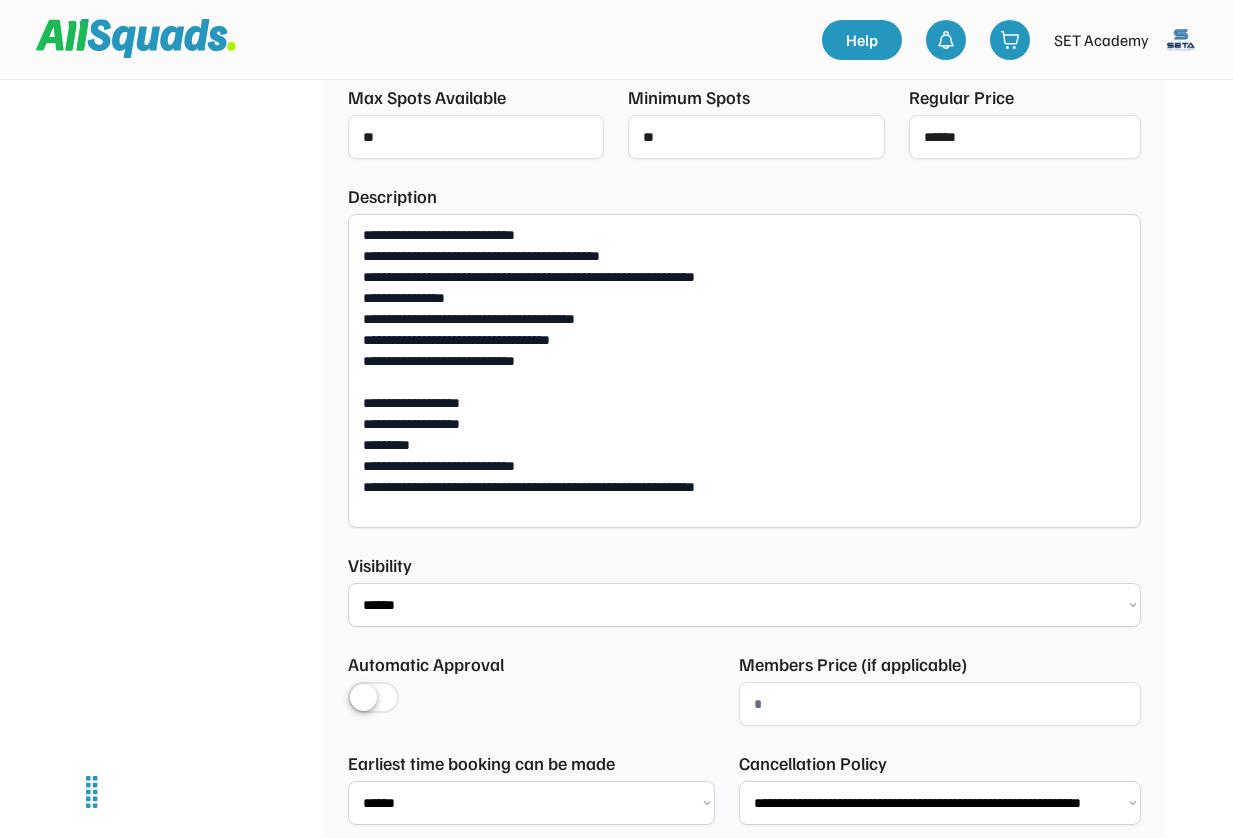 drag, startPoint x: 363, startPoint y: 233, endPoint x: 800, endPoint y: 480, distance: 501.9741 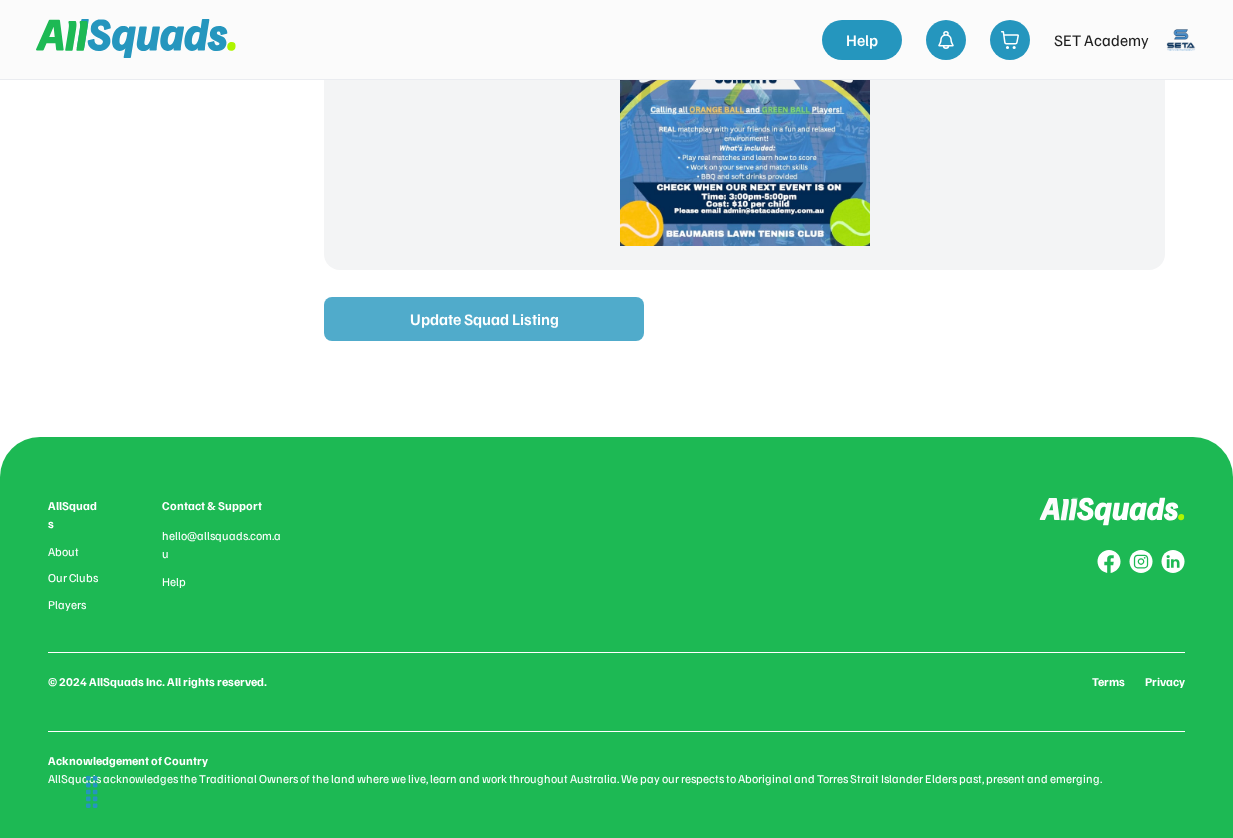 scroll, scrollTop: 1952, scrollLeft: 0, axis: vertical 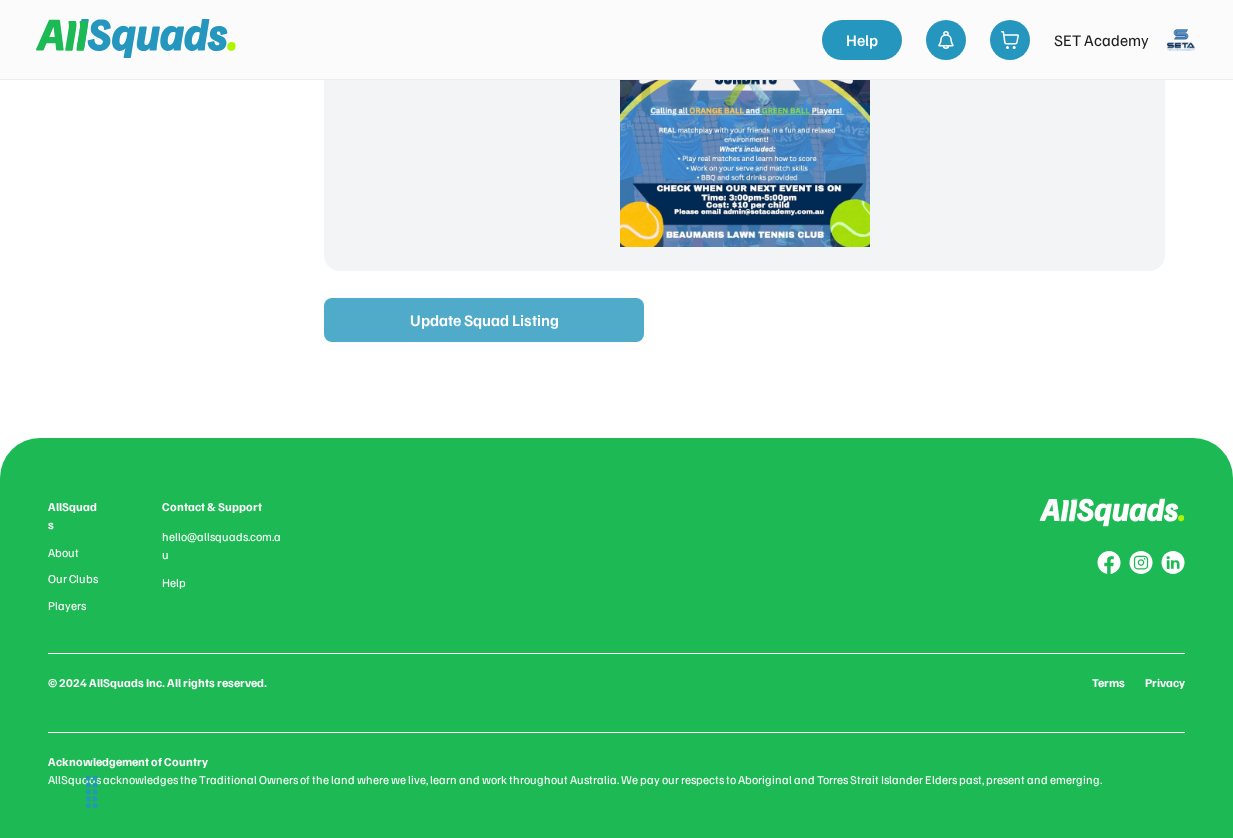 click on "Update Squad Listing" at bounding box center (484, 320) 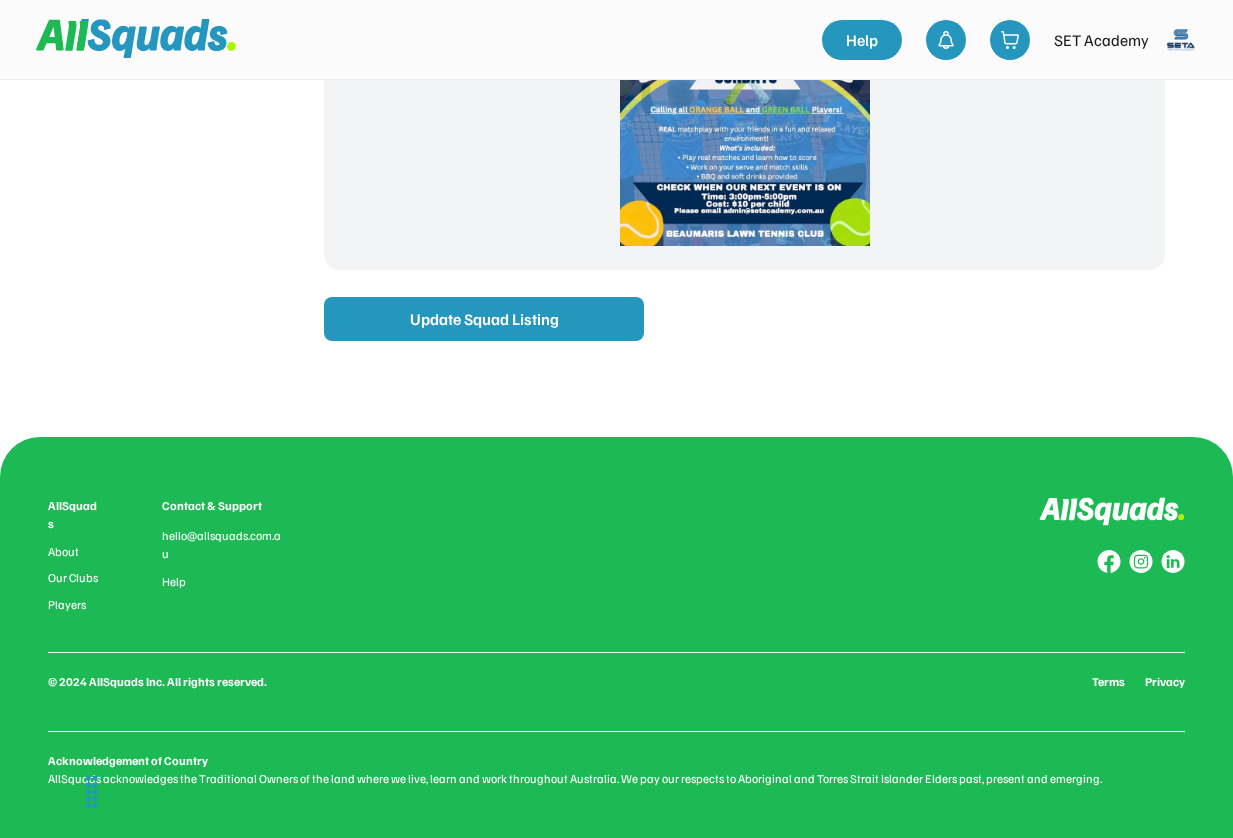 scroll, scrollTop: 1952, scrollLeft: 0, axis: vertical 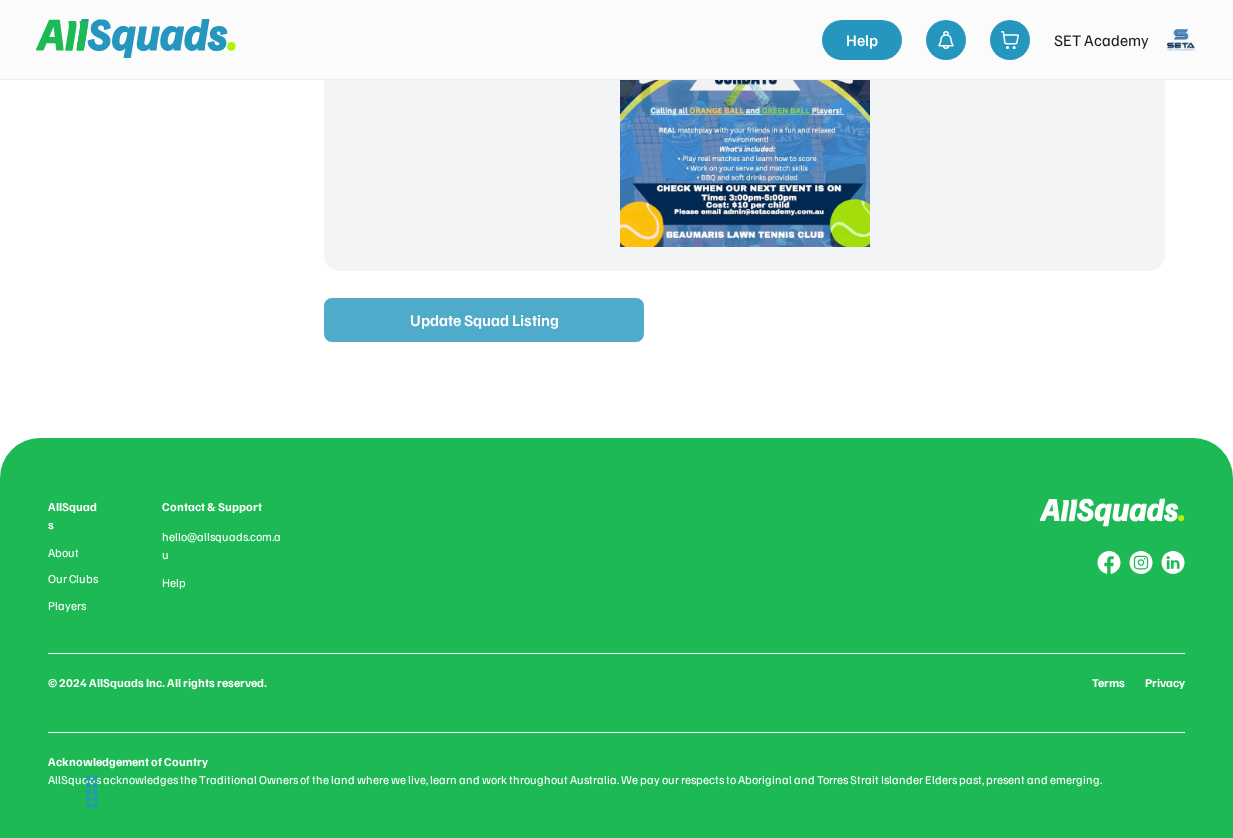 click on "Update Squad Listing" at bounding box center (484, 320) 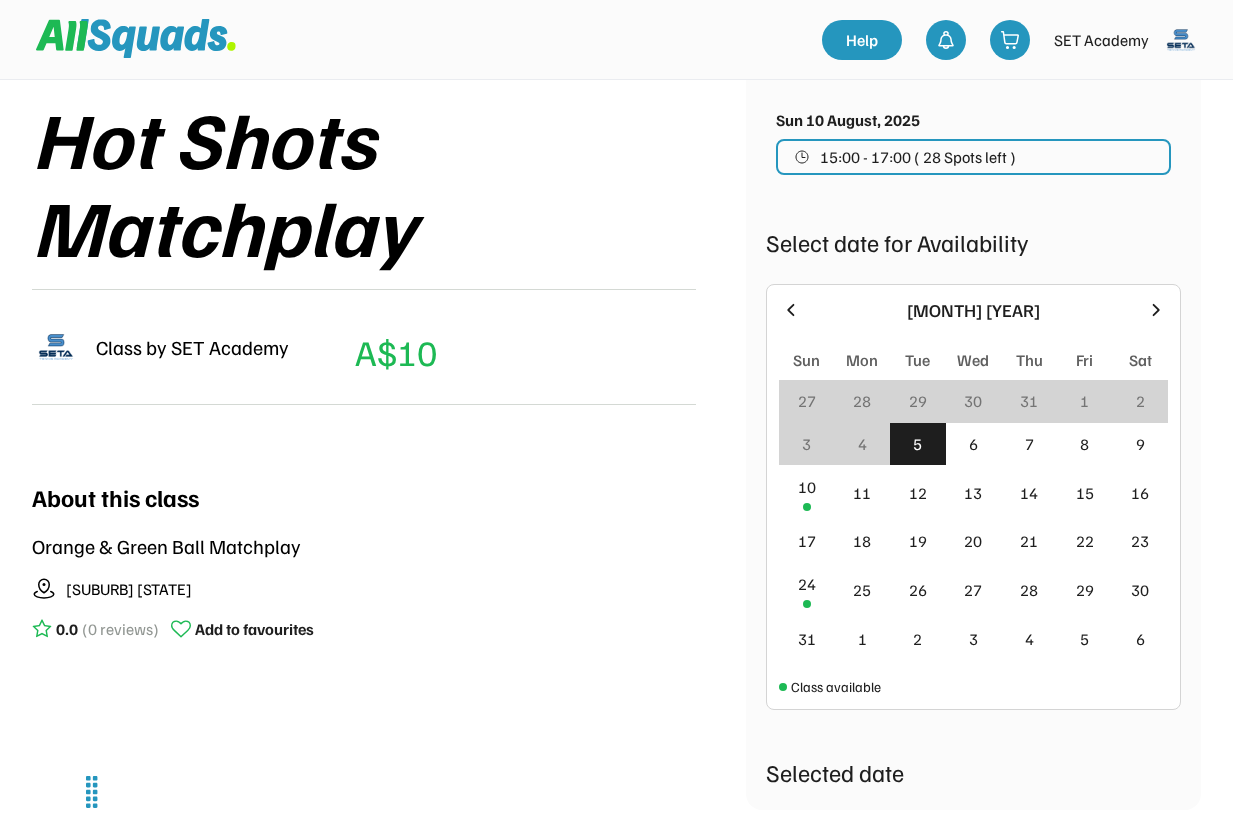 scroll, scrollTop: 290, scrollLeft: 0, axis: vertical 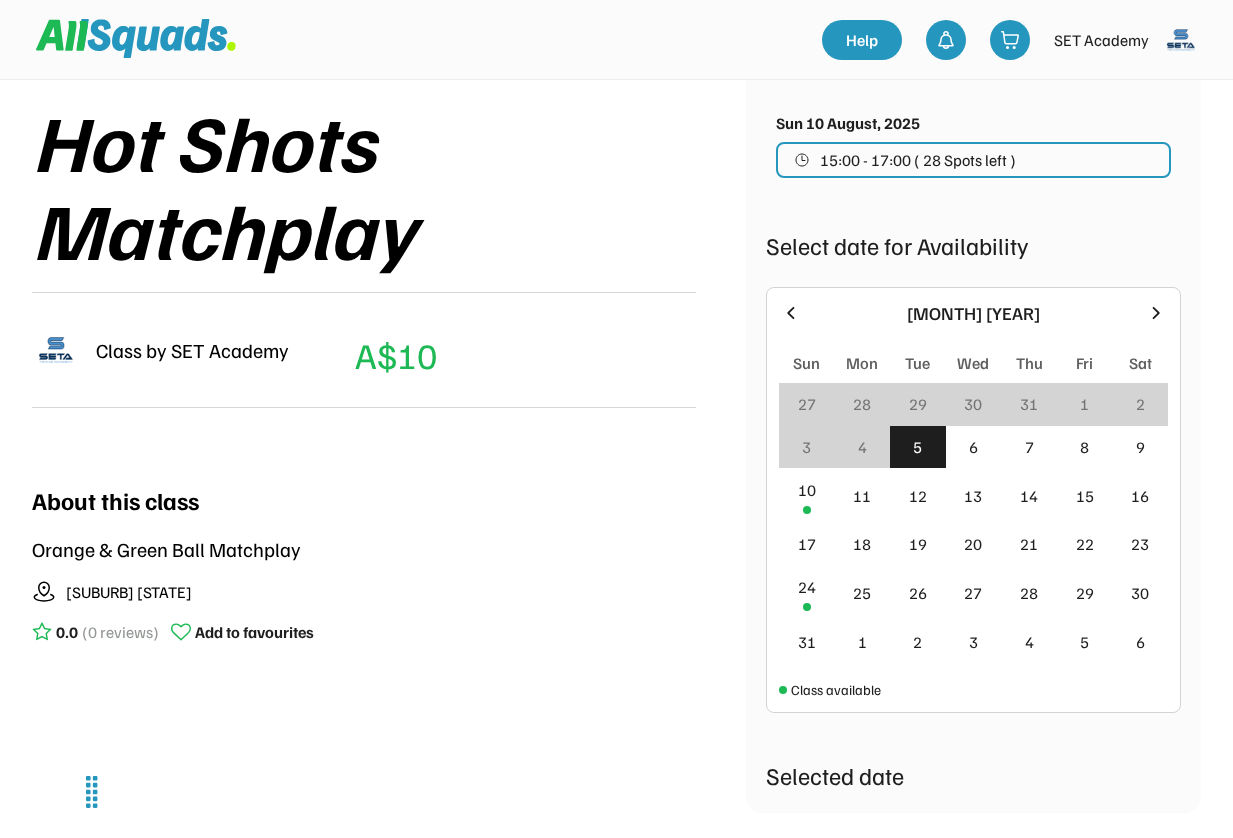click 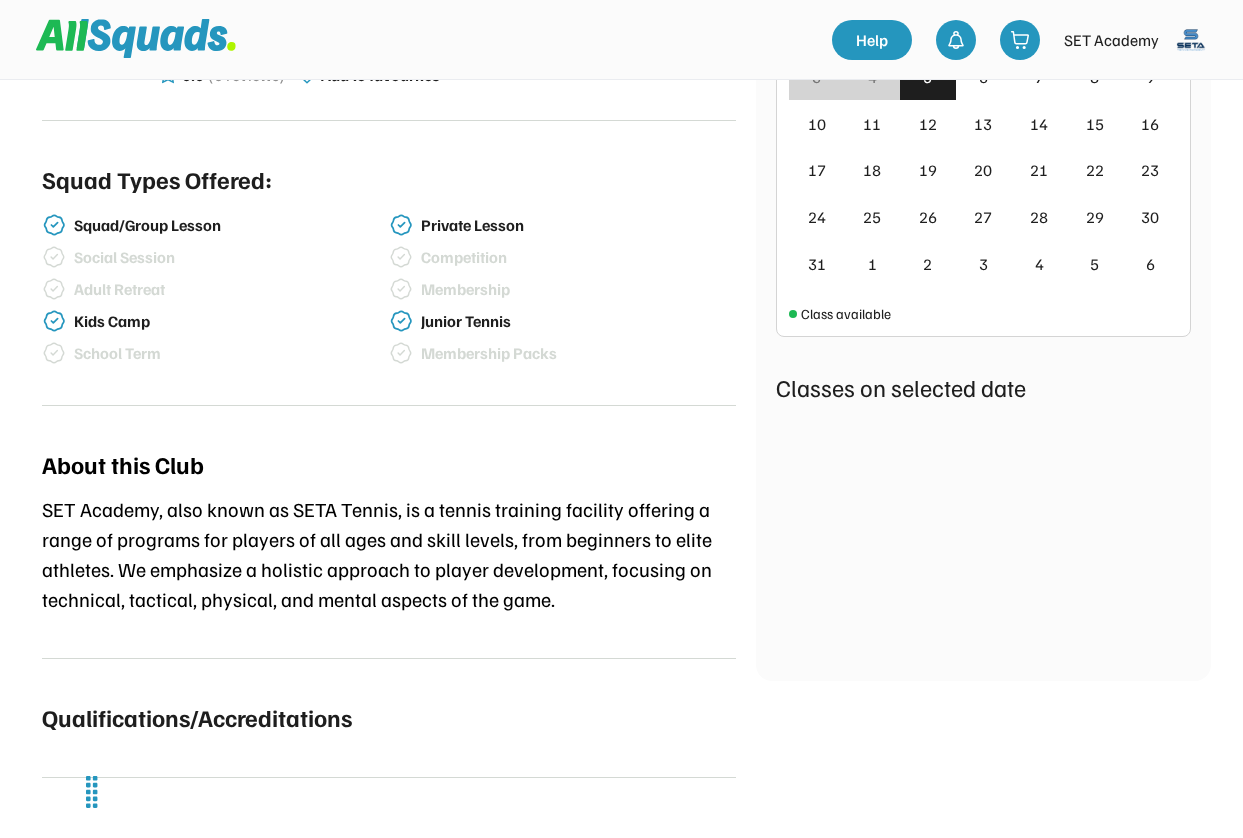 scroll, scrollTop: 589, scrollLeft: 0, axis: vertical 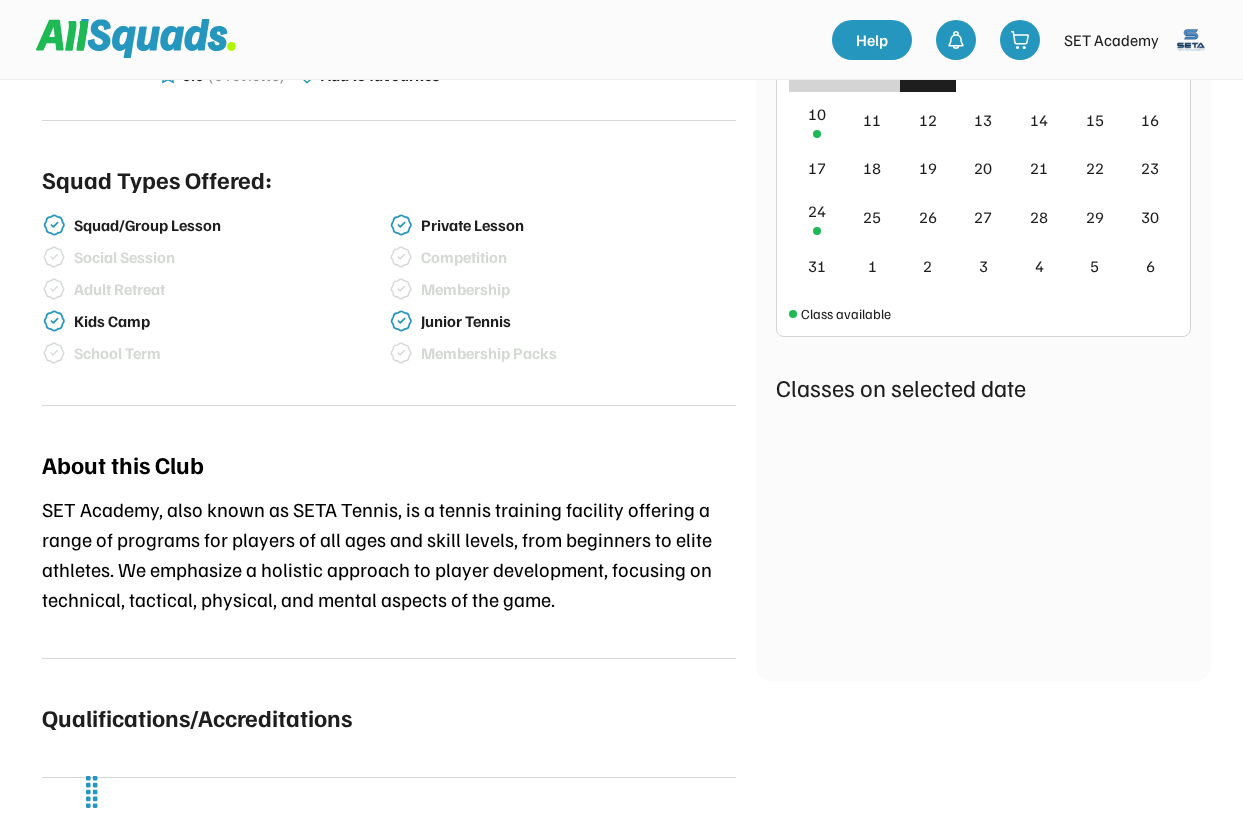 click at bounding box center (1191, 40) 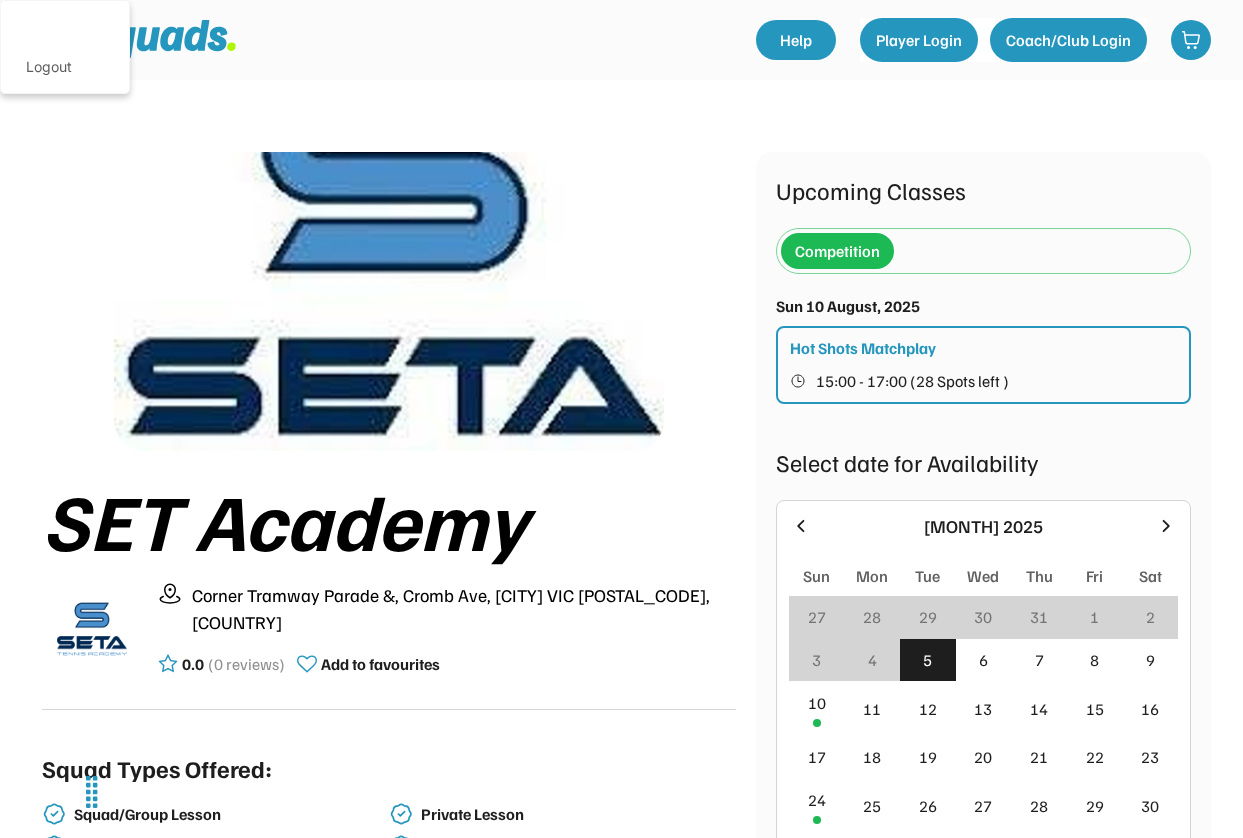 scroll, scrollTop: 0, scrollLeft: 0, axis: both 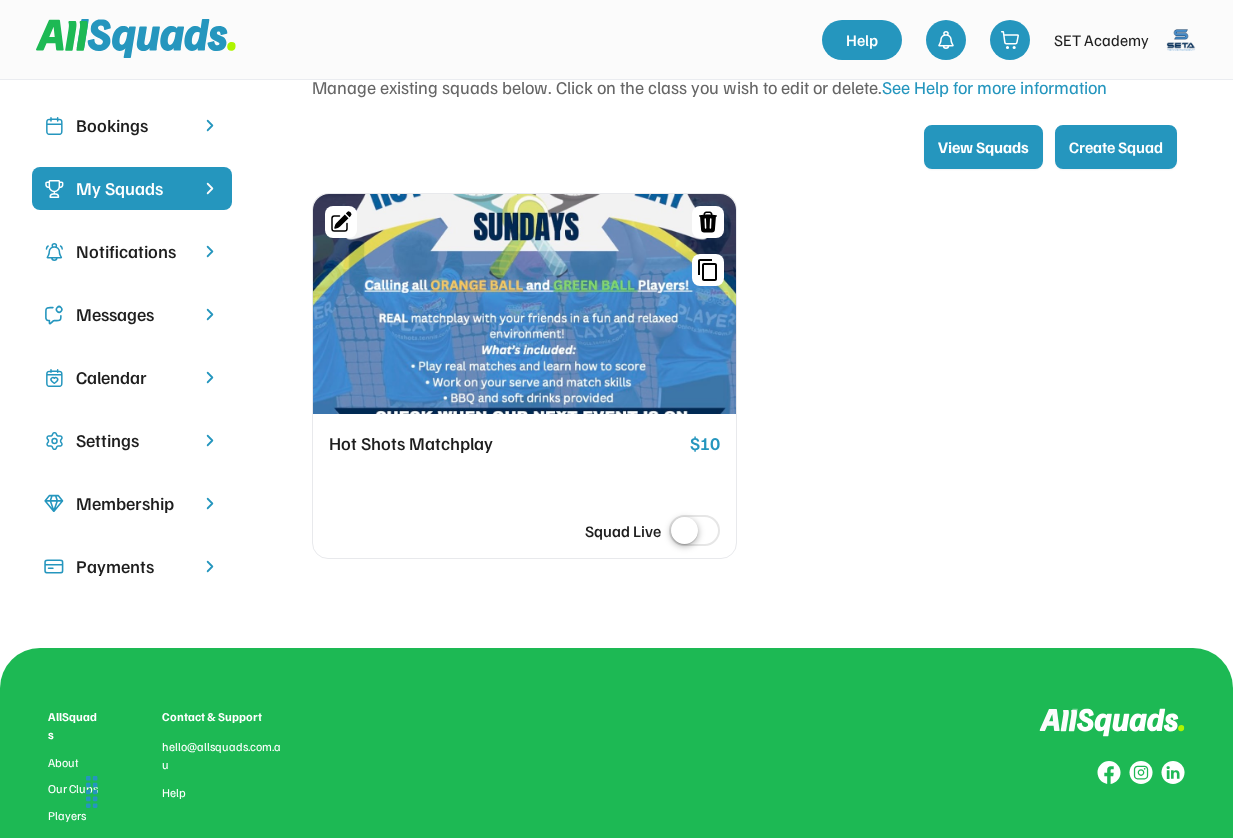 click at bounding box center (524, 304) 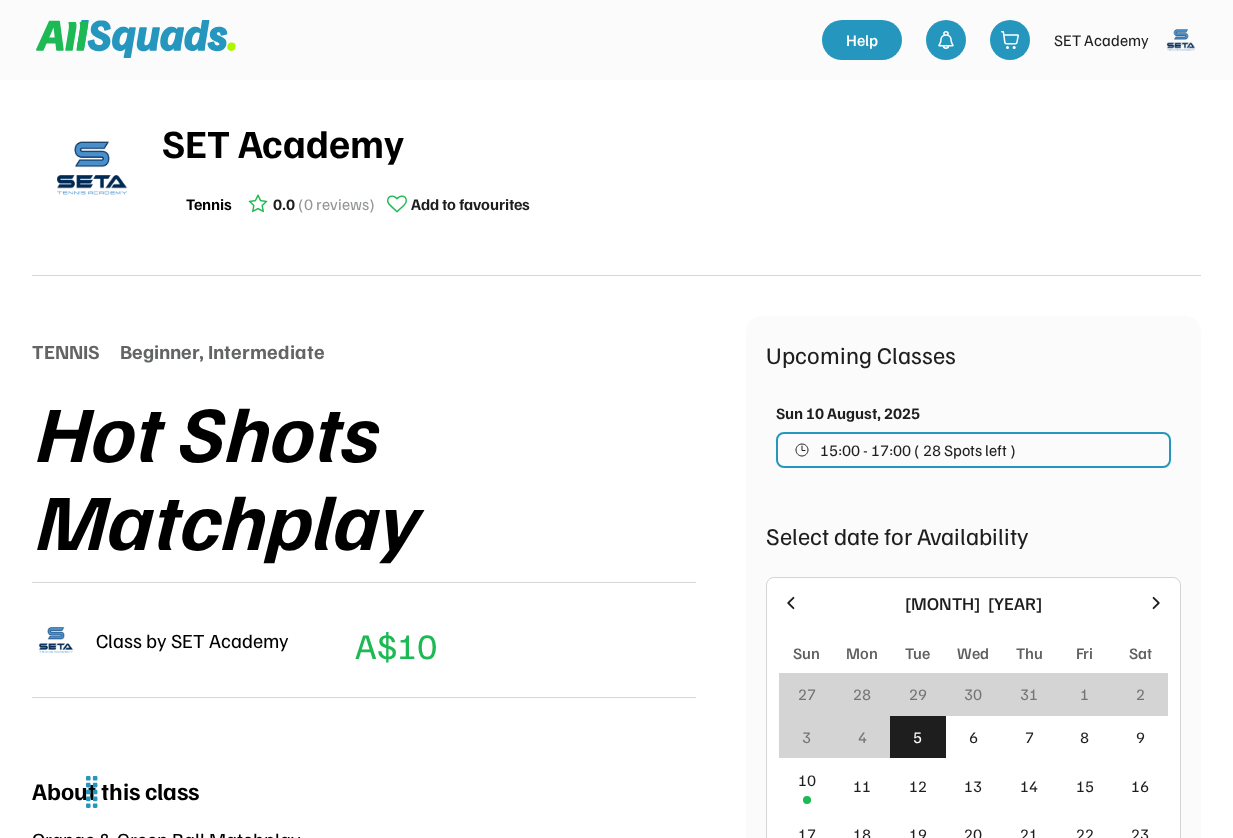 scroll, scrollTop: 0, scrollLeft: 0, axis: both 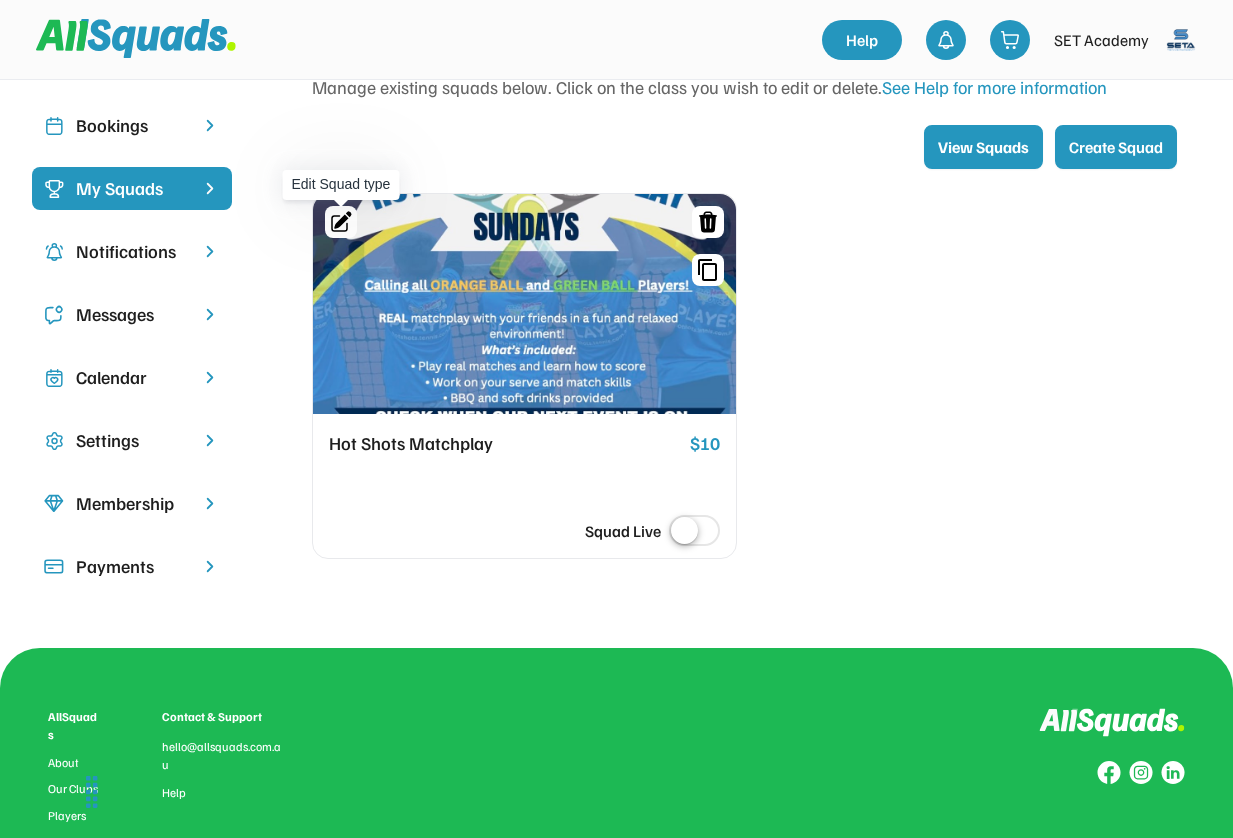 click 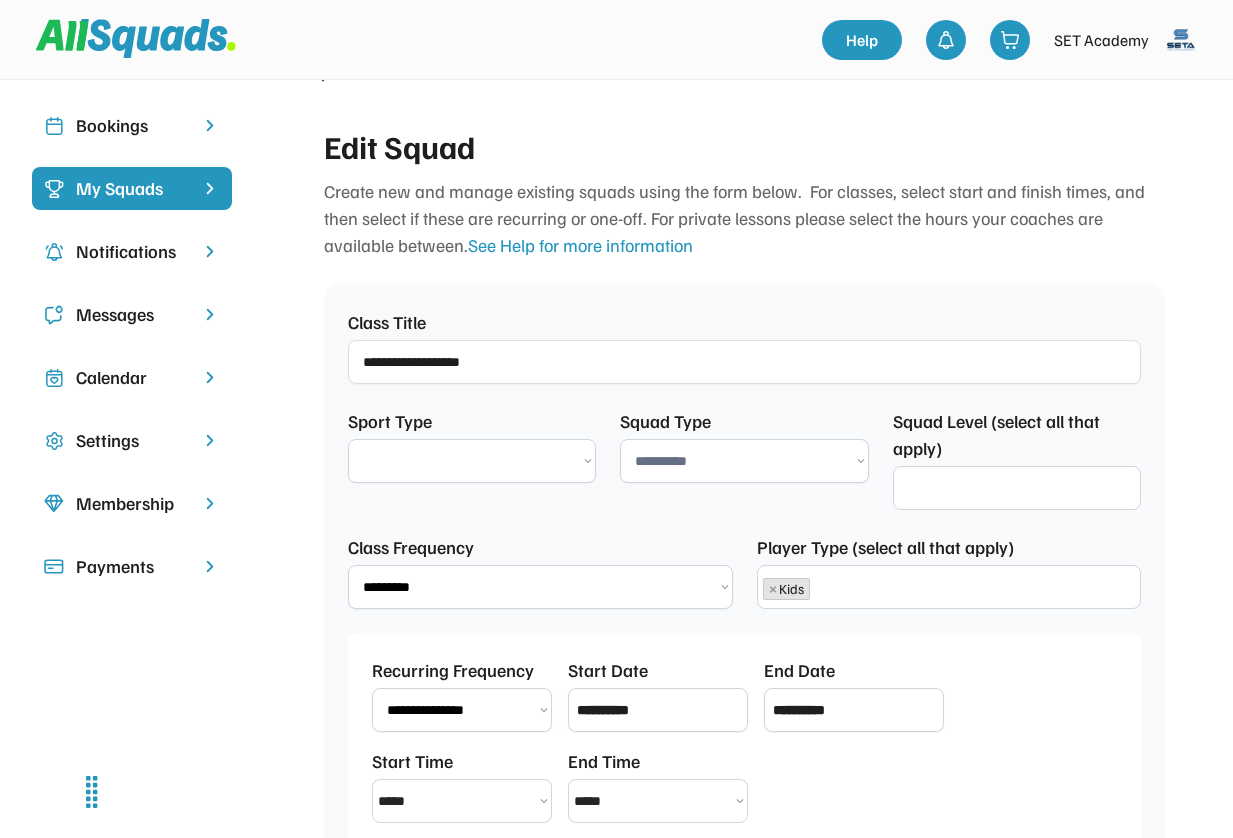 select on "****" 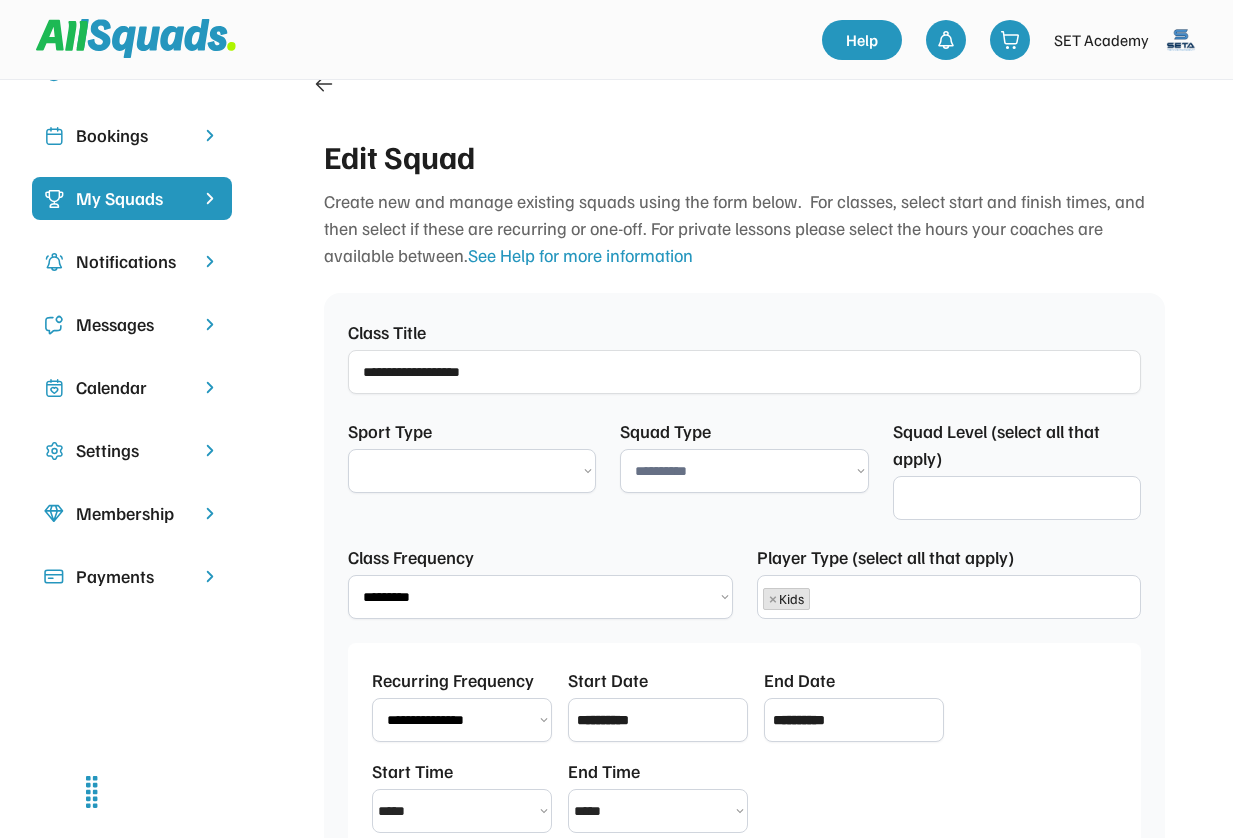 select 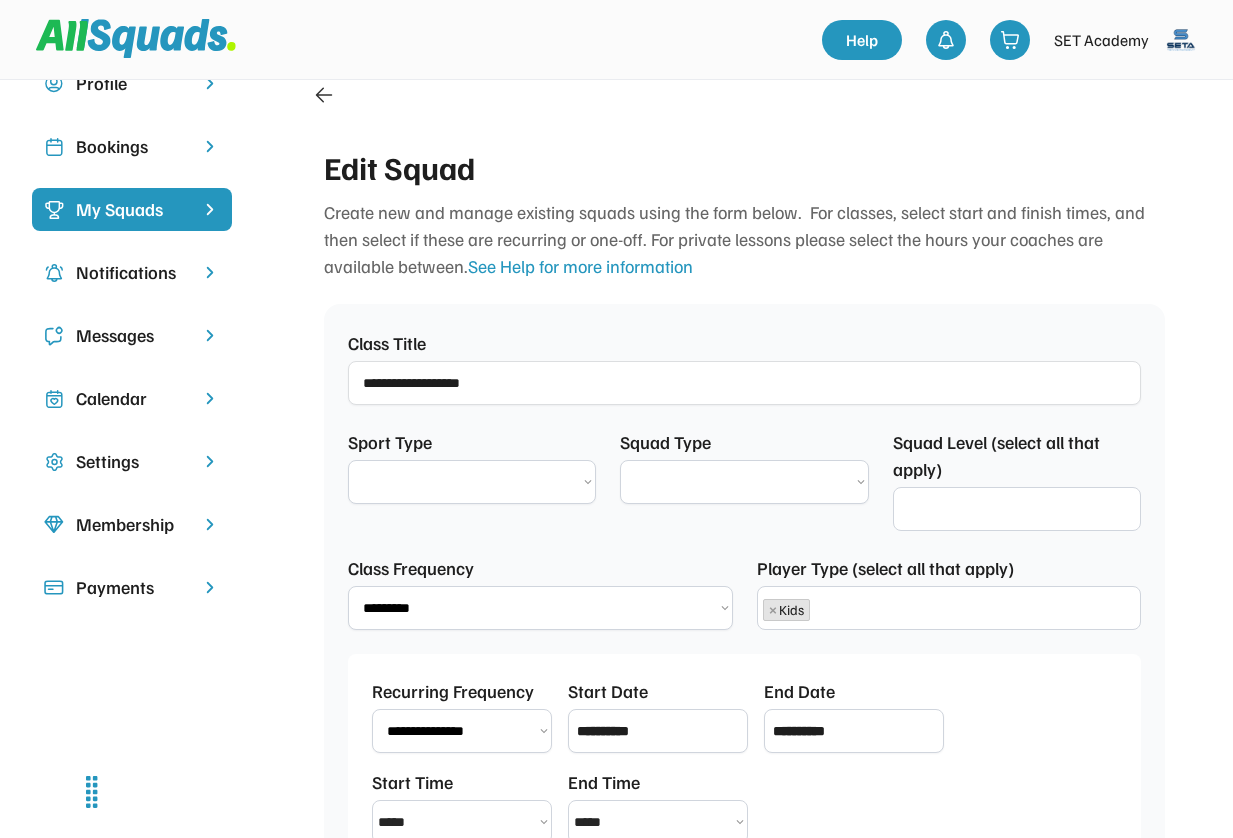 select on "********" 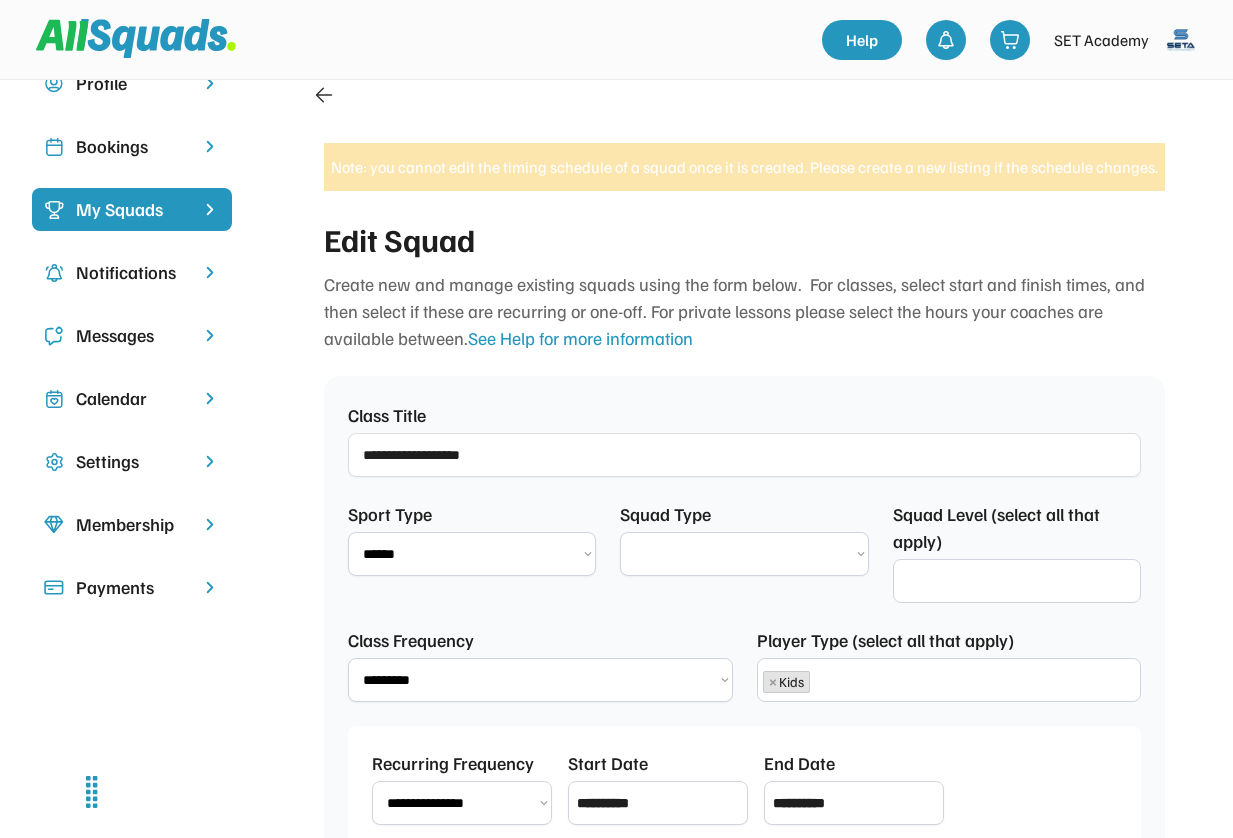 scroll, scrollTop: 104, scrollLeft: 0, axis: vertical 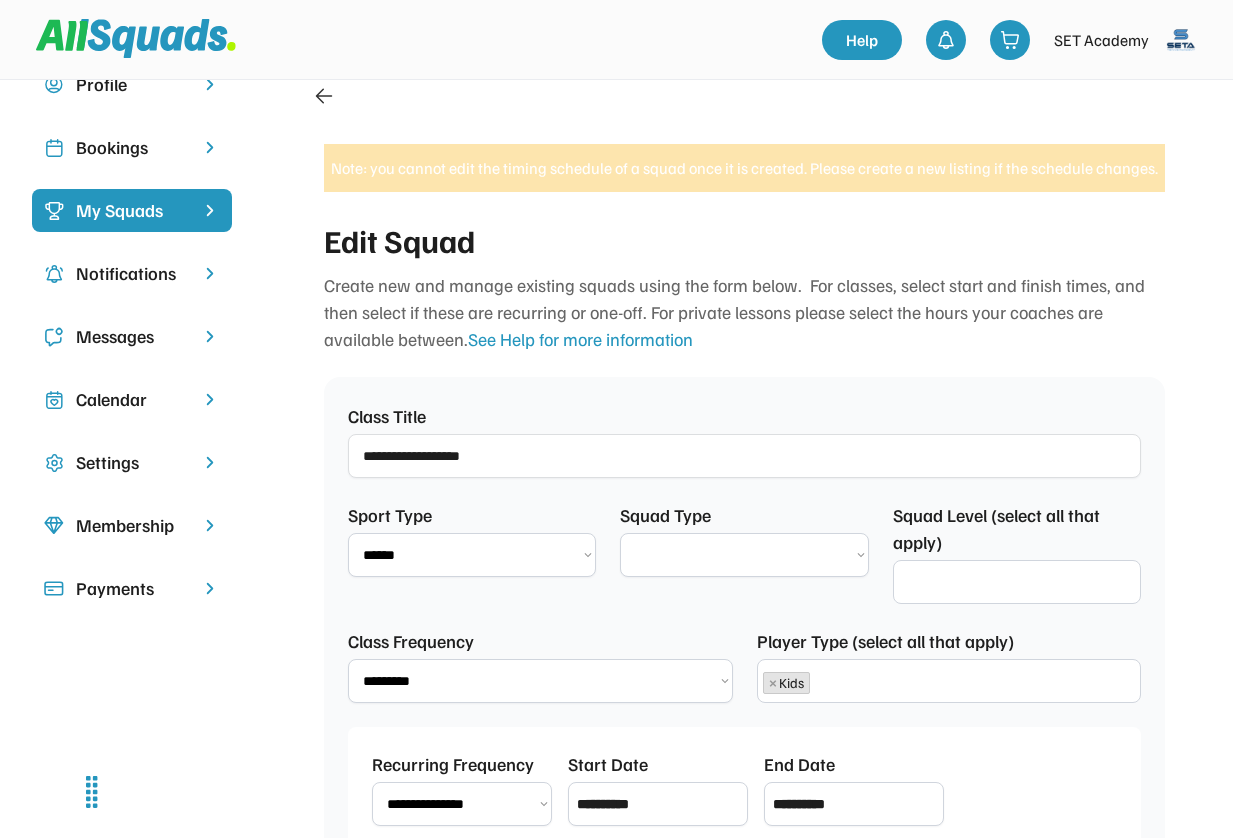 select on "**********" 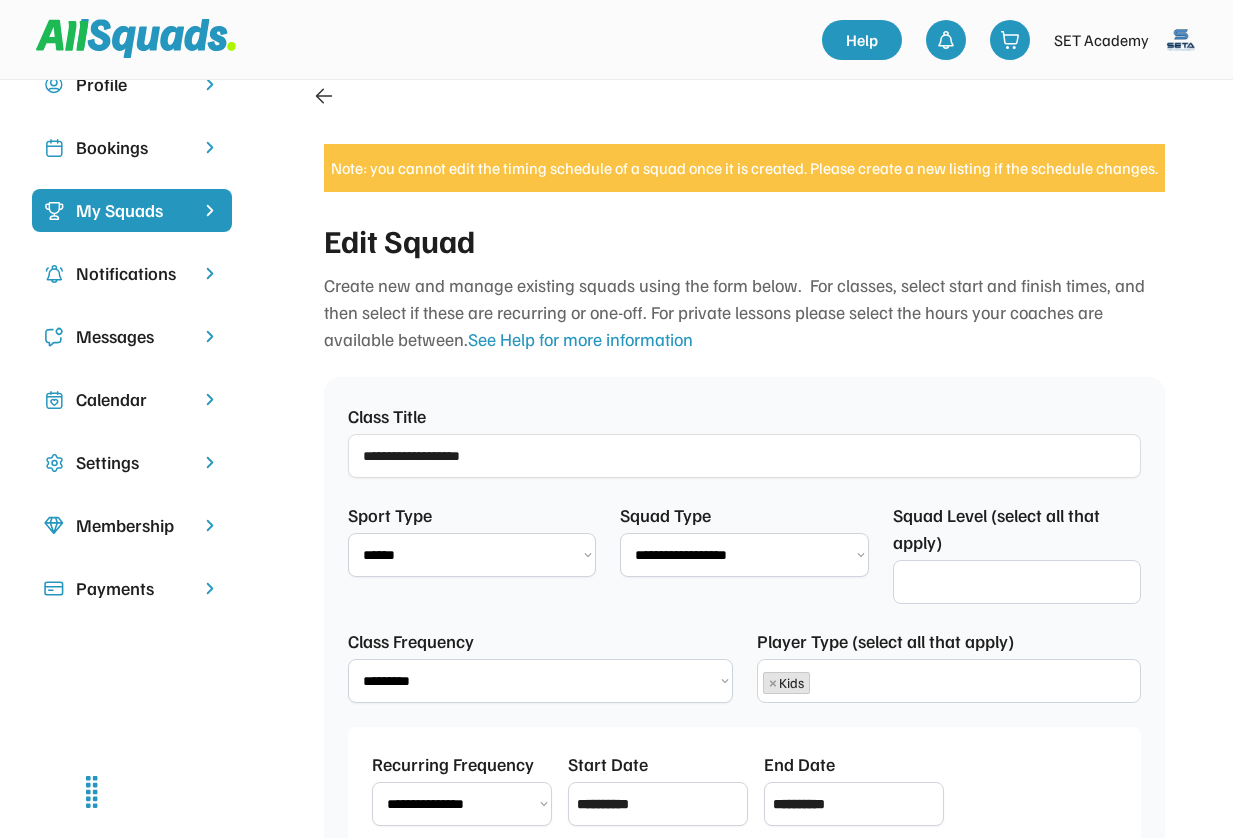 scroll, scrollTop: 14, scrollLeft: 0, axis: vertical 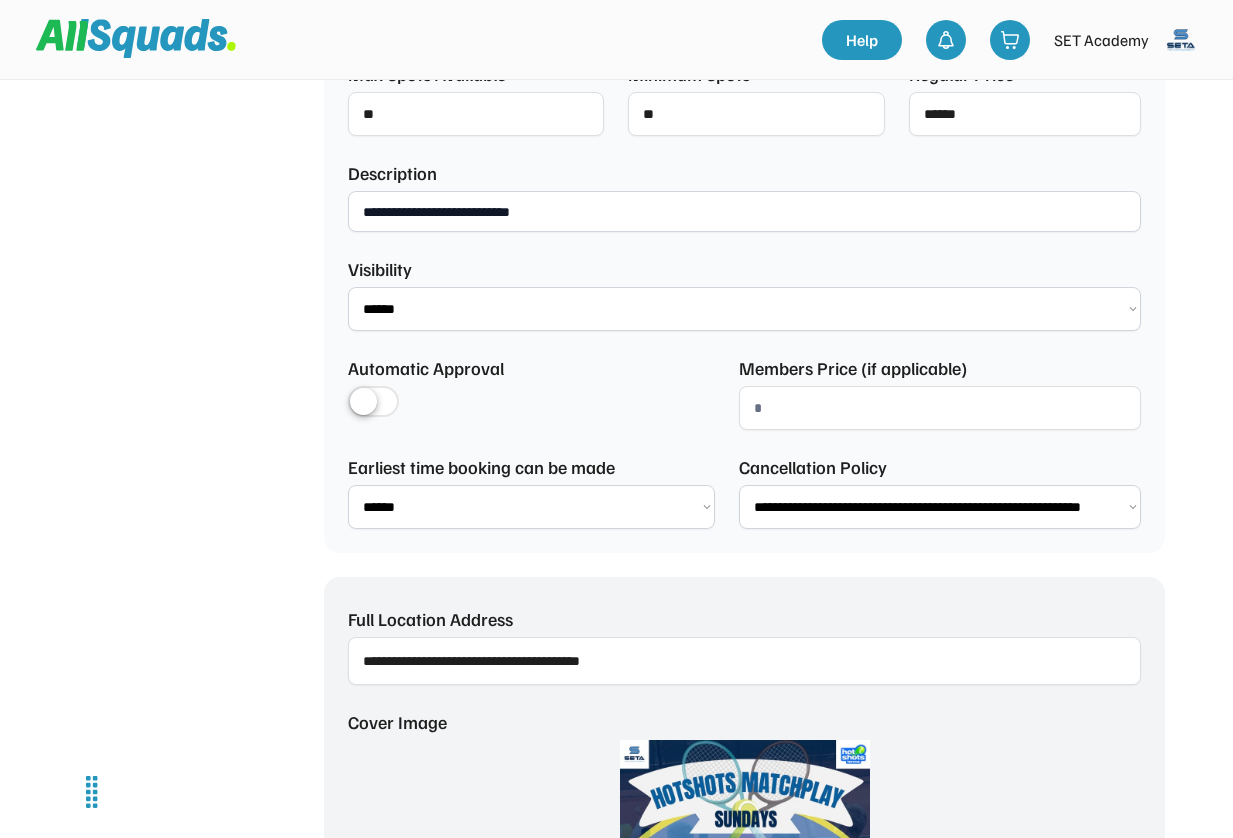 click on "**********" at bounding box center (744, 211) 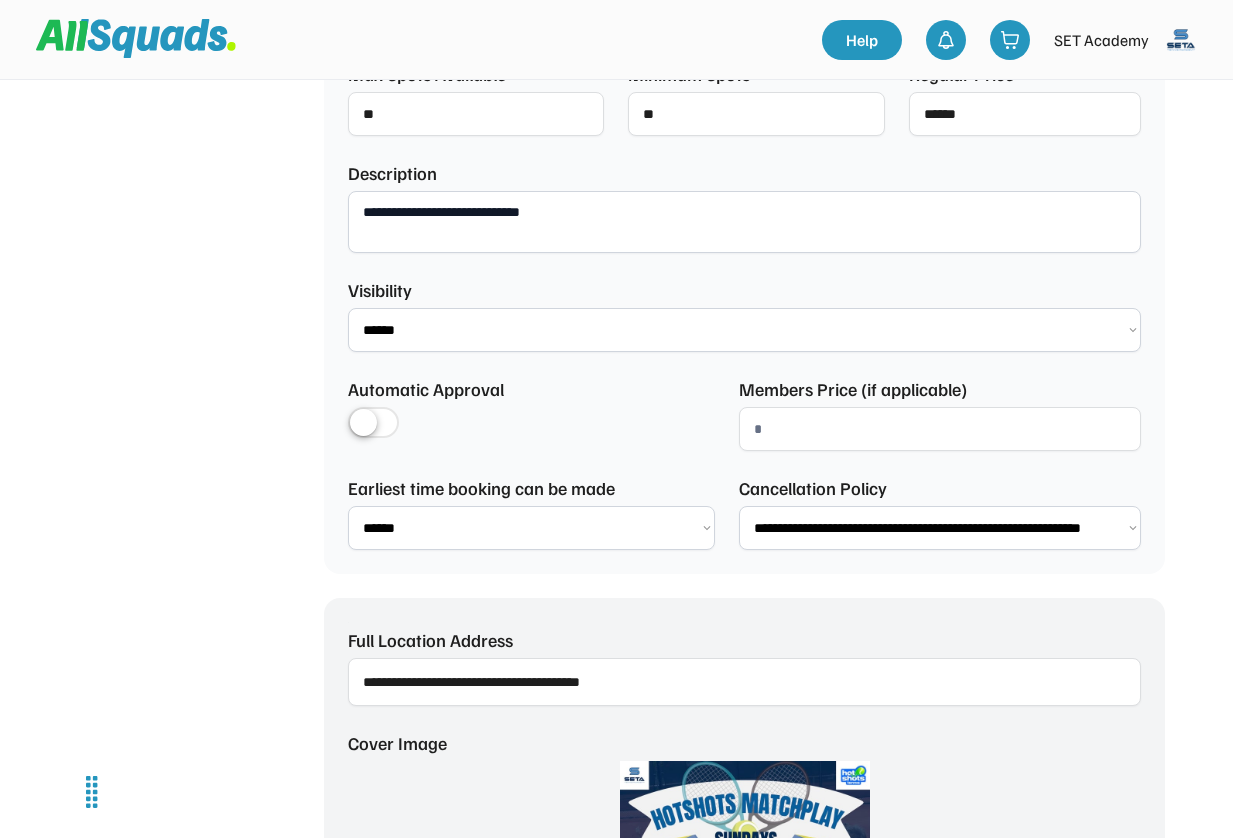 paste on "**********" 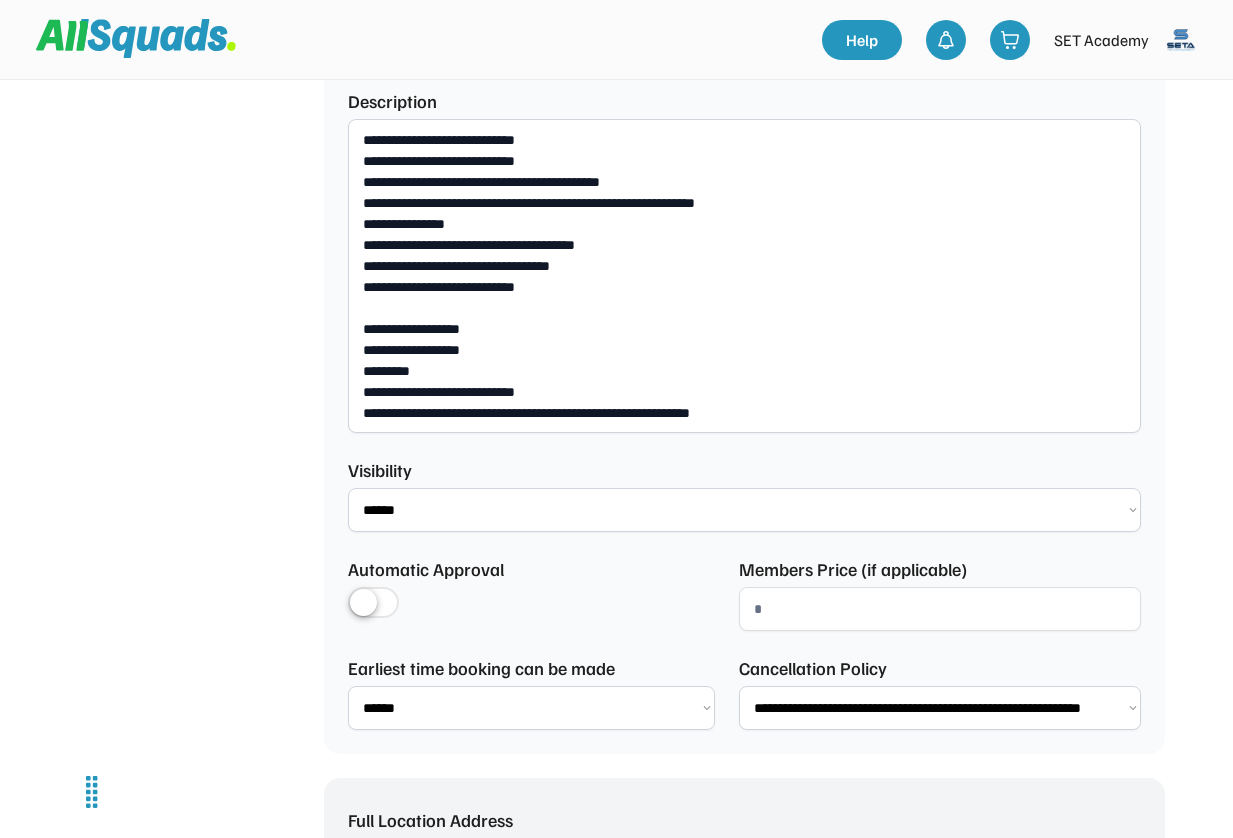 drag, startPoint x: 569, startPoint y: 165, endPoint x: 360, endPoint y: 155, distance: 209.2391 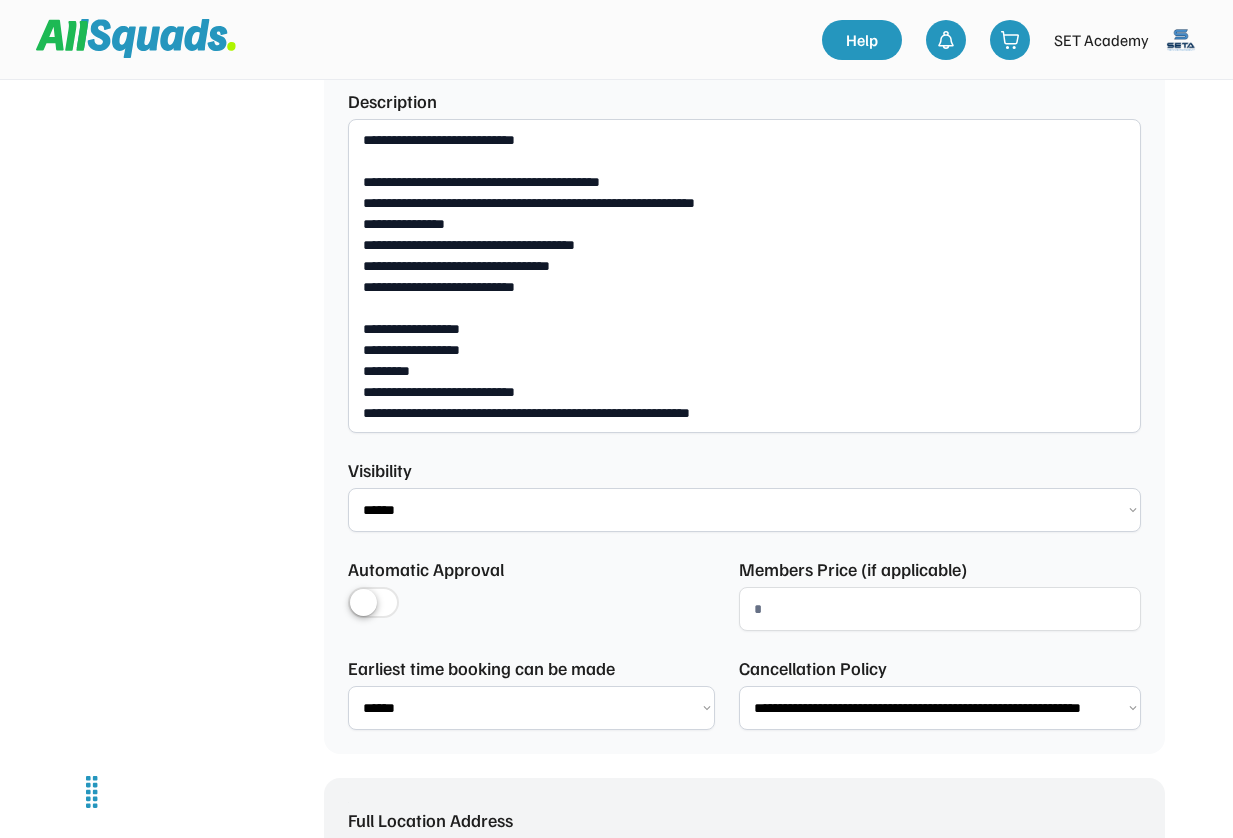 click on "**********" at bounding box center (744, 276) 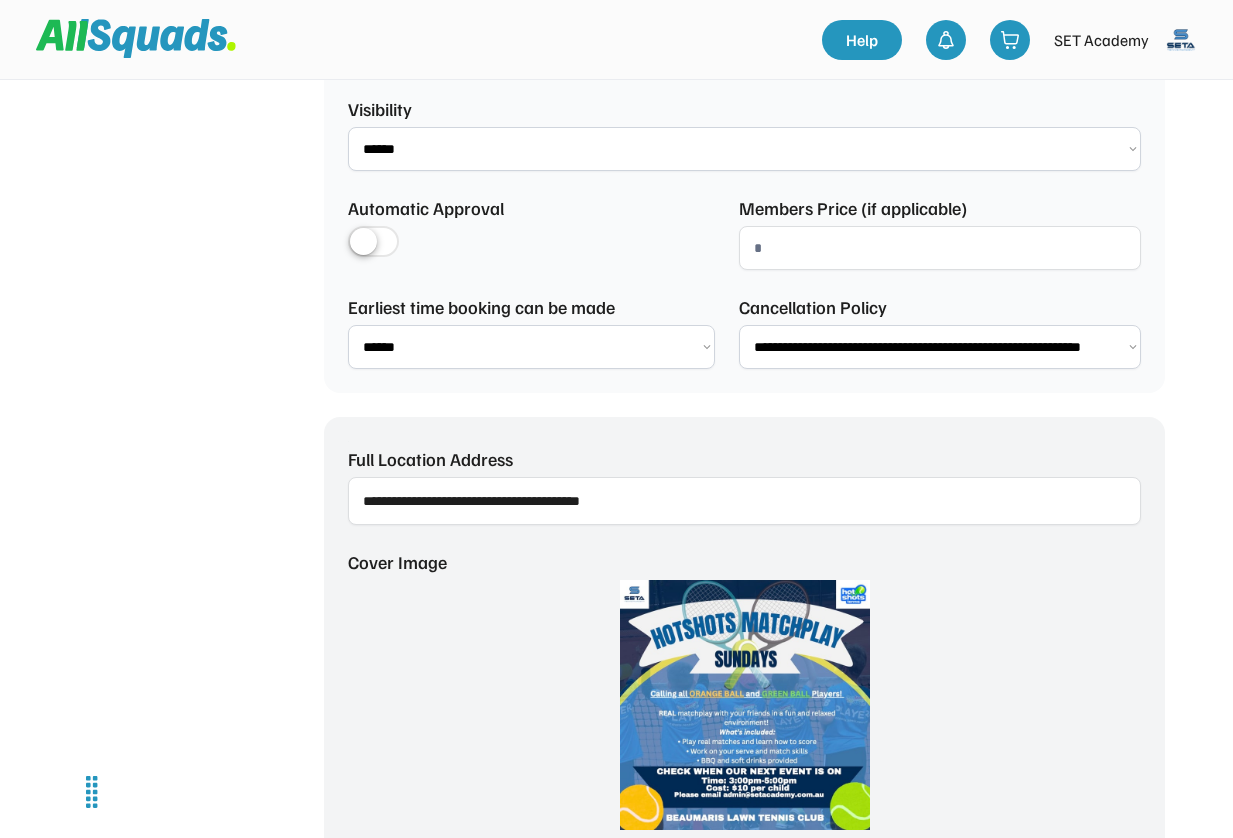 scroll, scrollTop: 1399, scrollLeft: 0, axis: vertical 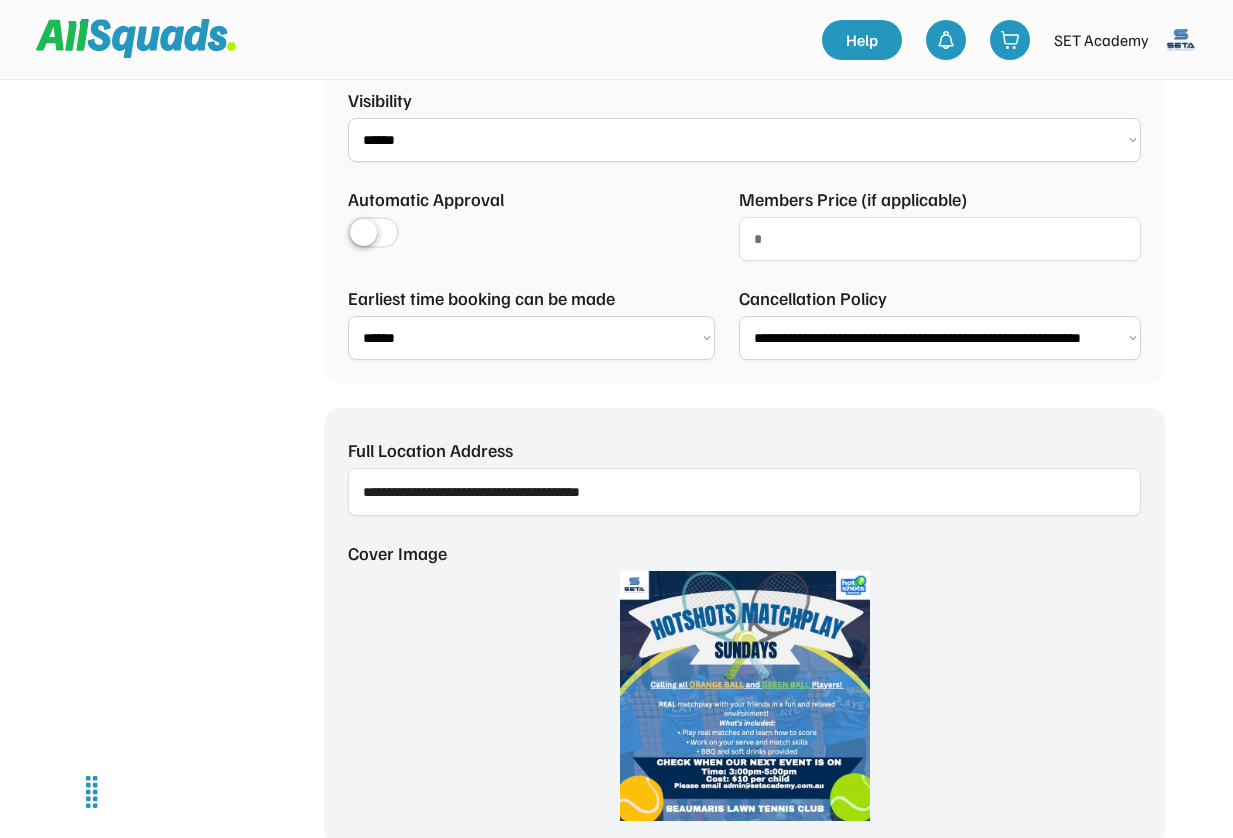 type on "**********" 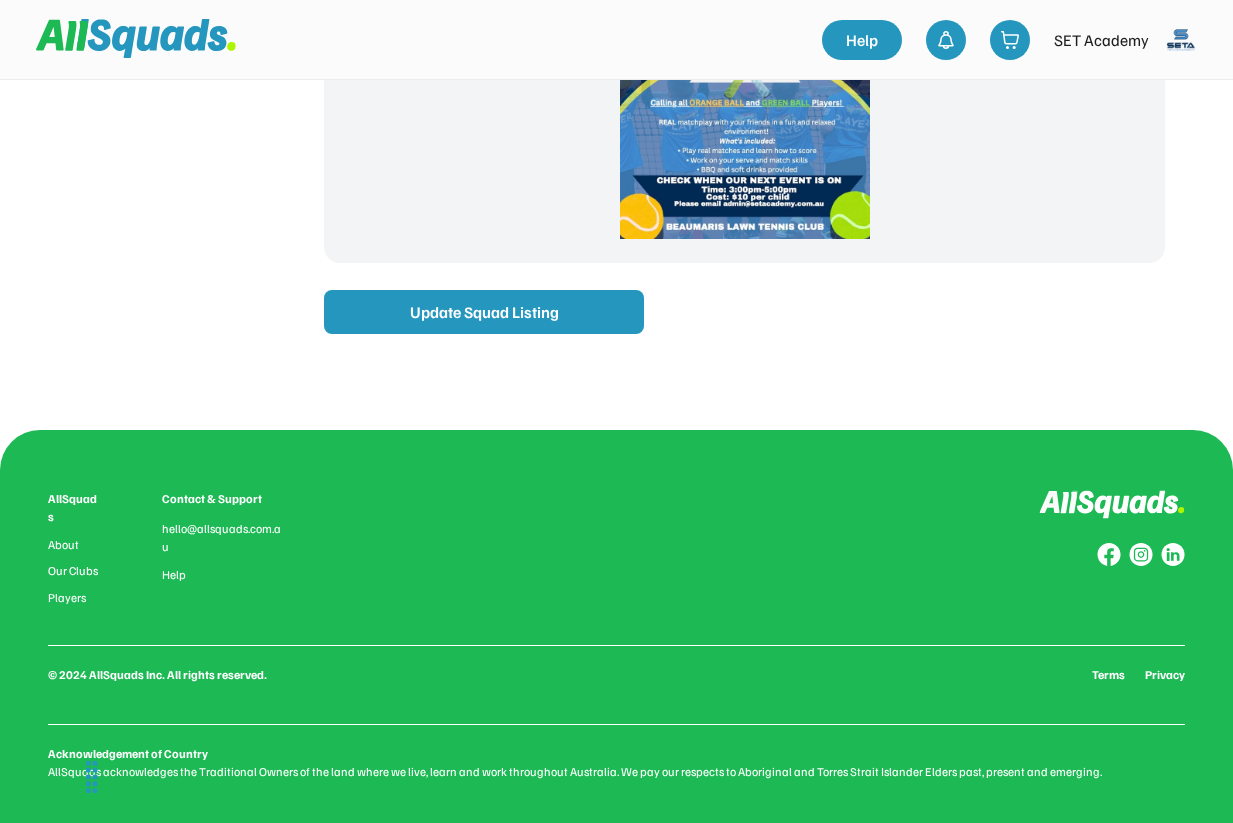 scroll, scrollTop: 1973, scrollLeft: 0, axis: vertical 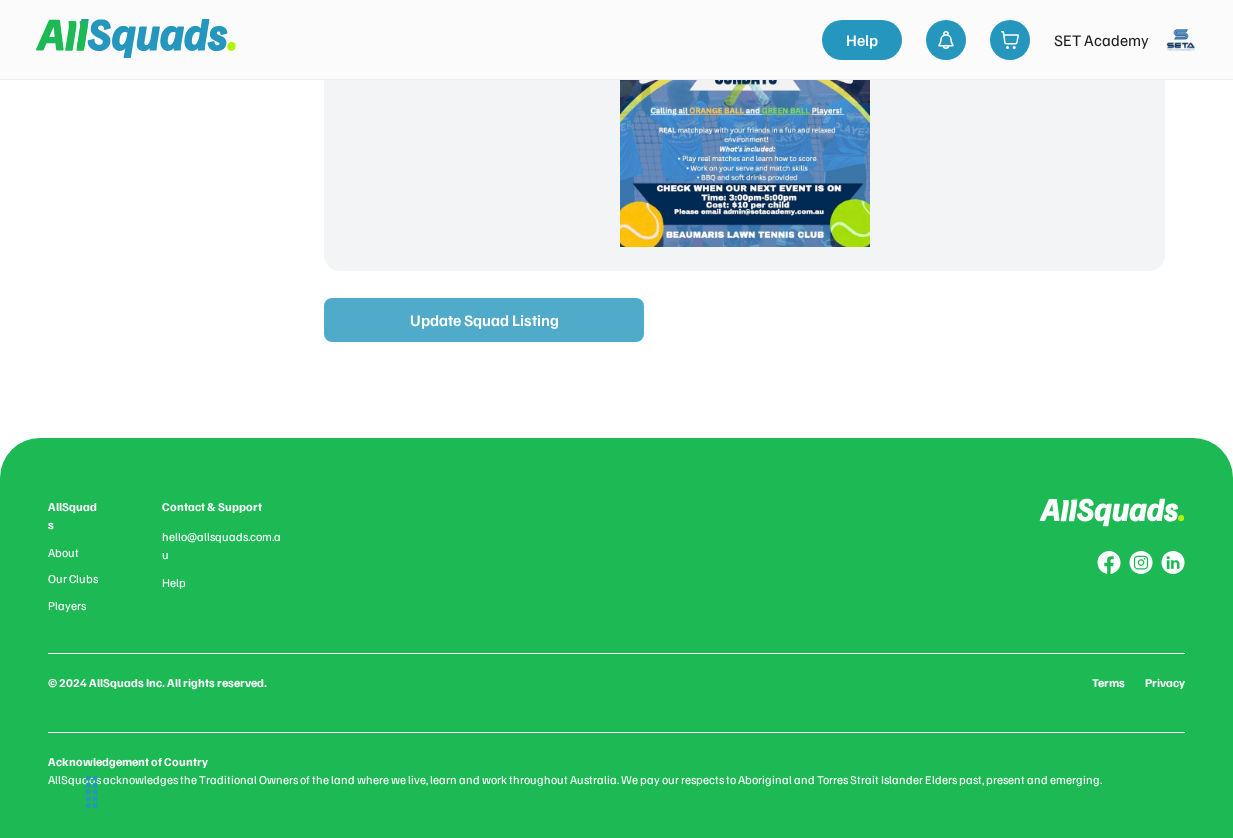 click on "Update Squad Listing" at bounding box center (484, 320) 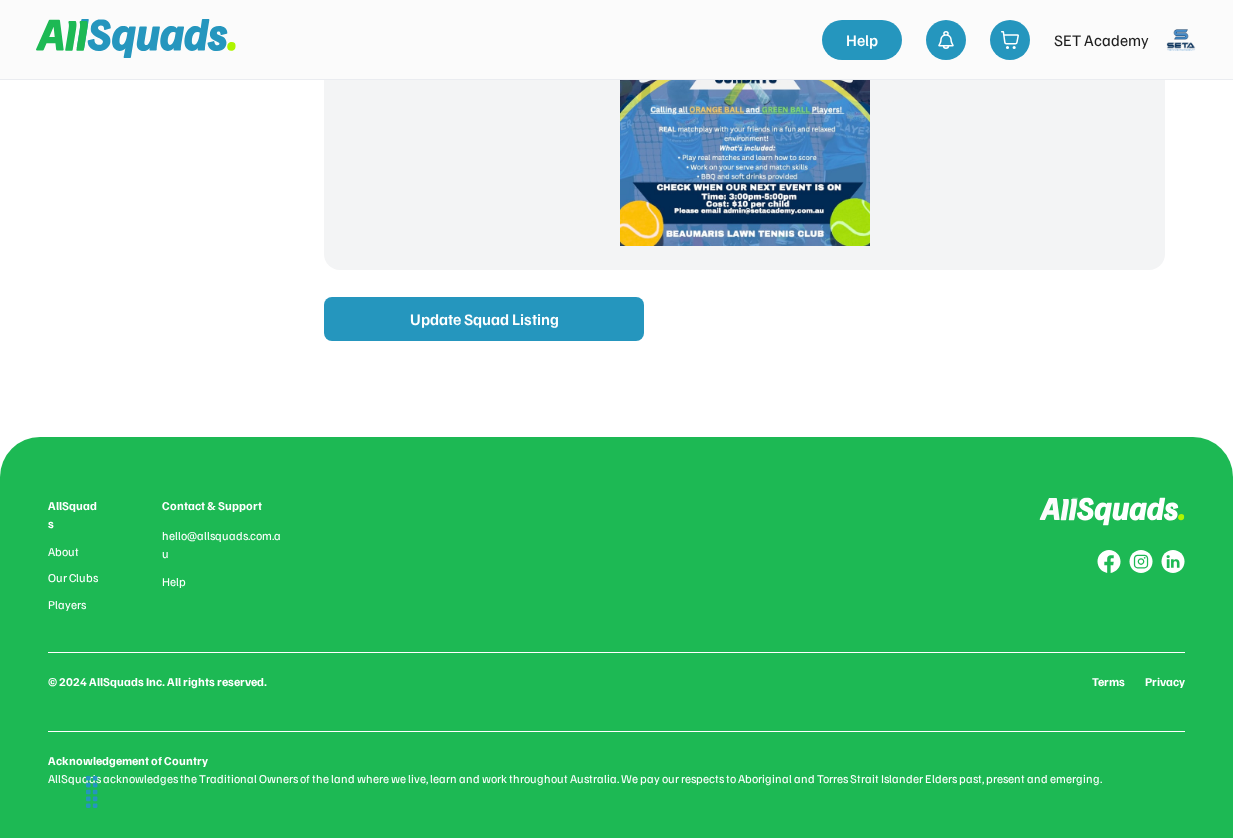 scroll, scrollTop: 1973, scrollLeft: 0, axis: vertical 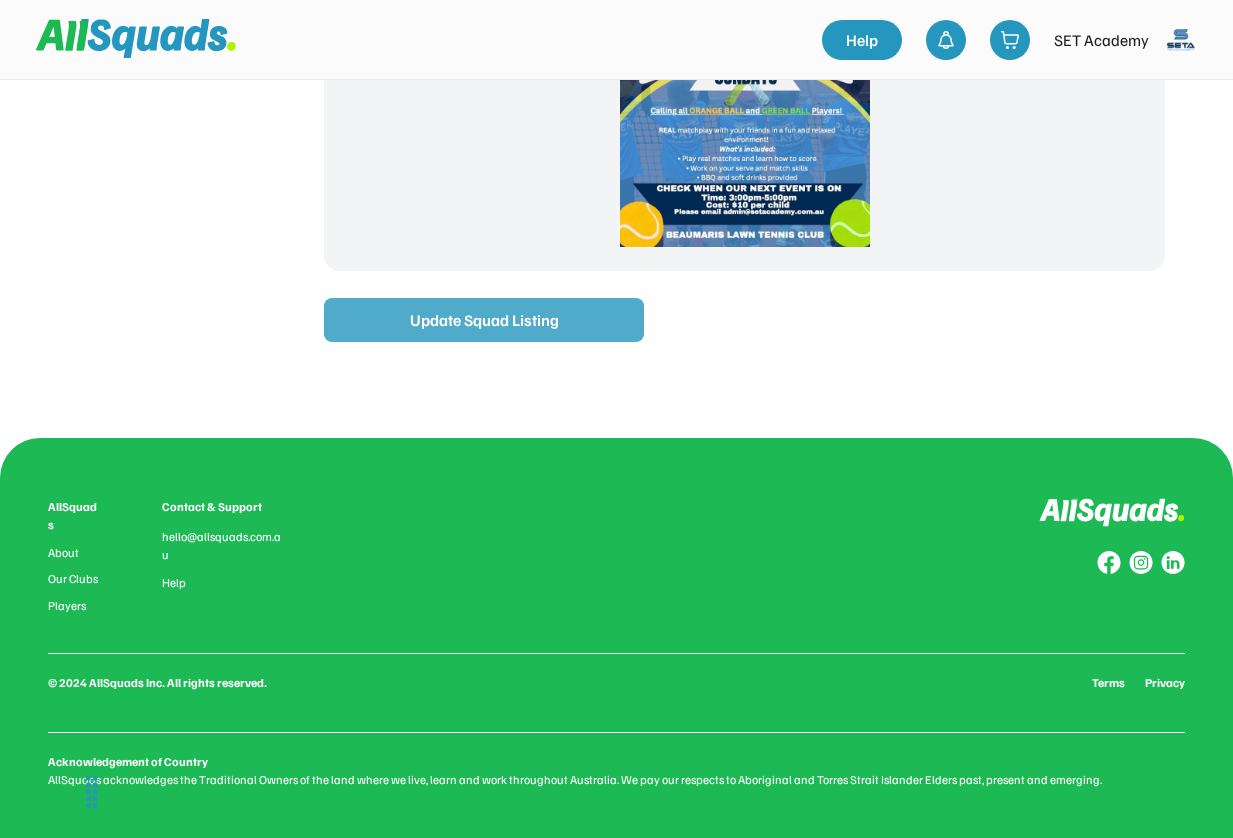 click on "Update Squad Listing" at bounding box center (484, 320) 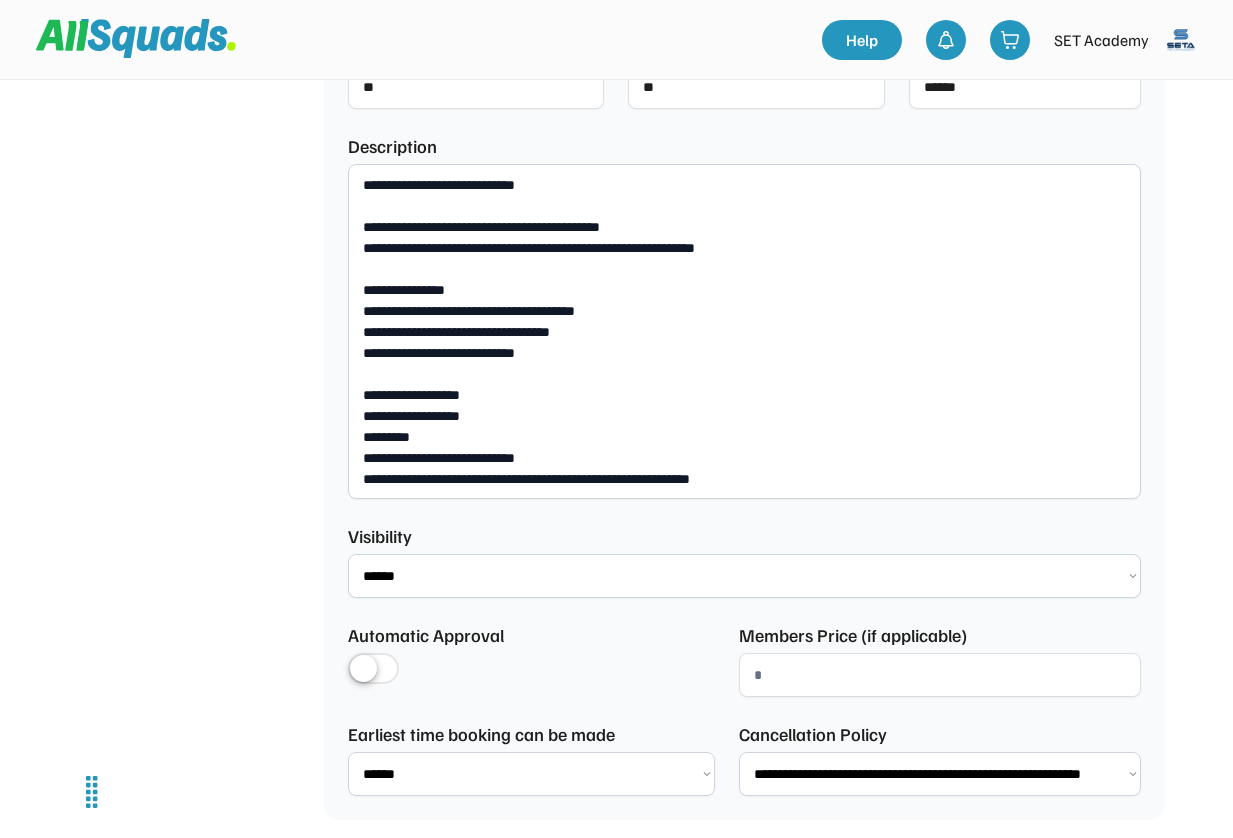 scroll, scrollTop: 967, scrollLeft: 0, axis: vertical 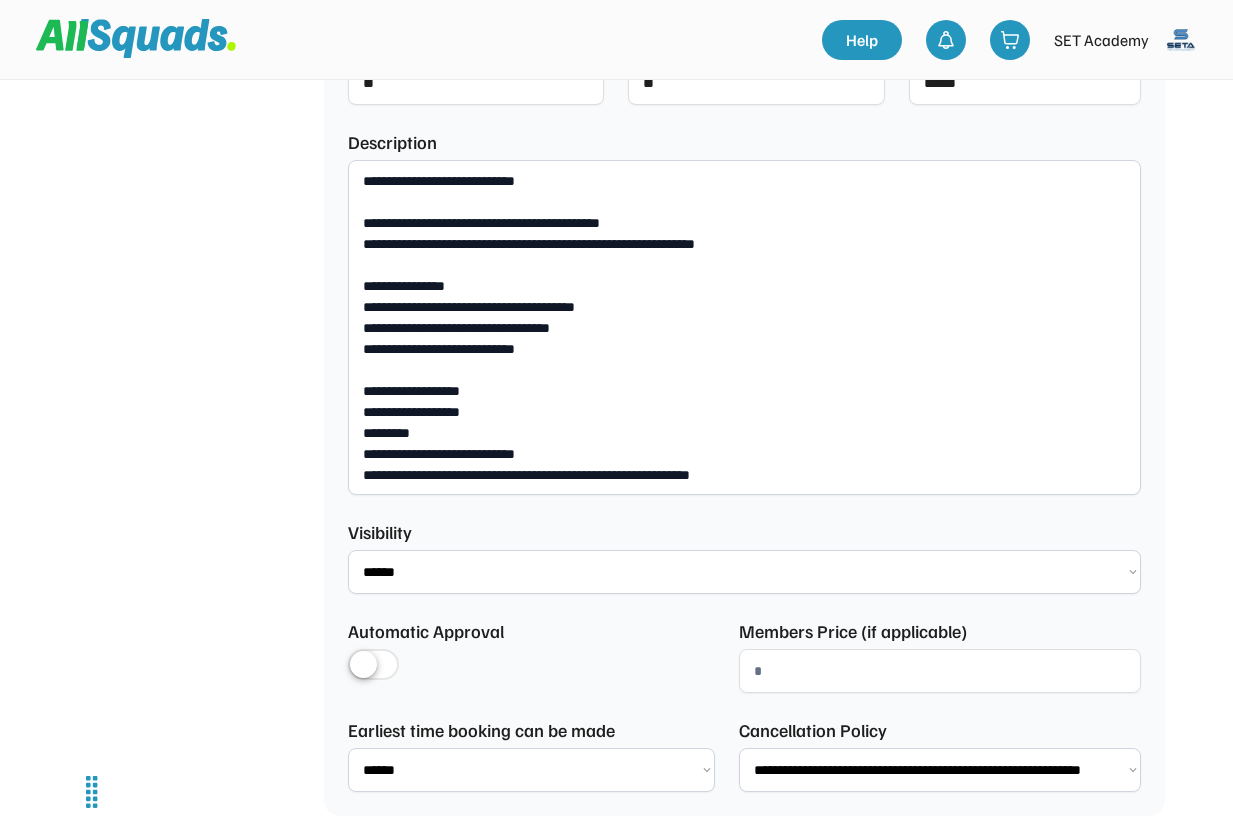 drag, startPoint x: 794, startPoint y: 478, endPoint x: 351, endPoint y: 146, distance: 553.60004 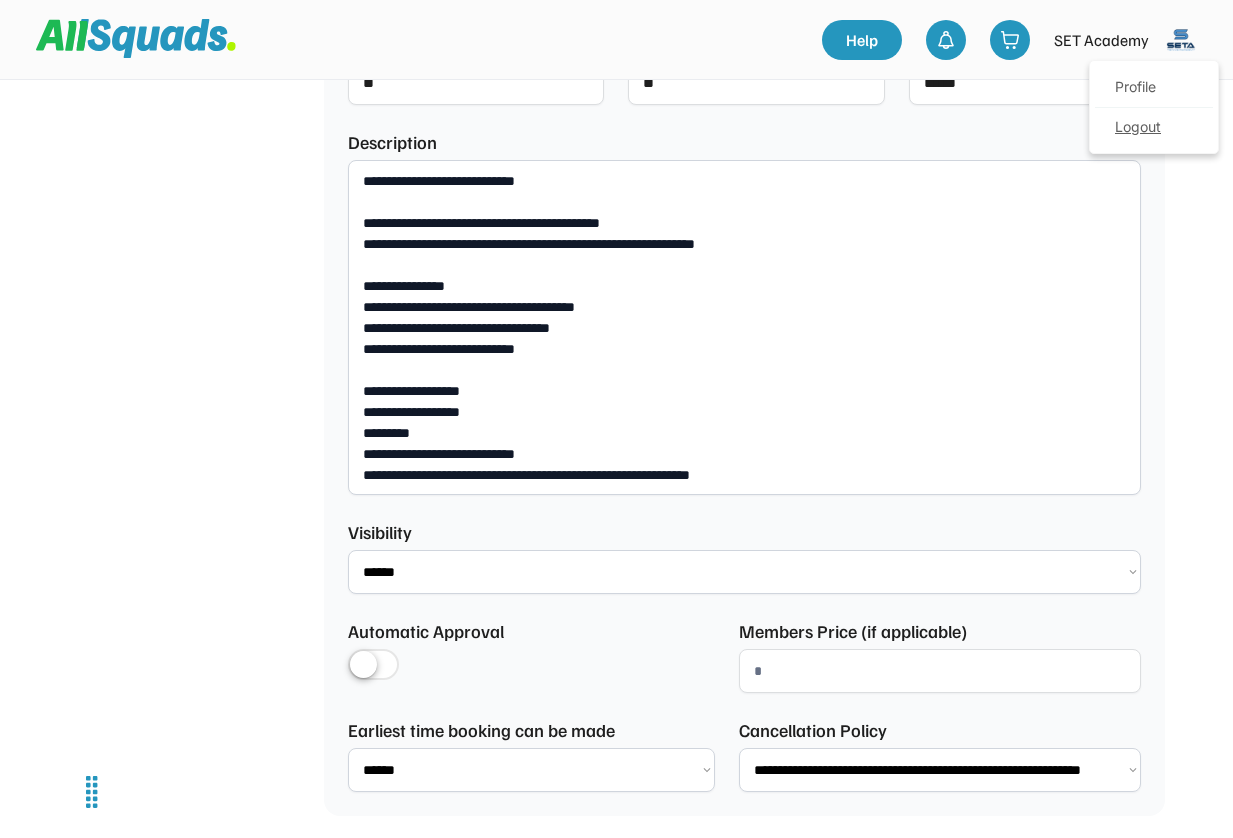 click on "Logout" at bounding box center (1154, 128) 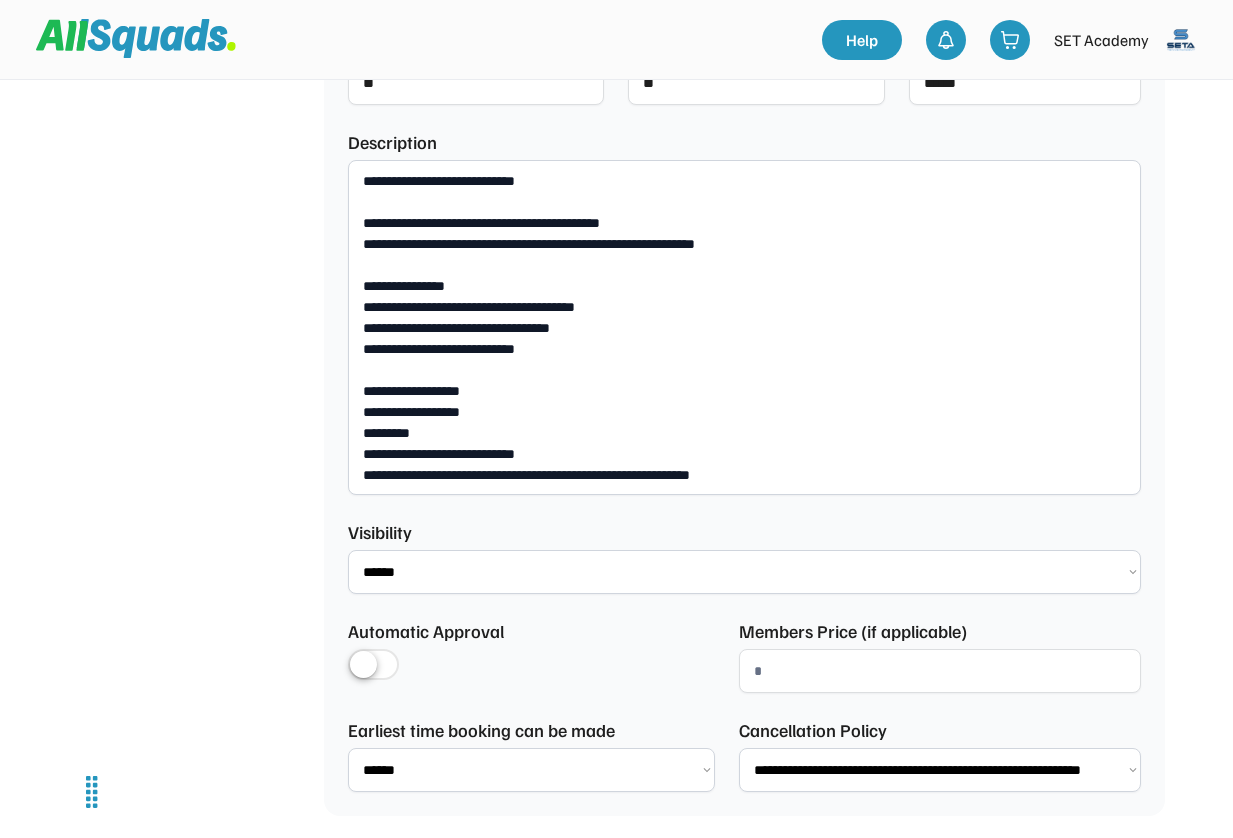 type 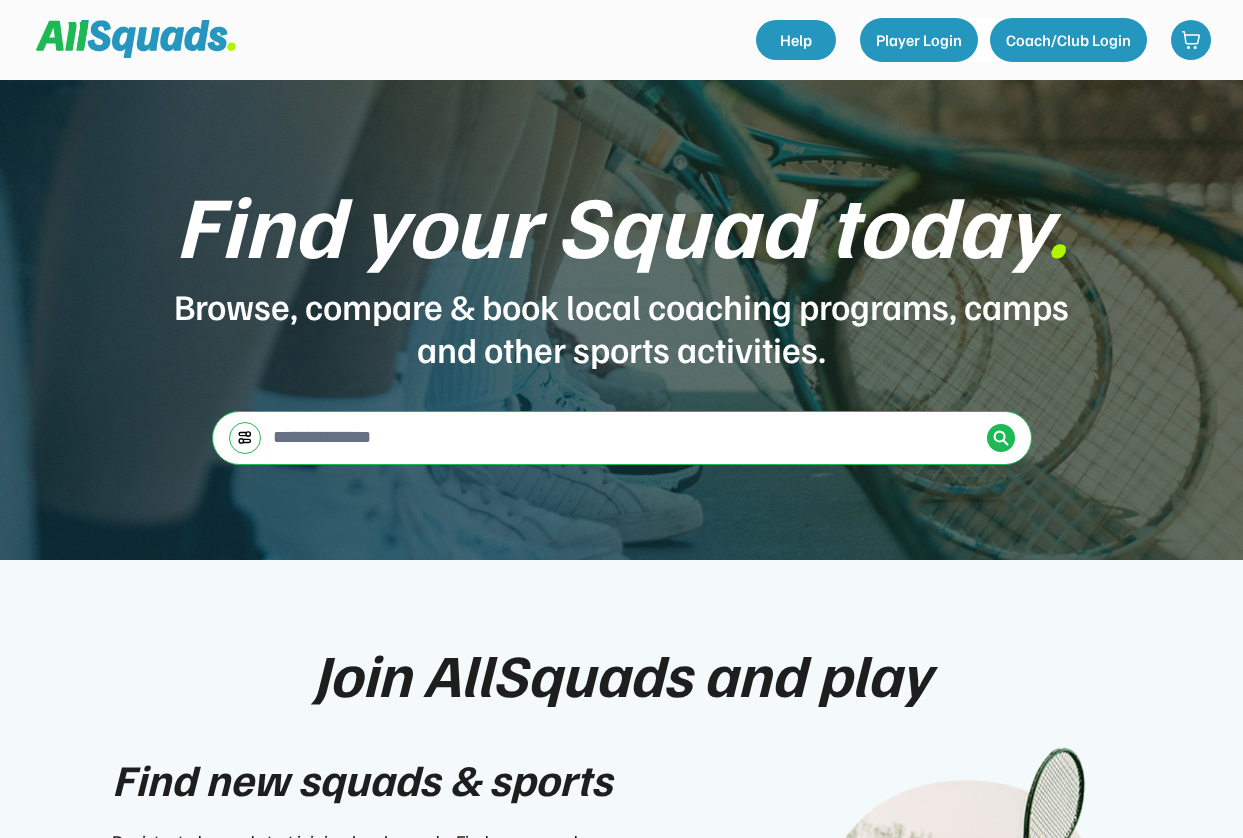 scroll, scrollTop: 0, scrollLeft: 0, axis: both 